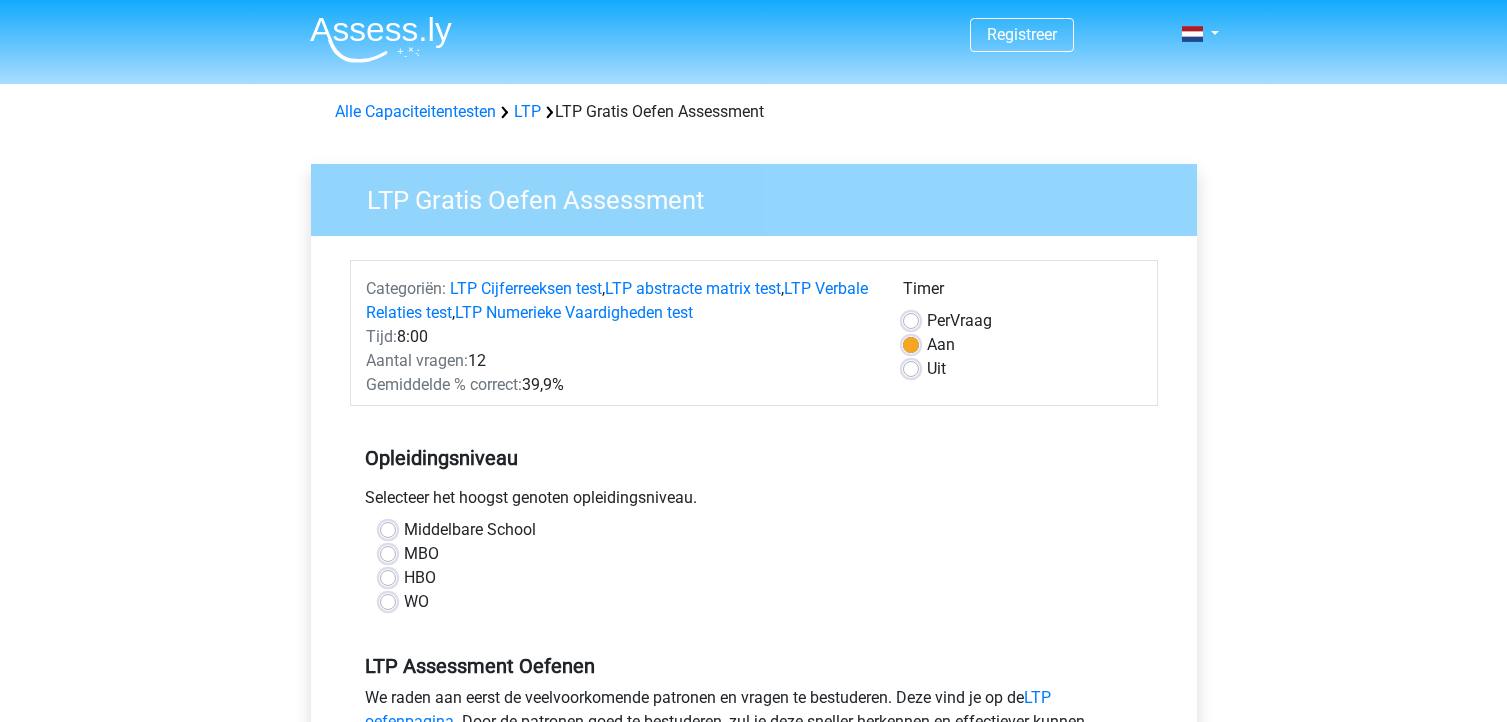 scroll, scrollTop: 200, scrollLeft: 0, axis: vertical 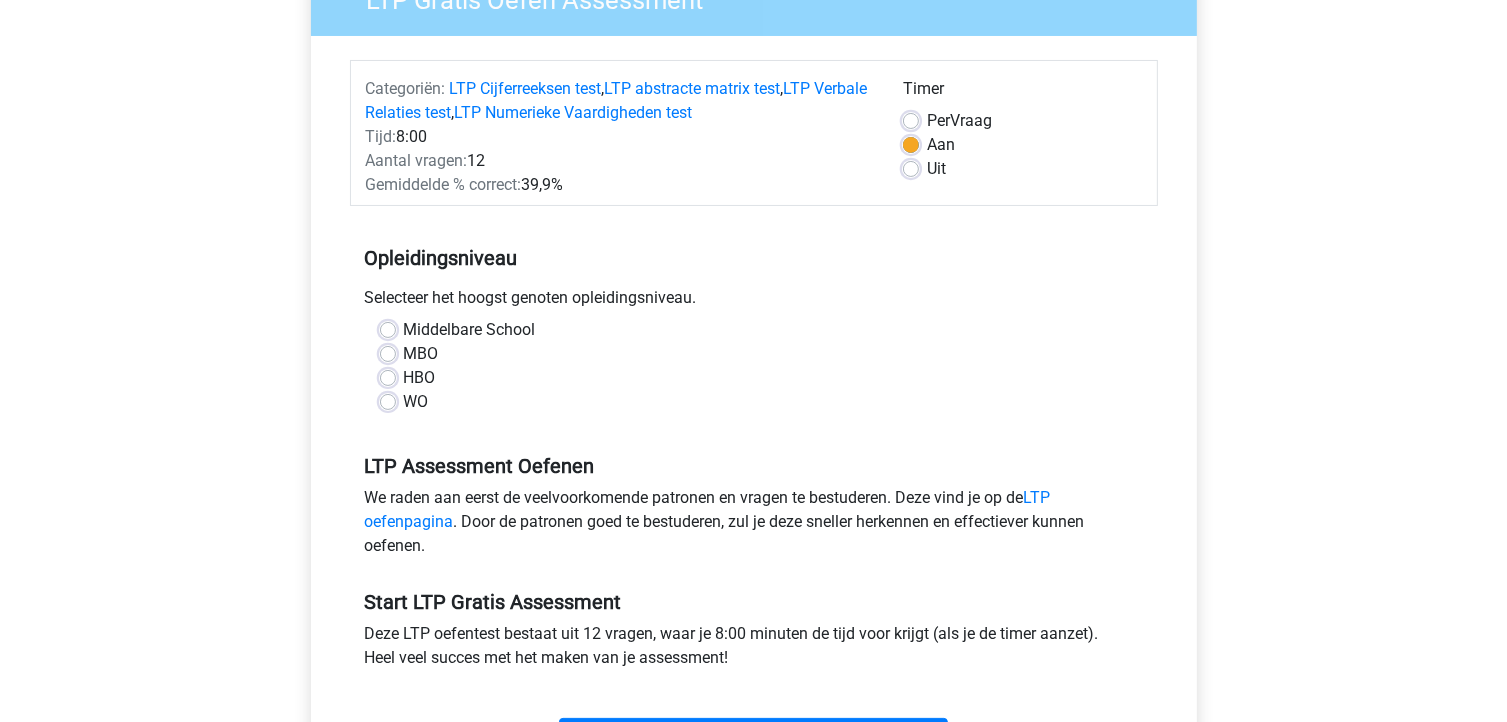 click on "WO" at bounding box center (416, 402) 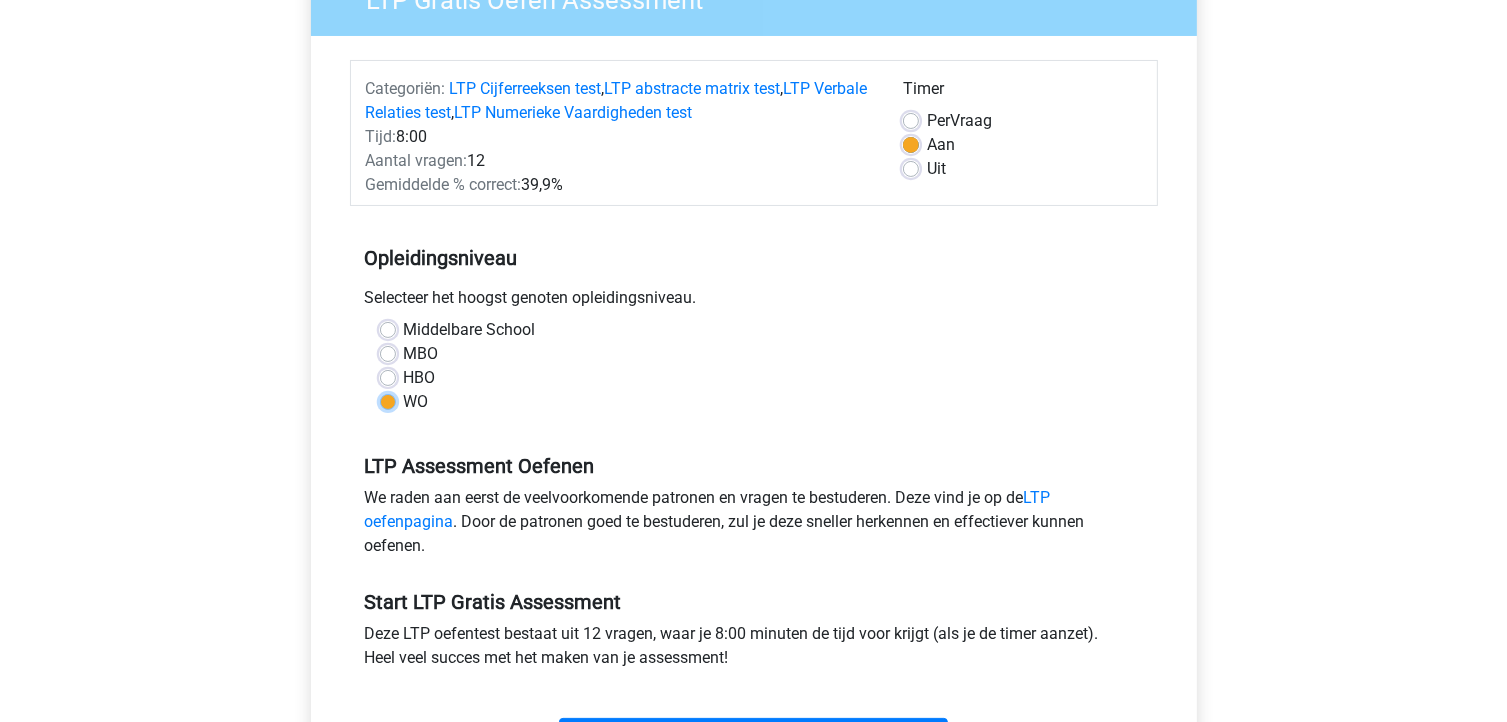 click on "WO" at bounding box center (388, 400) 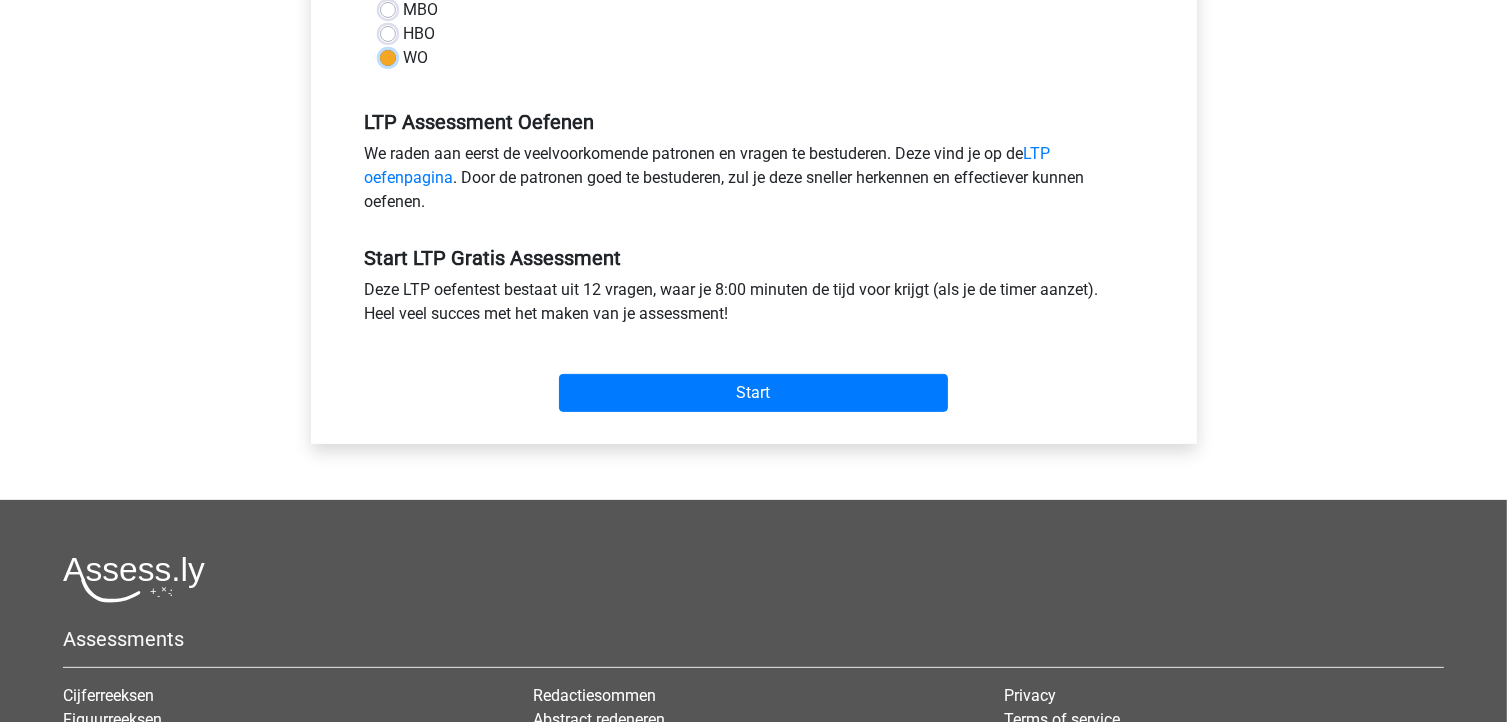 scroll, scrollTop: 600, scrollLeft: 0, axis: vertical 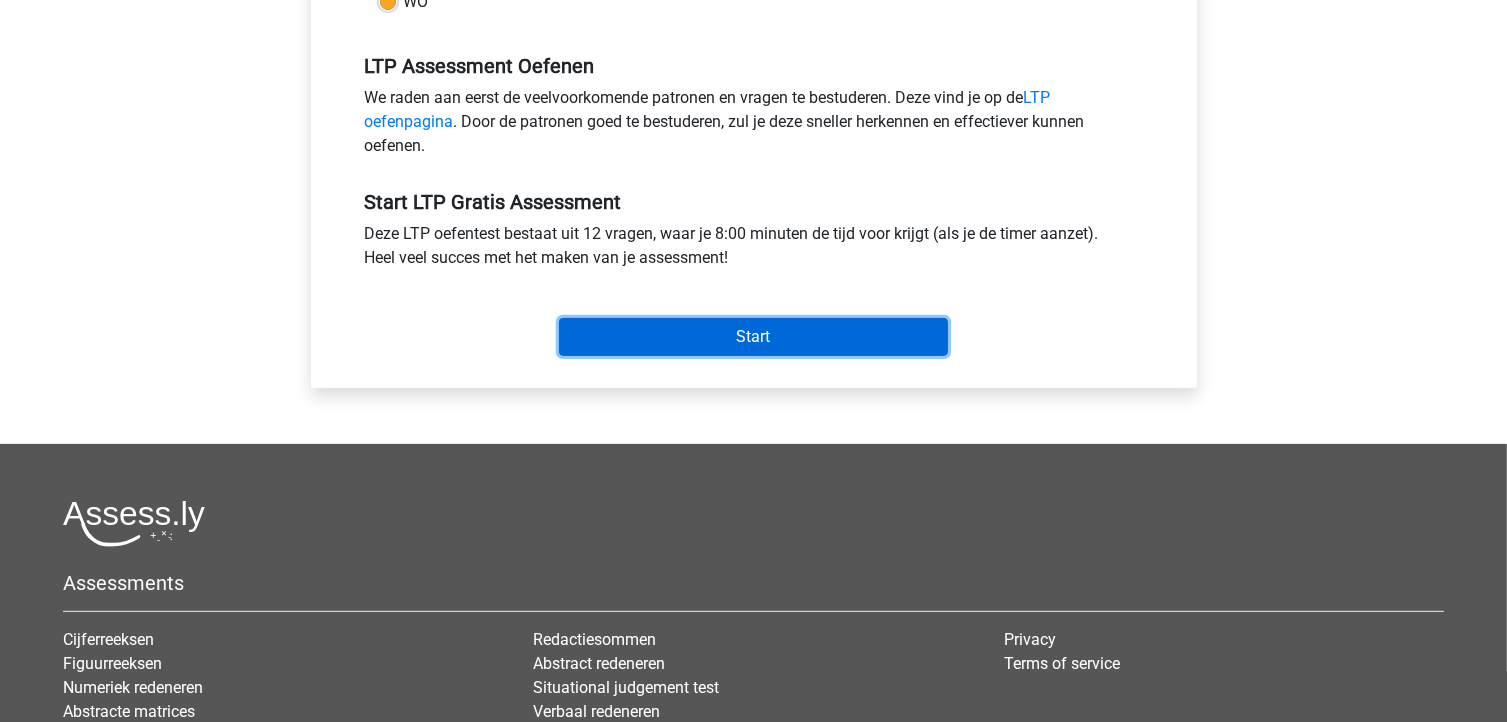 click on "Start" at bounding box center [753, 337] 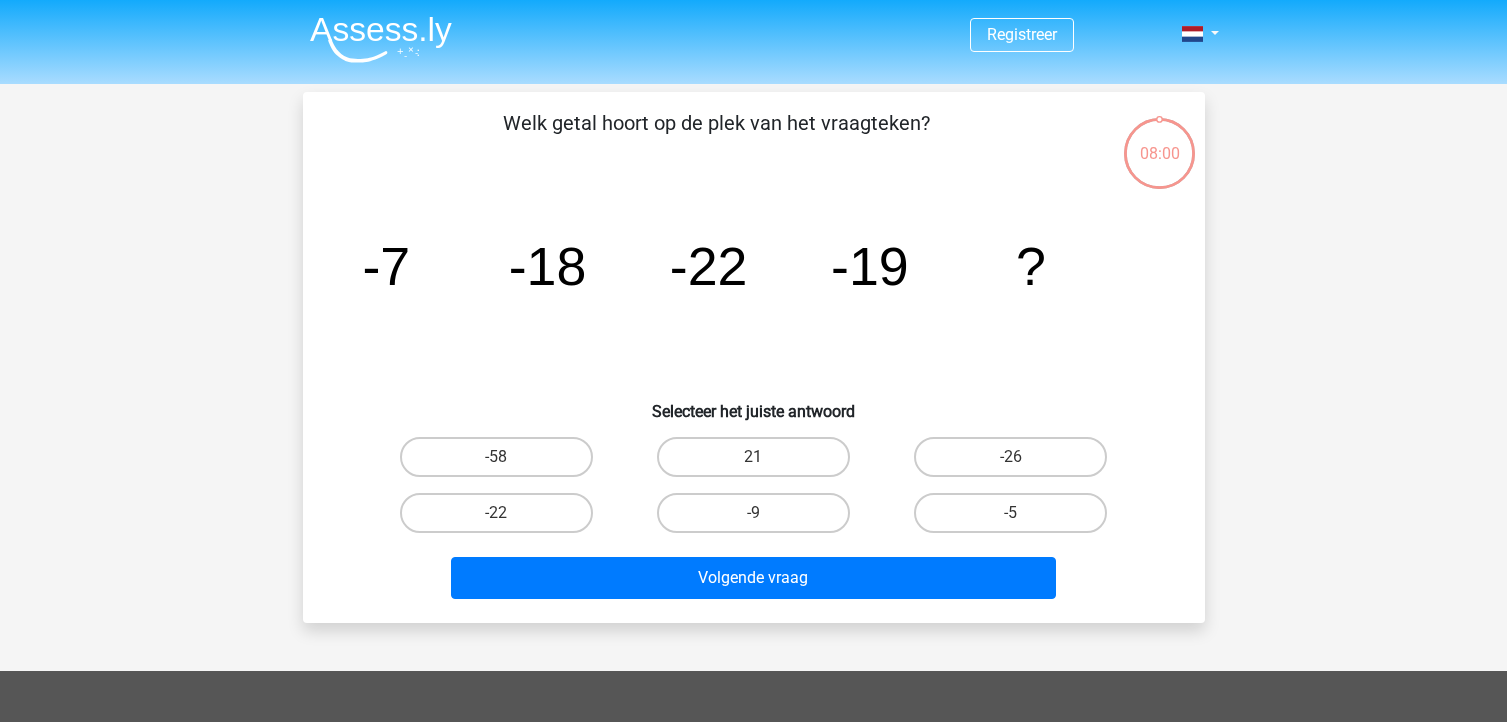 scroll, scrollTop: 0, scrollLeft: 0, axis: both 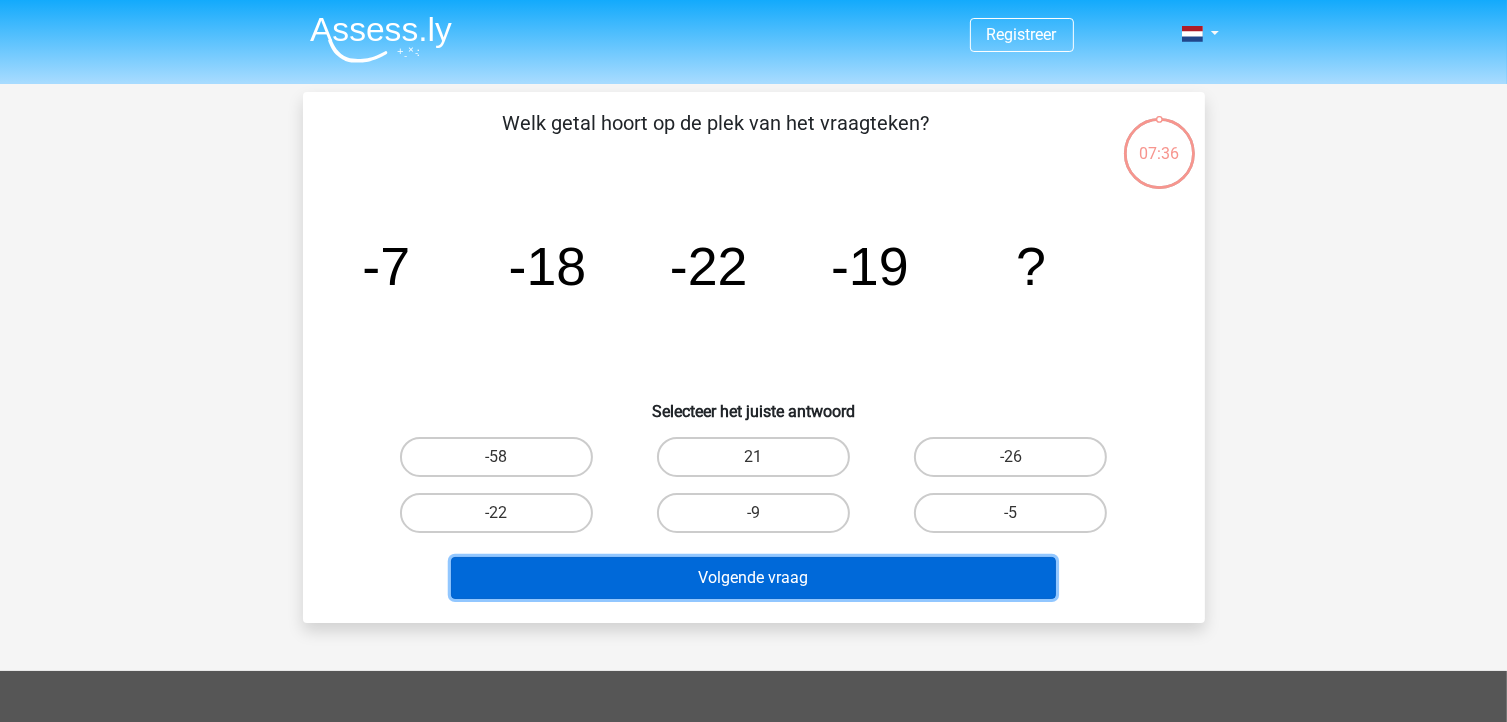 click on "Volgende vraag" at bounding box center [753, 578] 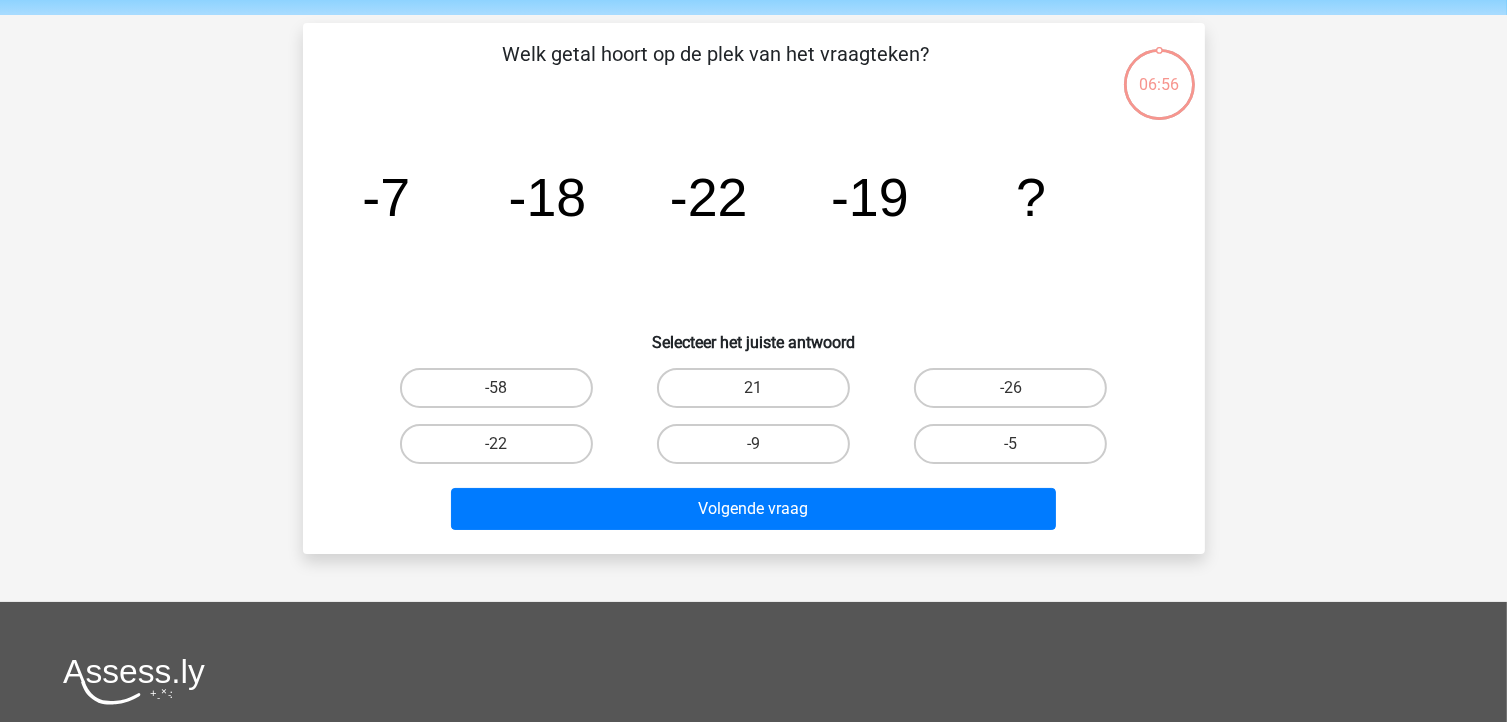 scroll, scrollTop: 100, scrollLeft: 0, axis: vertical 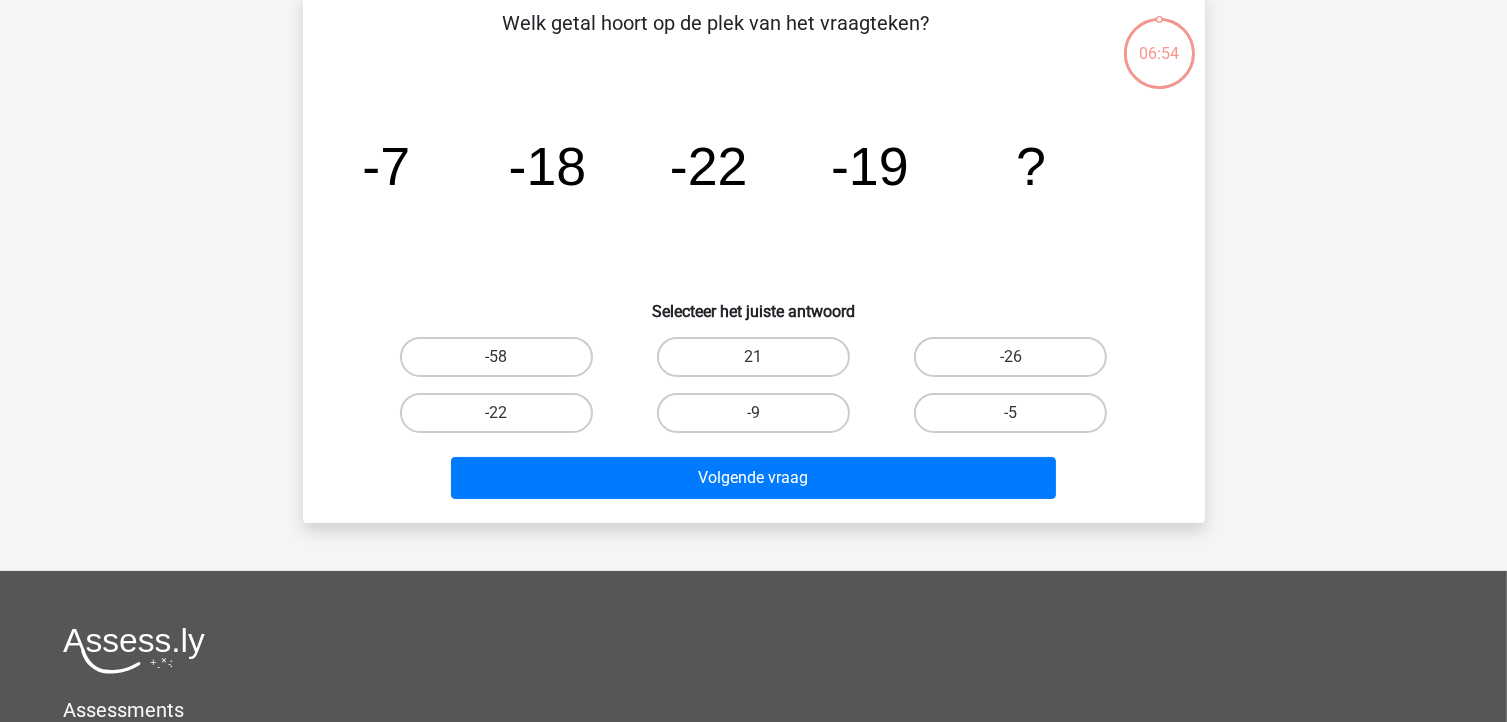 click on "Registreer" at bounding box center (753, 499) 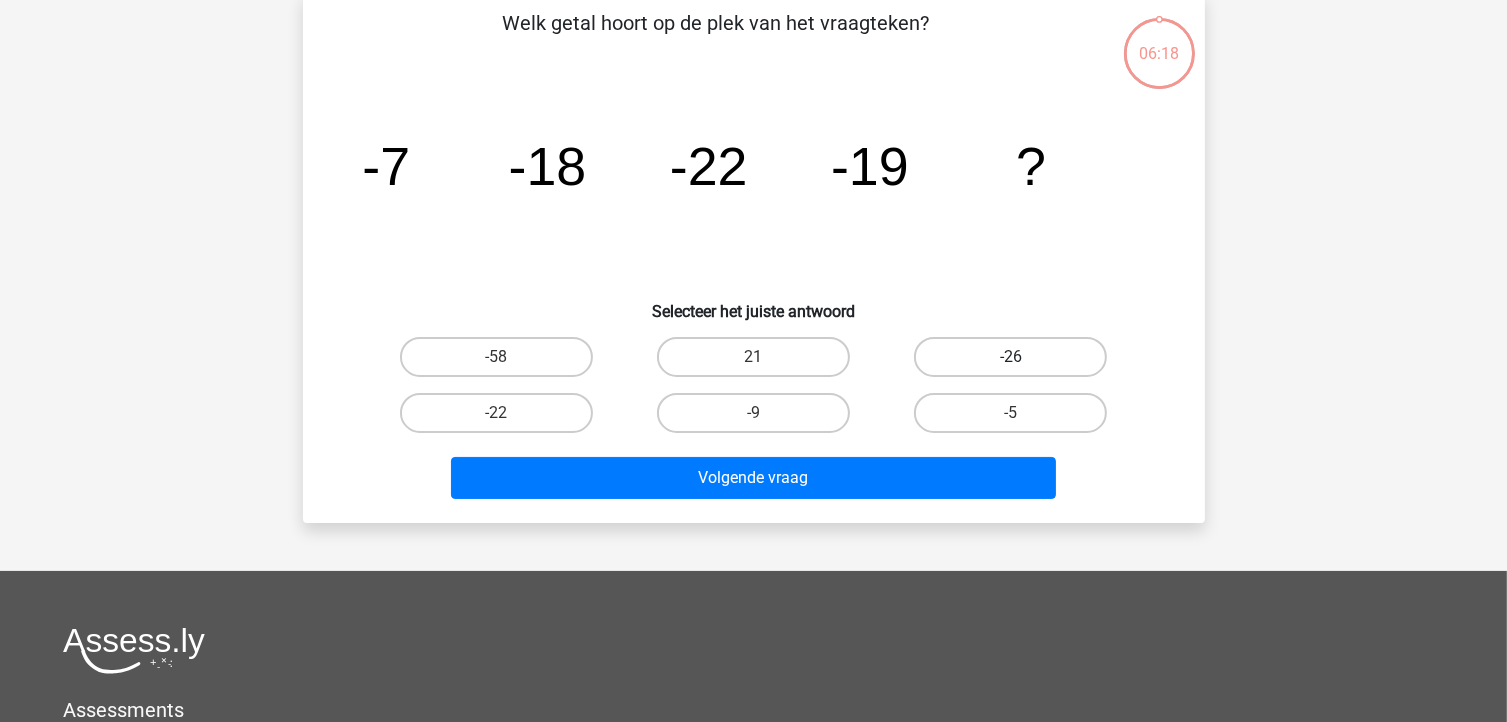 click on "-26" at bounding box center (1010, 357) 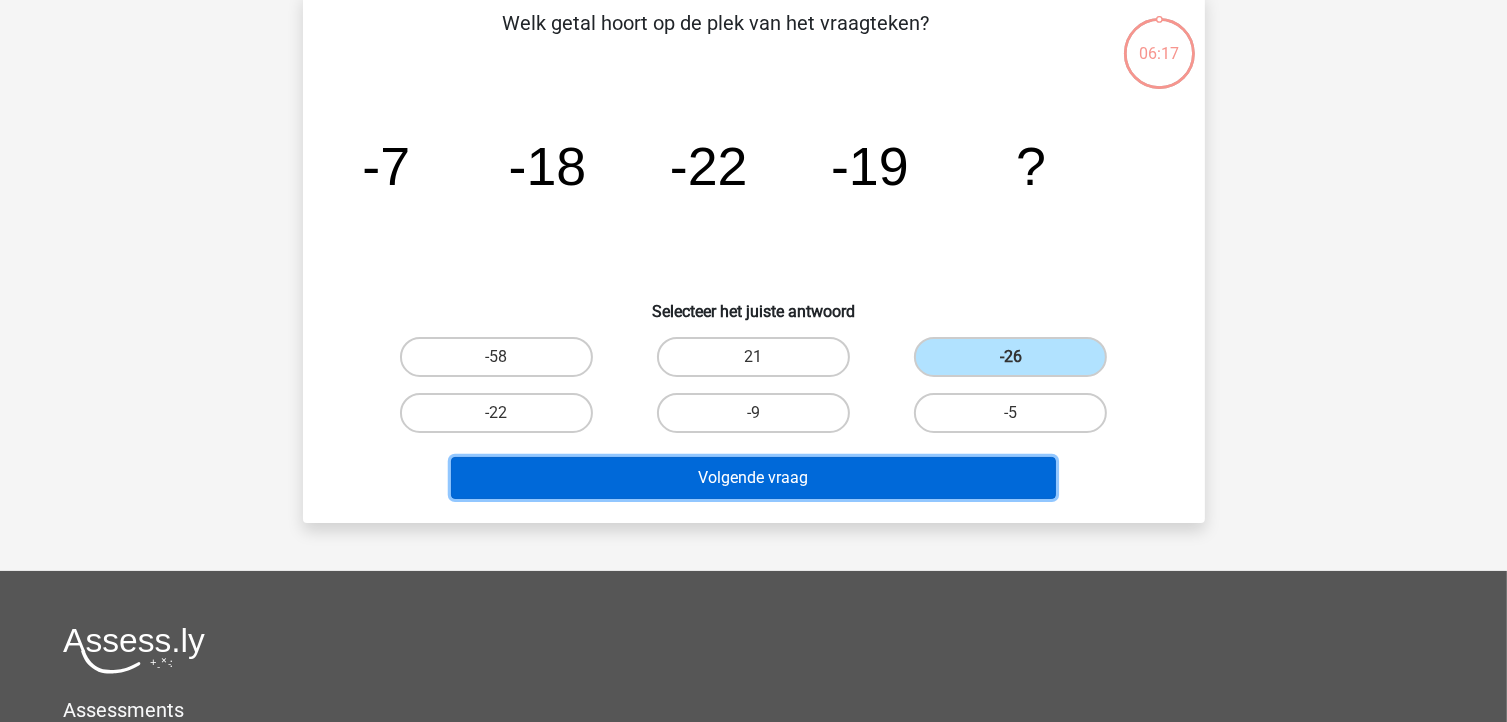 click on "Volgende vraag" at bounding box center (753, 478) 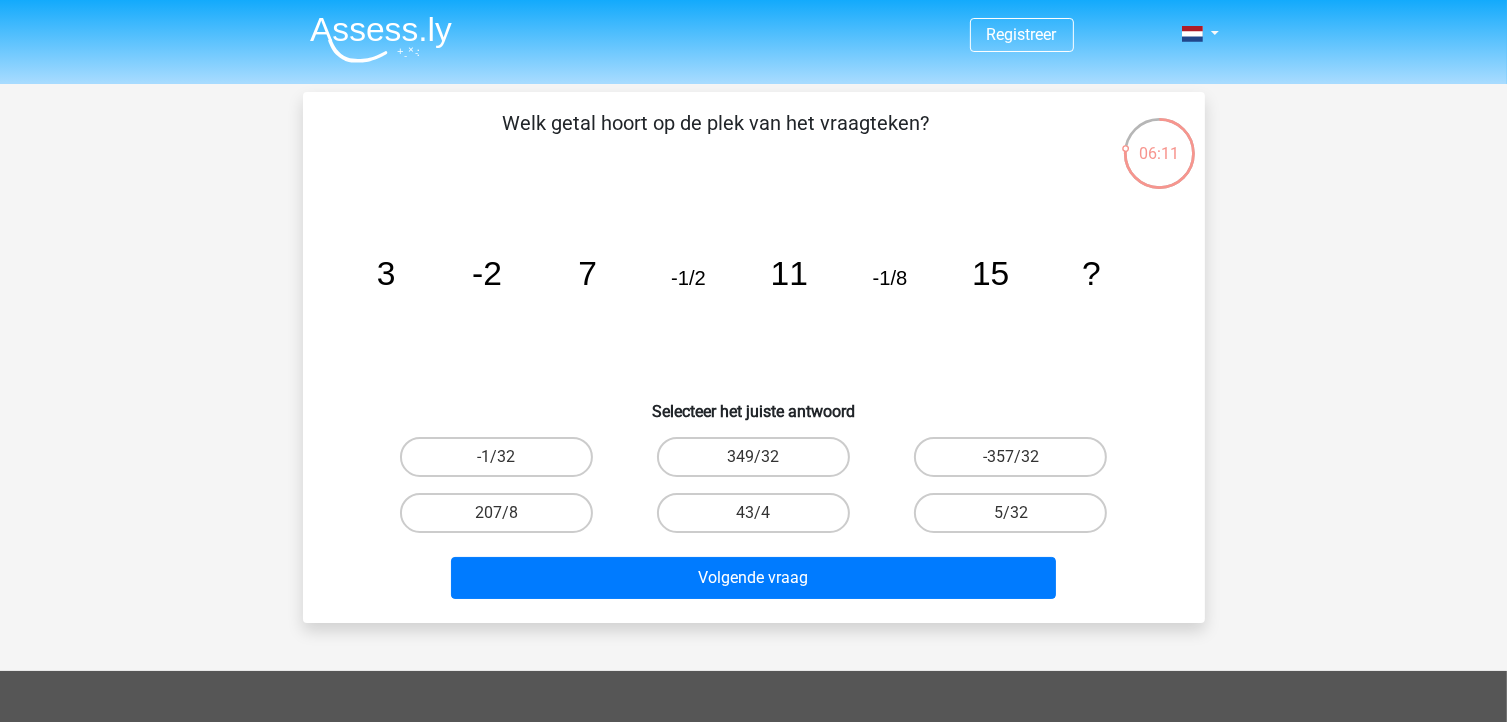 scroll, scrollTop: 100, scrollLeft: 0, axis: vertical 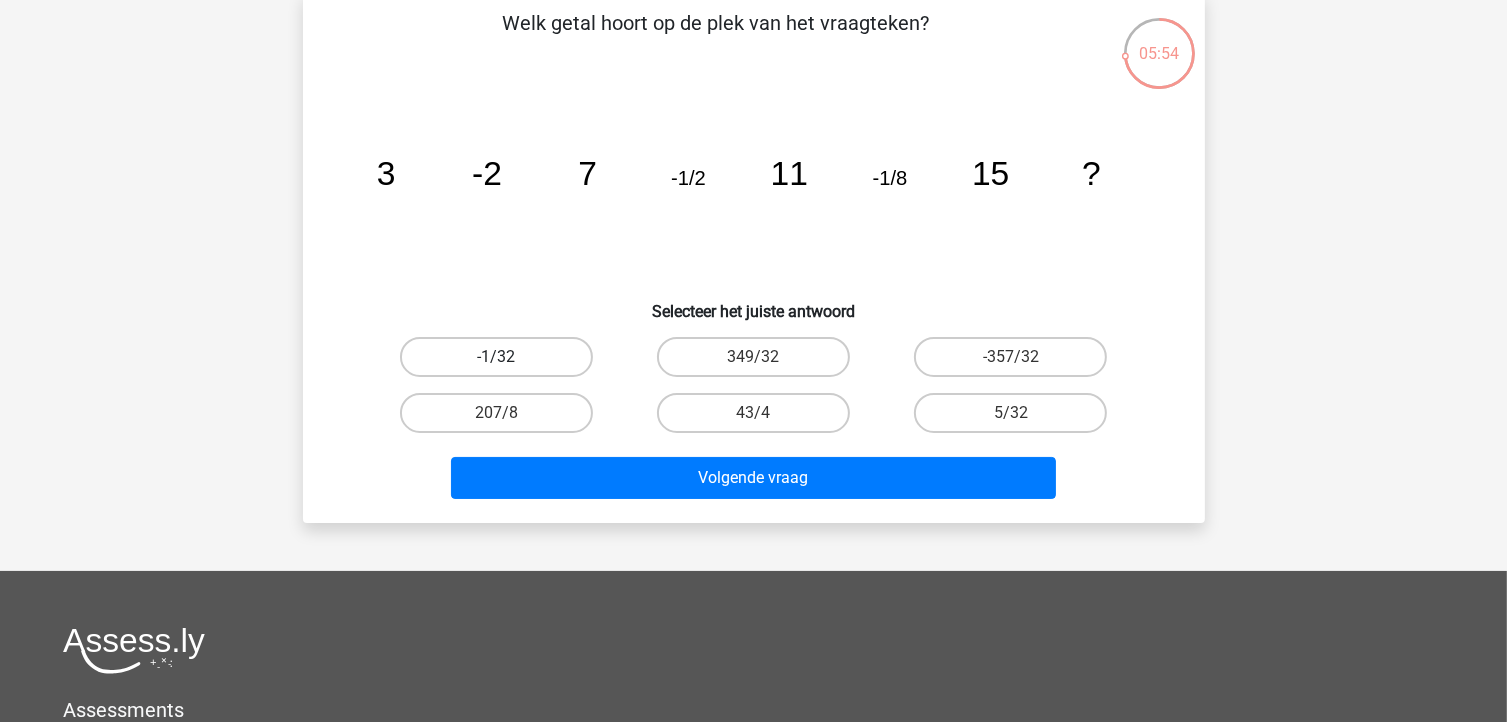 click on "-1/32" at bounding box center (496, 357) 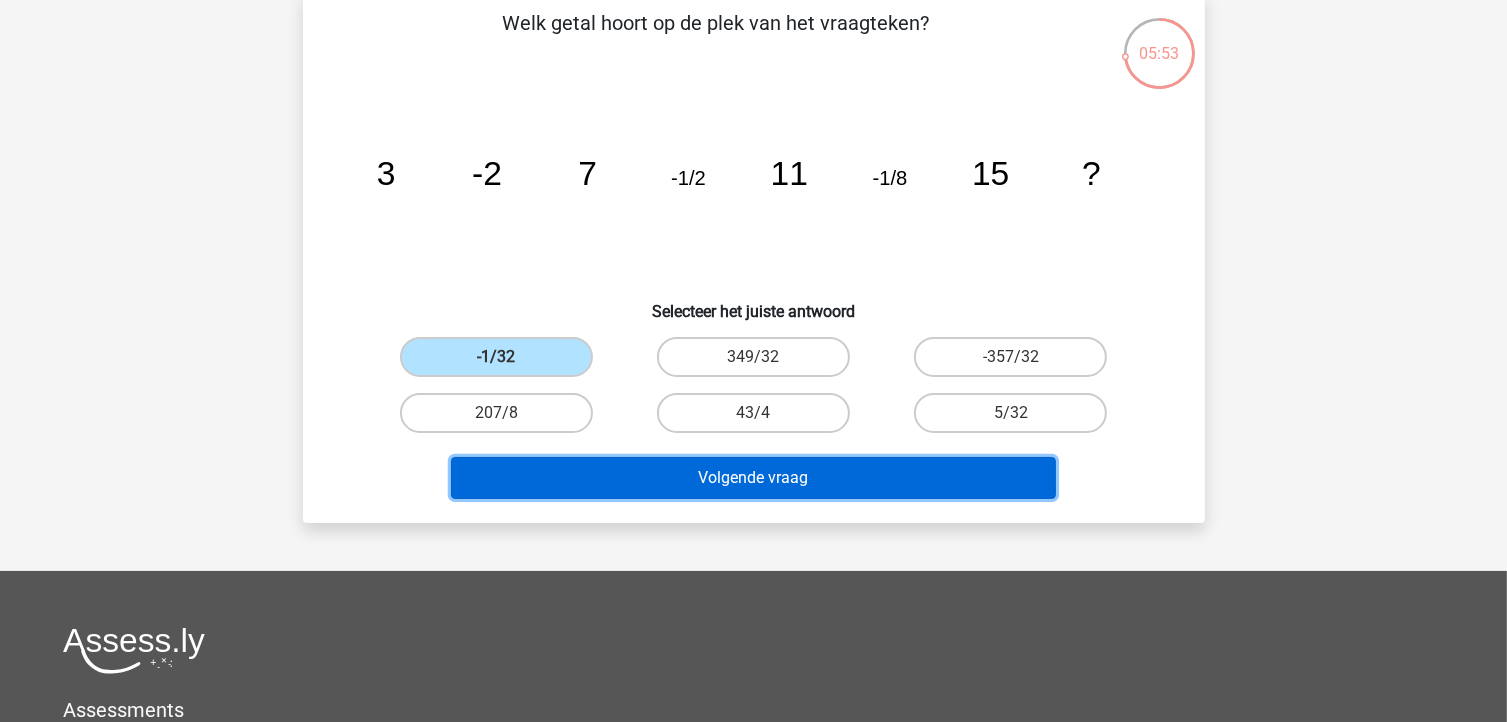 click on "Volgende vraag" at bounding box center [753, 478] 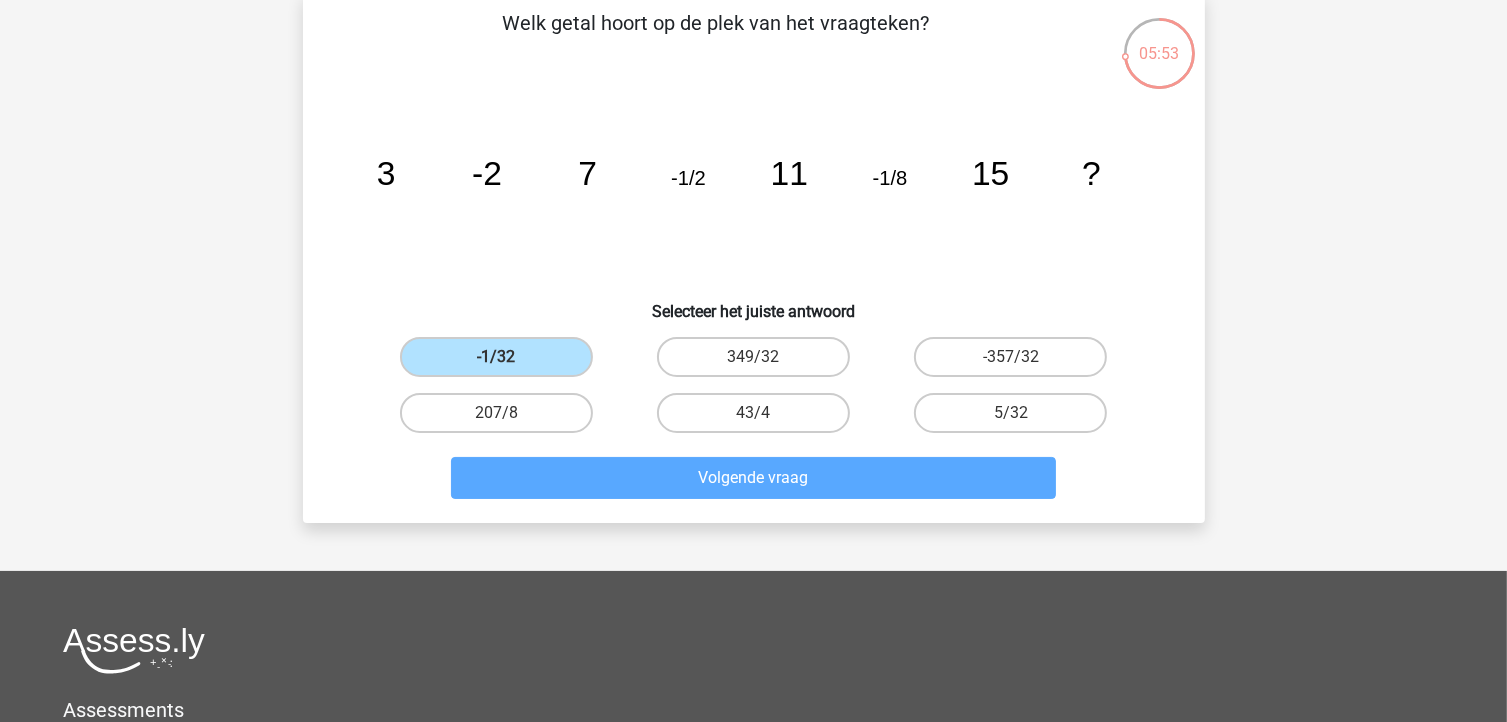 scroll, scrollTop: 92, scrollLeft: 0, axis: vertical 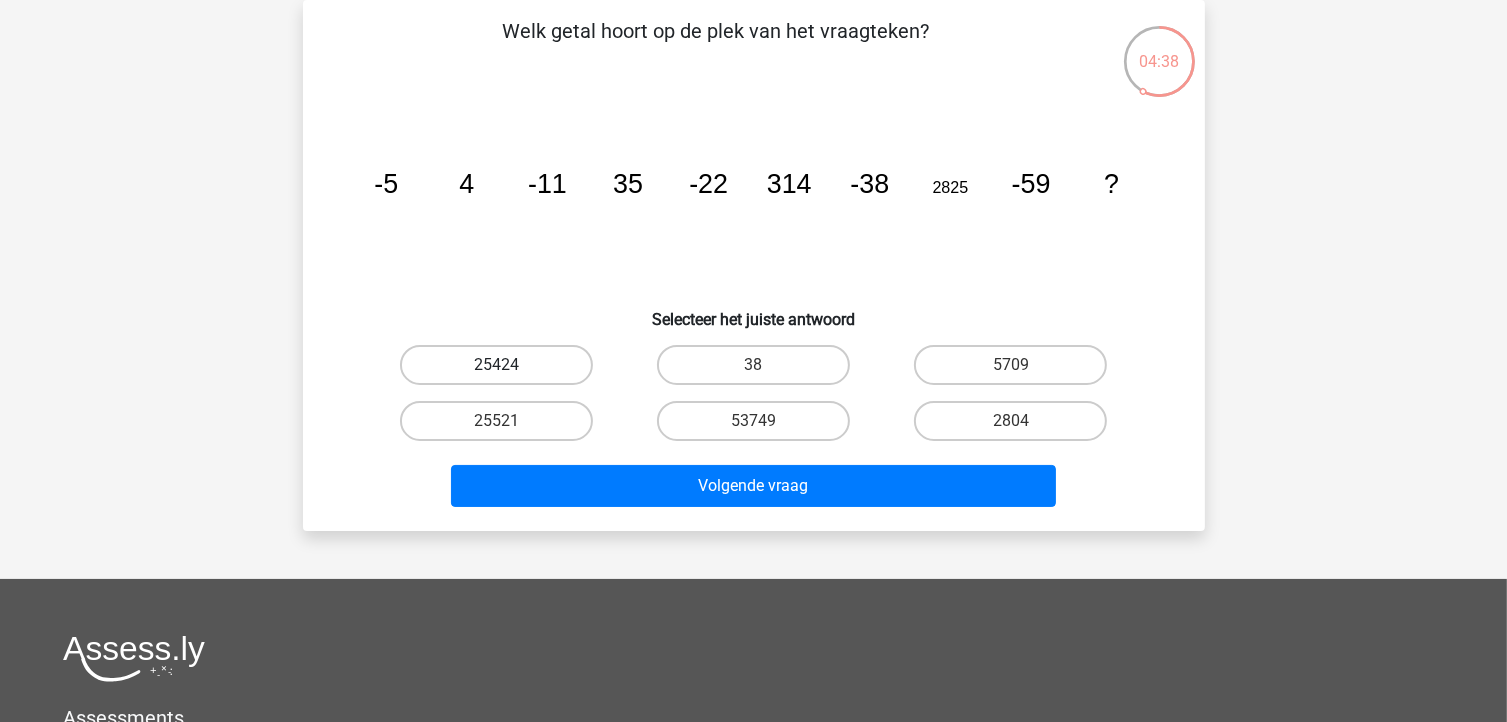 click on "25424" at bounding box center (496, 365) 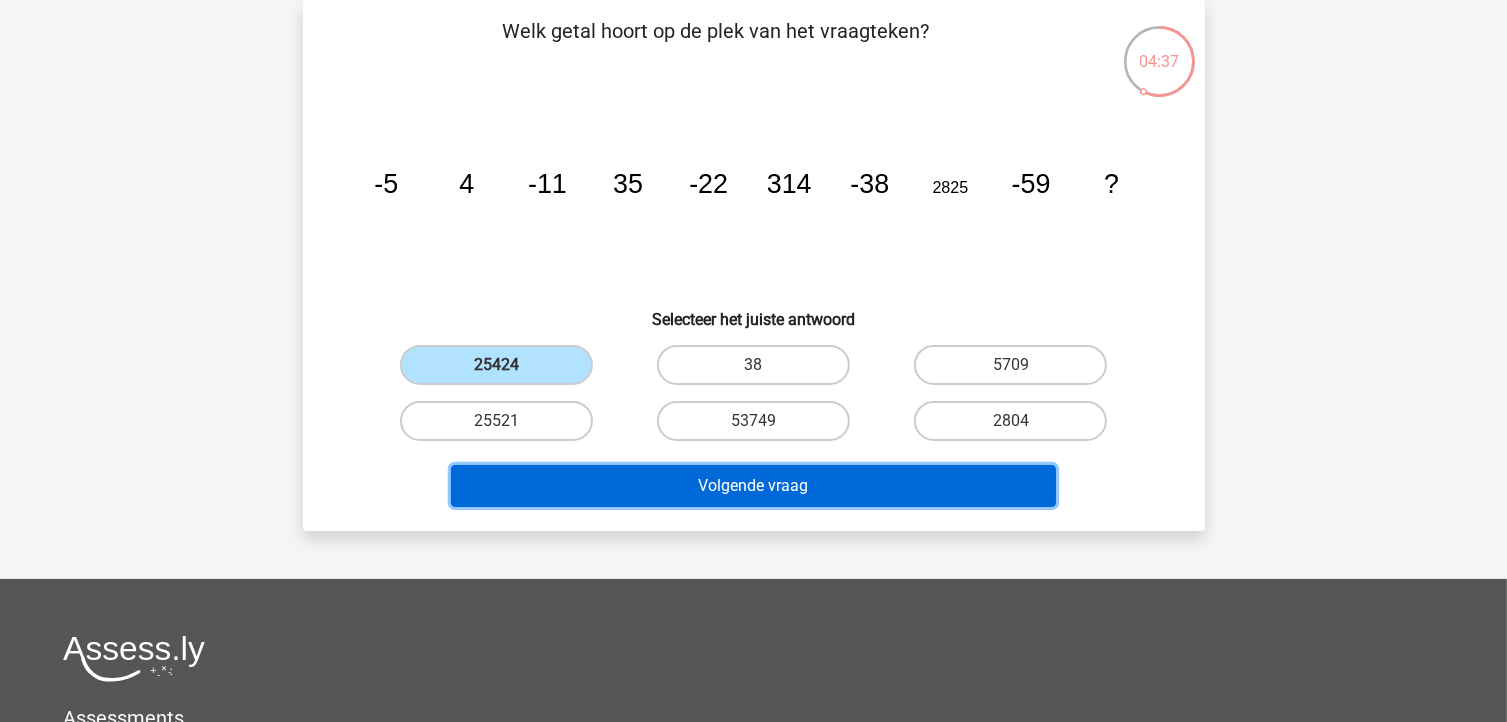 click on "Volgende vraag" at bounding box center [753, 486] 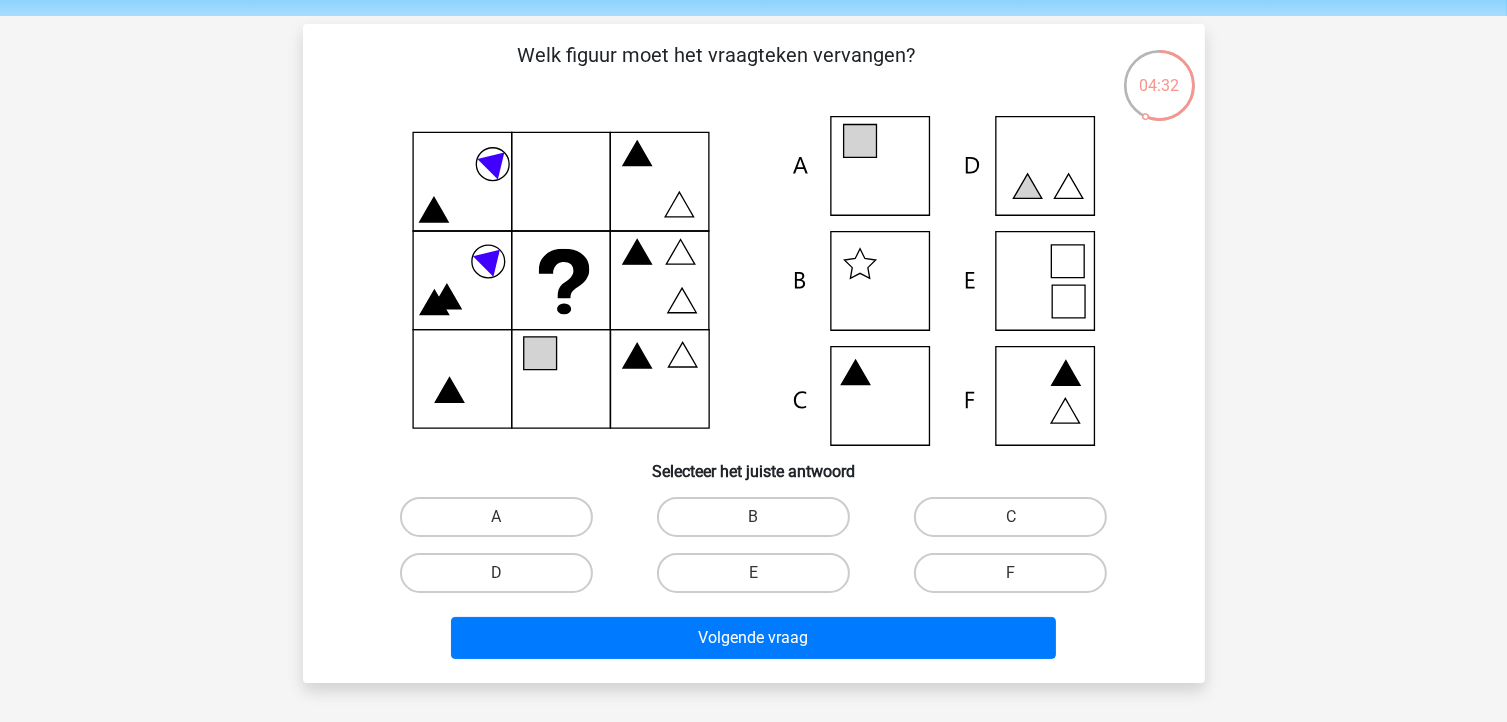 scroll, scrollTop: 100, scrollLeft: 0, axis: vertical 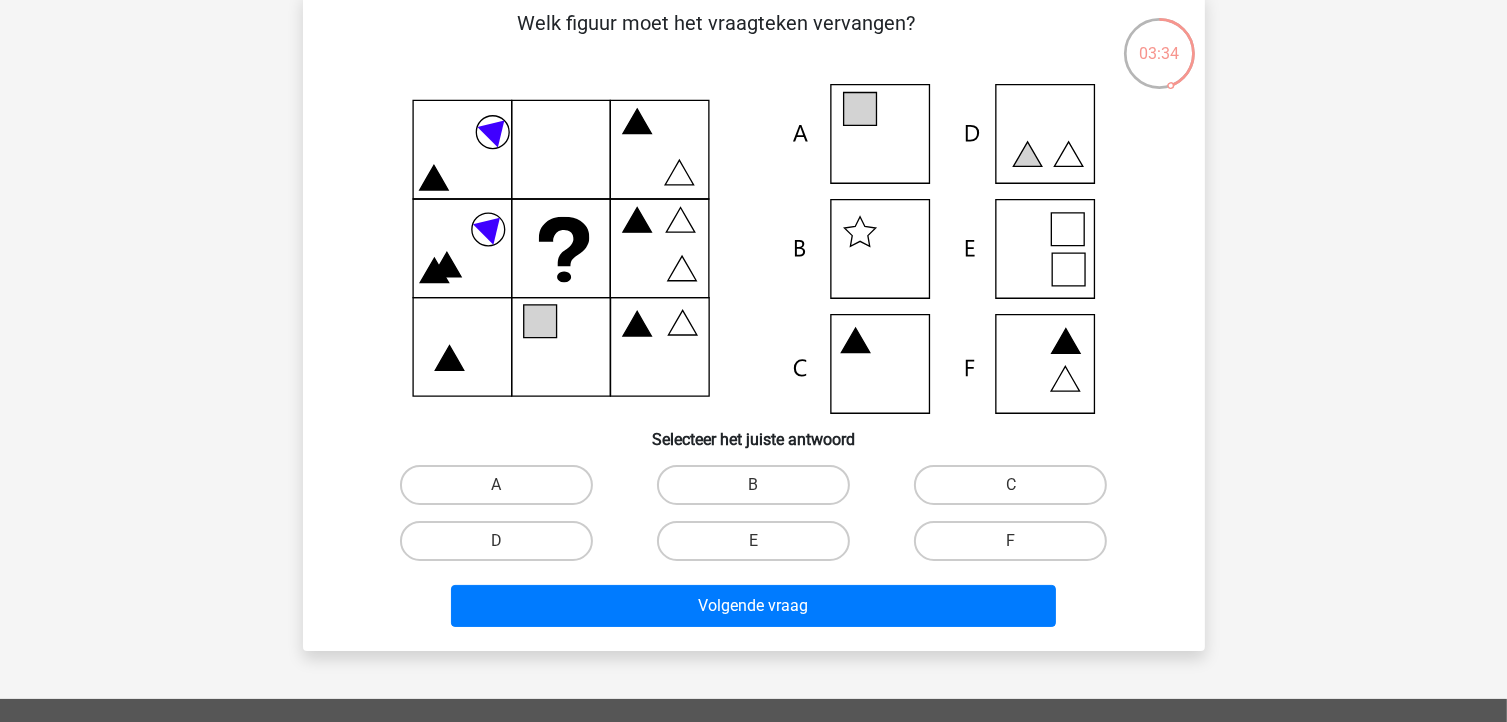 click 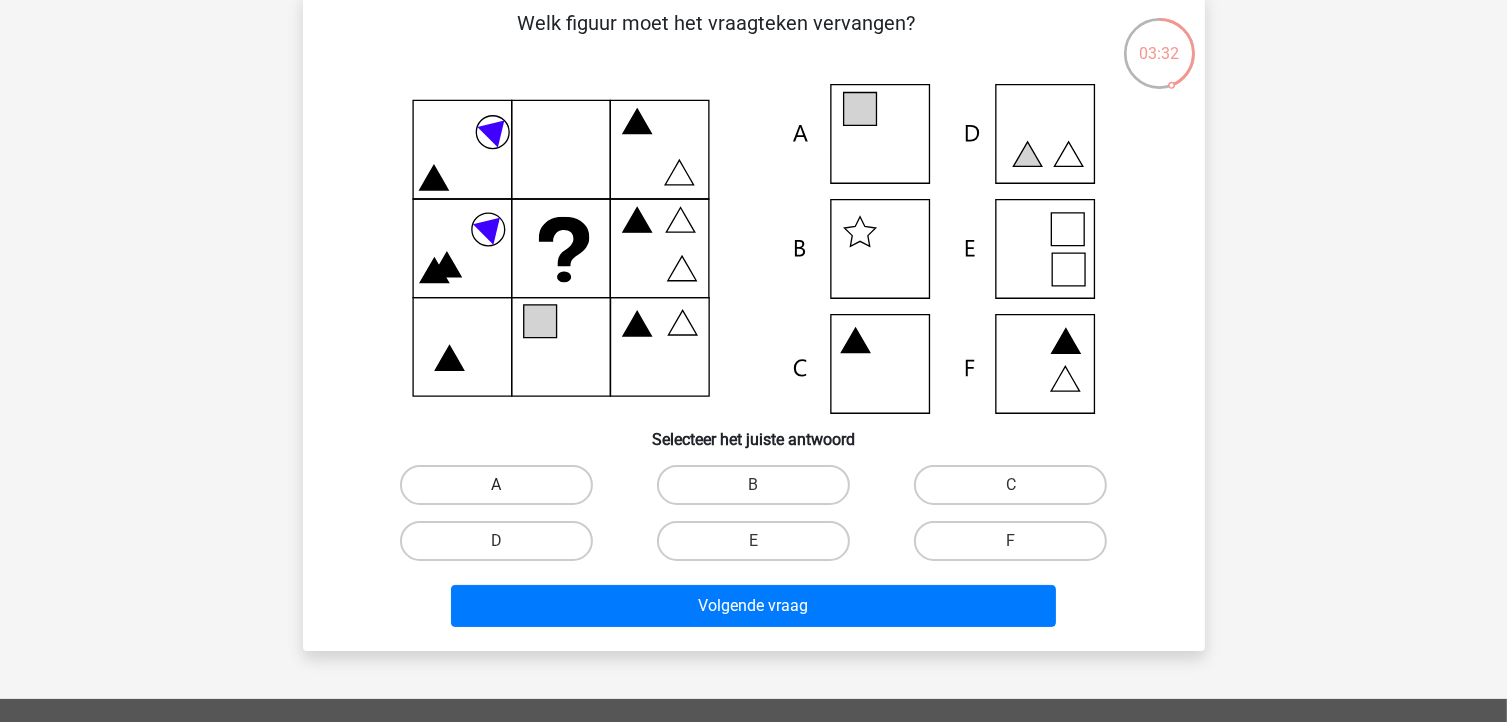 click on "A" at bounding box center [496, 485] 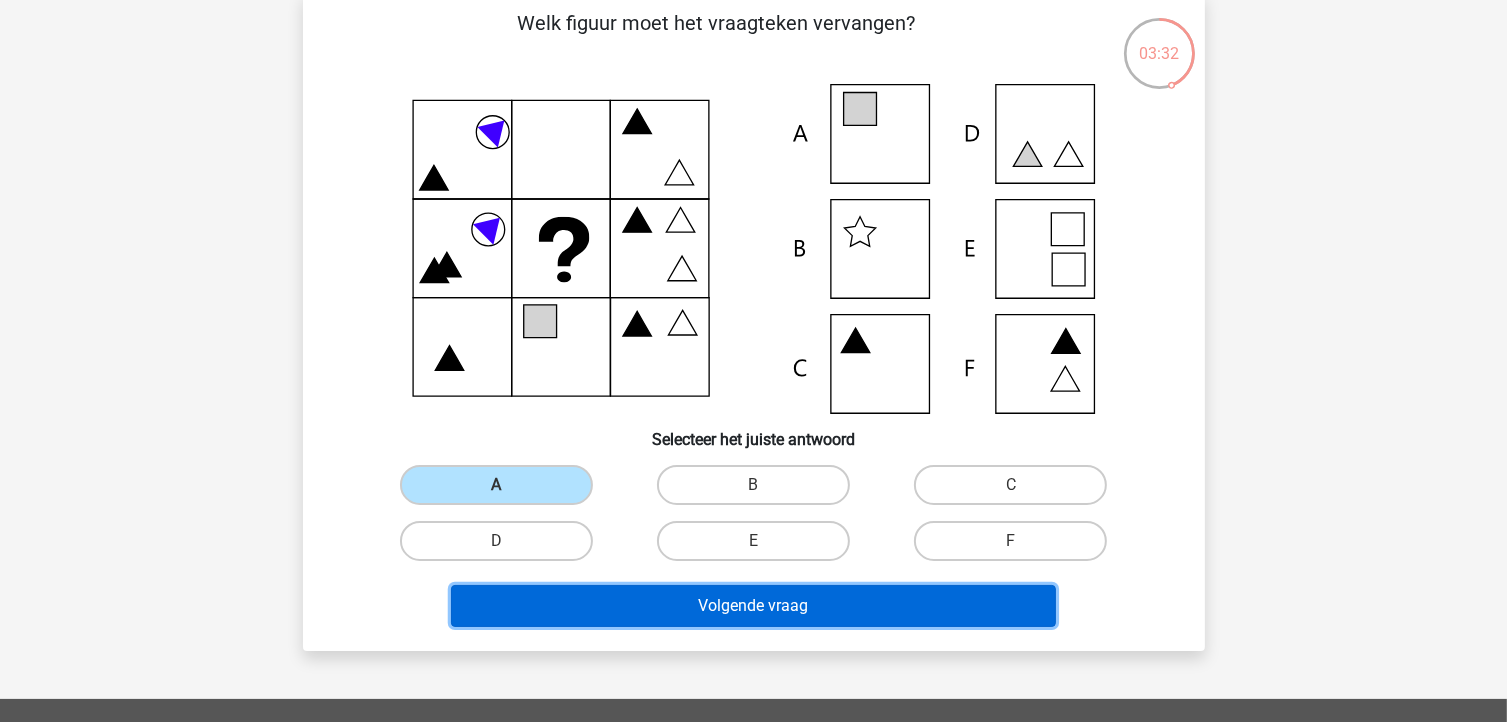 click on "Volgende vraag" at bounding box center (753, 606) 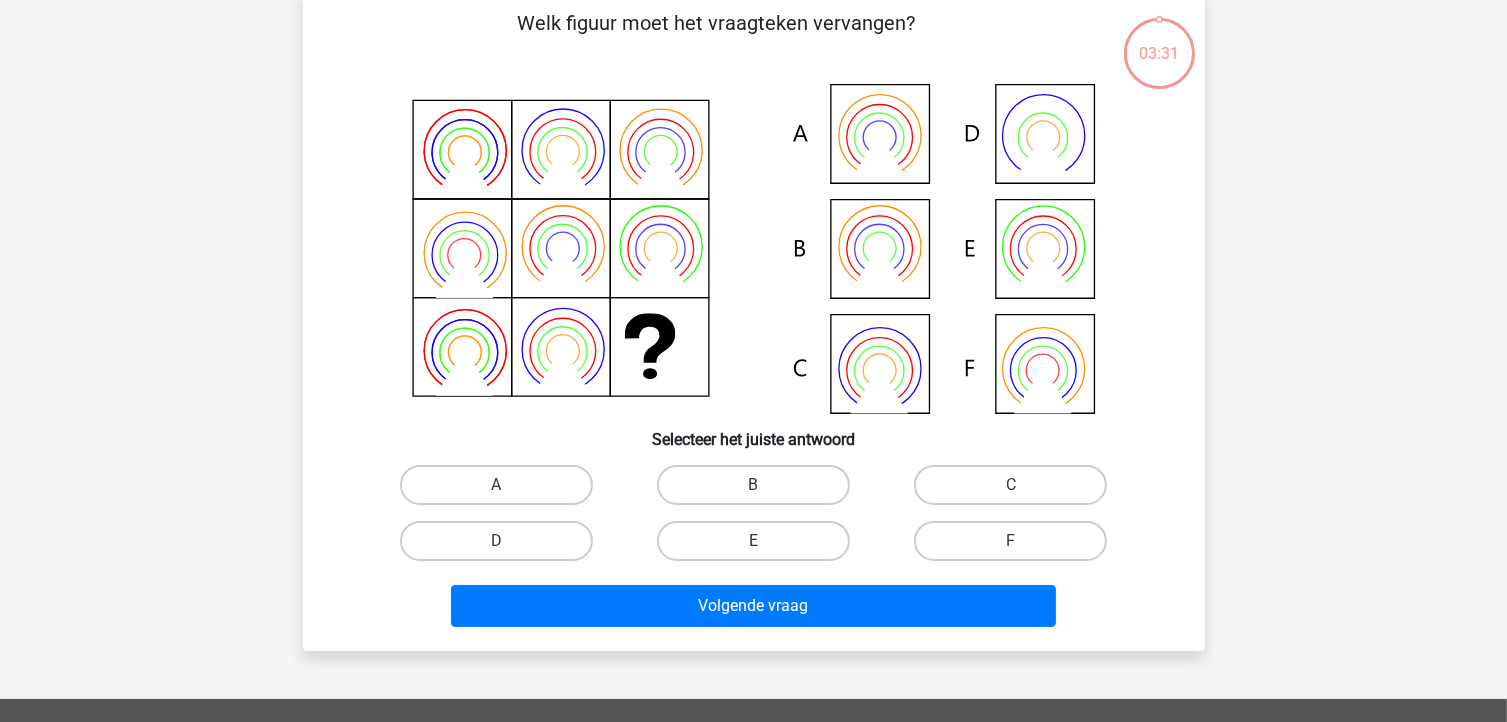 scroll, scrollTop: 92, scrollLeft: 0, axis: vertical 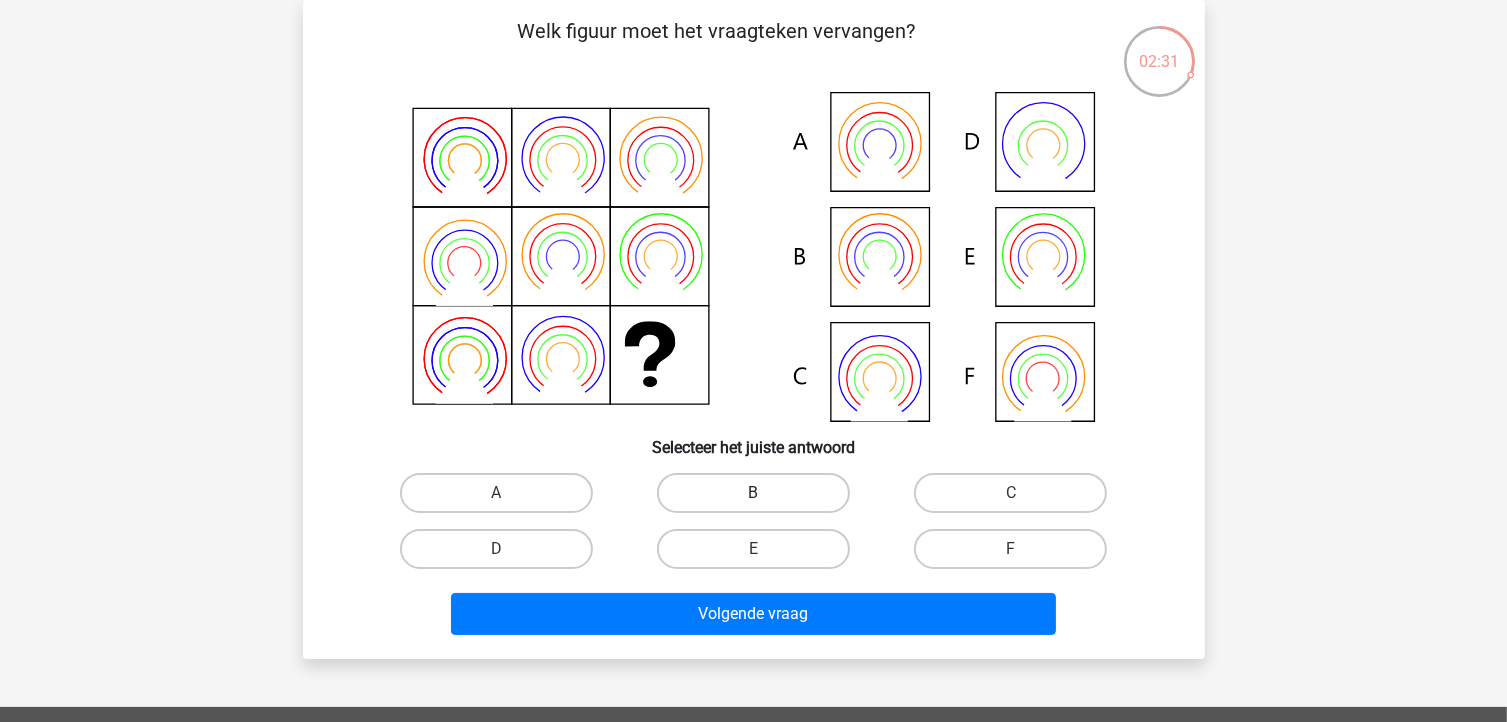 click on "B" at bounding box center (753, 493) 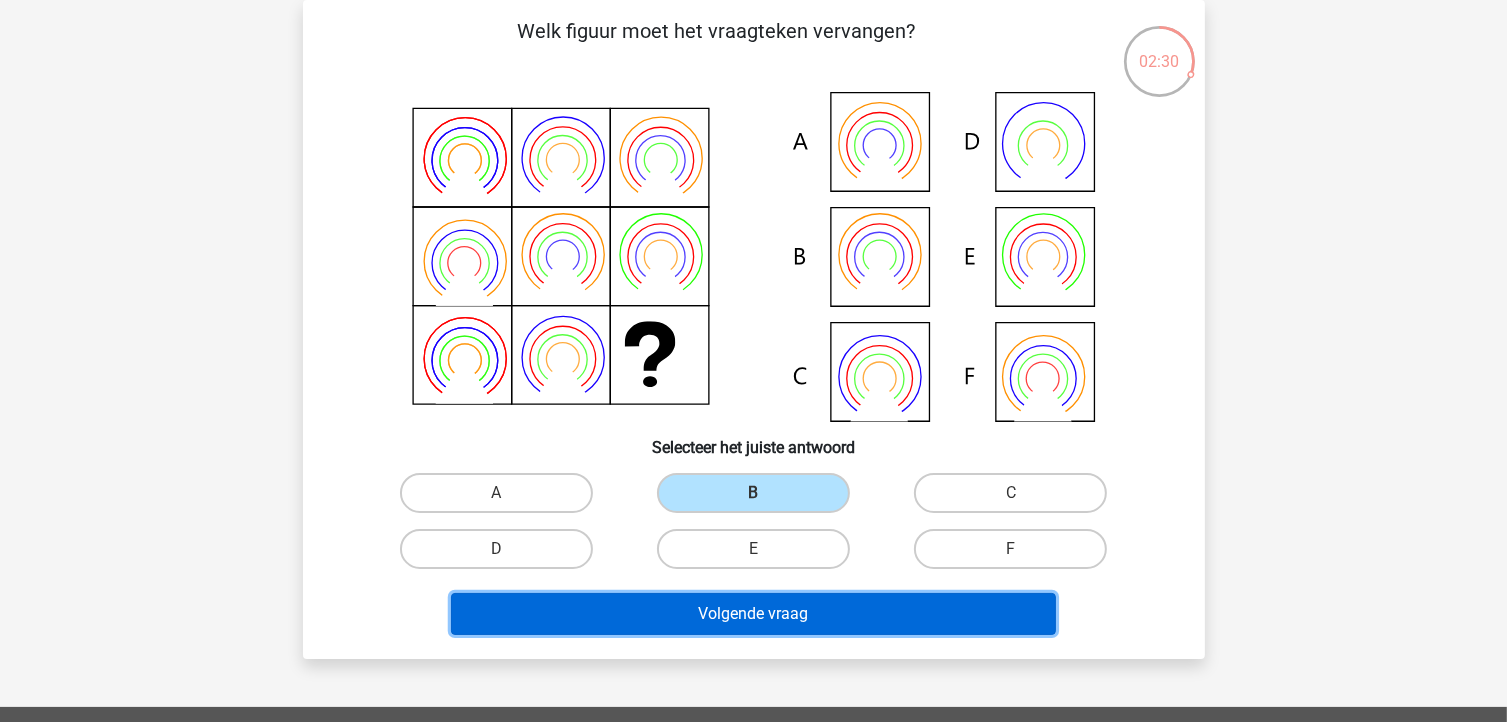 click on "Volgende vraag" at bounding box center (753, 614) 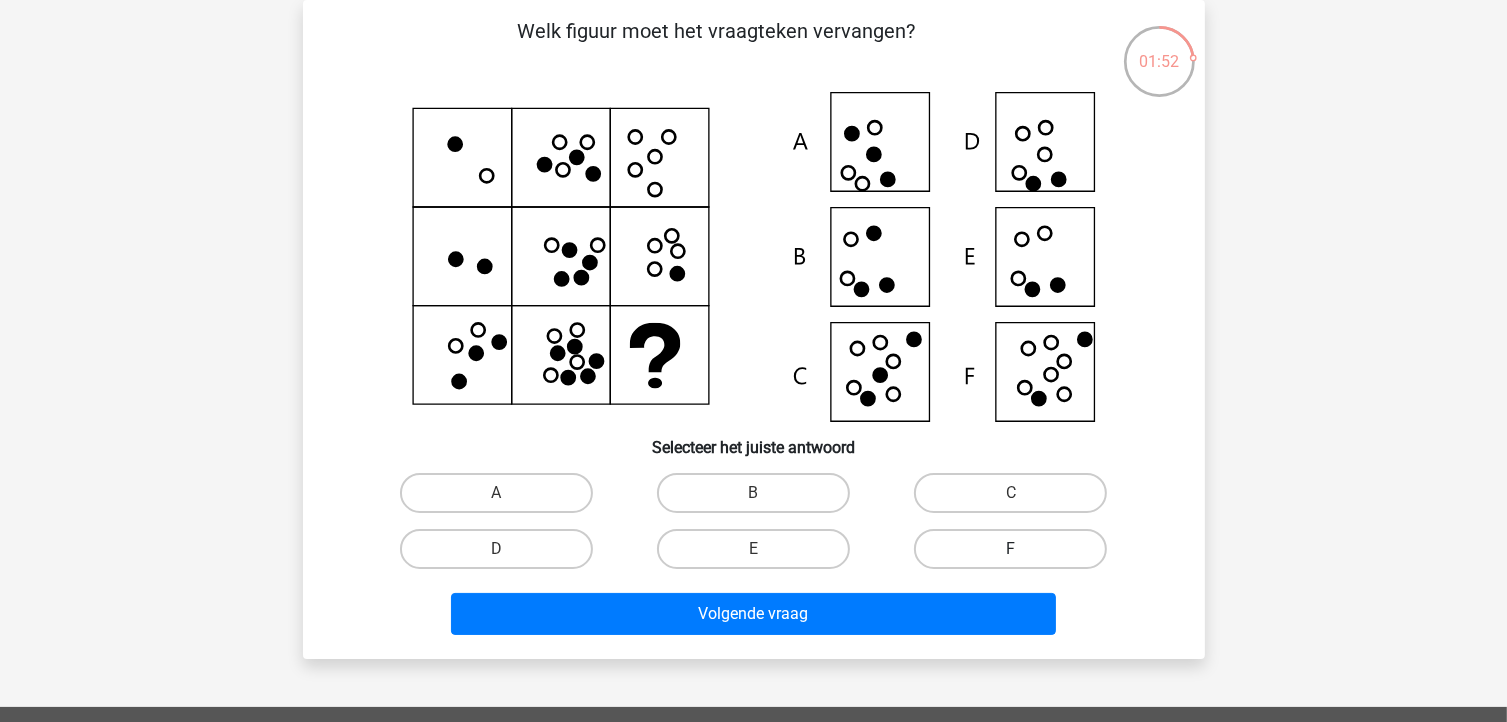 click on "F" at bounding box center [1010, 549] 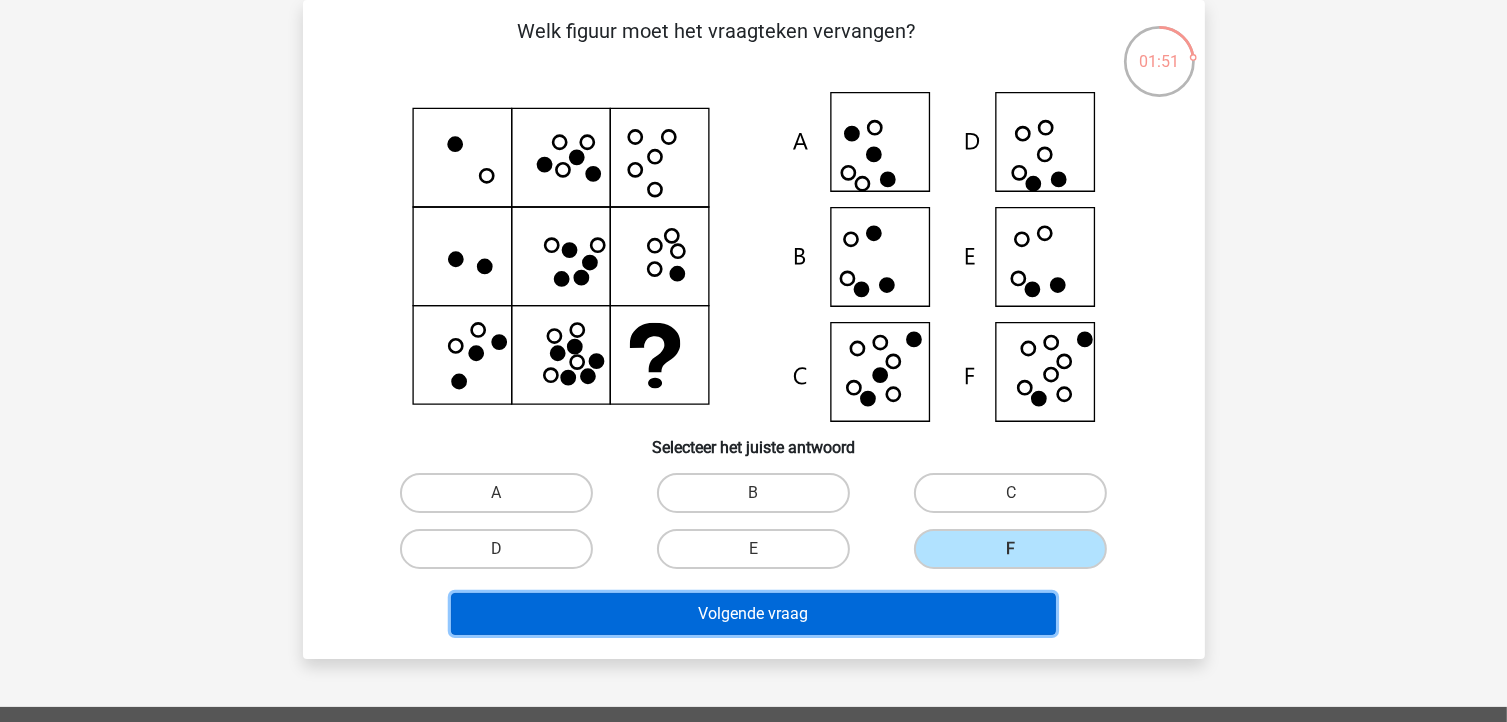click on "Volgende vraag" at bounding box center [753, 614] 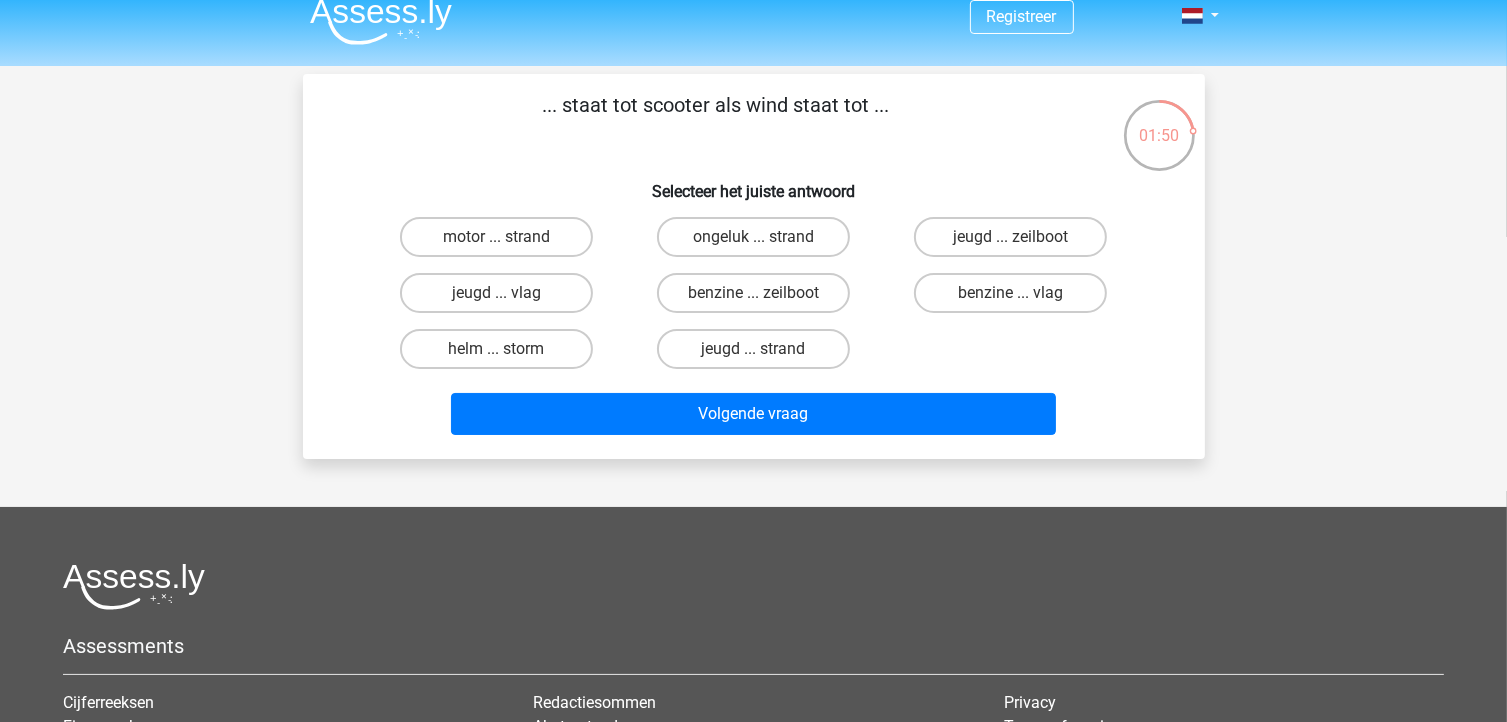 scroll, scrollTop: 0, scrollLeft: 0, axis: both 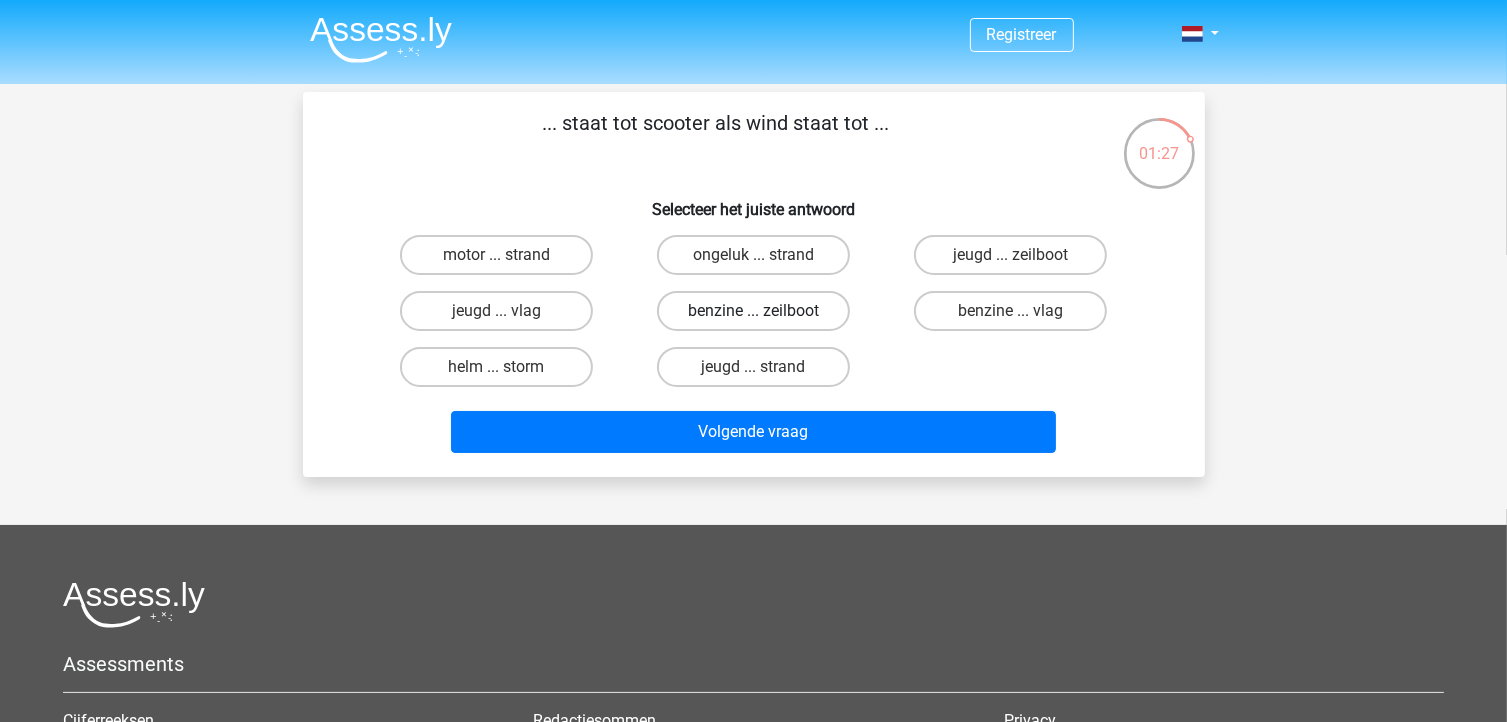 click on "benzine ... zeilboot" at bounding box center [753, 311] 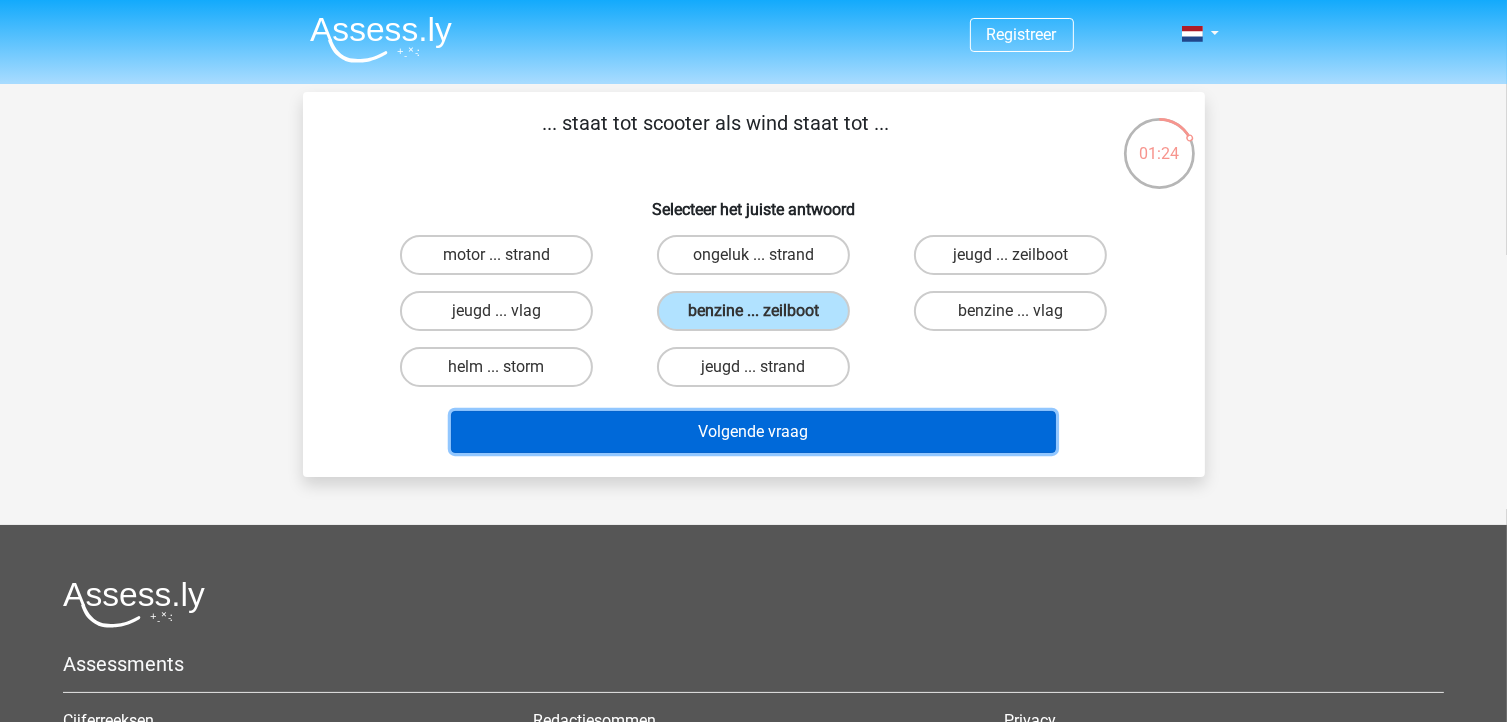 click on "Volgende vraag" at bounding box center [753, 432] 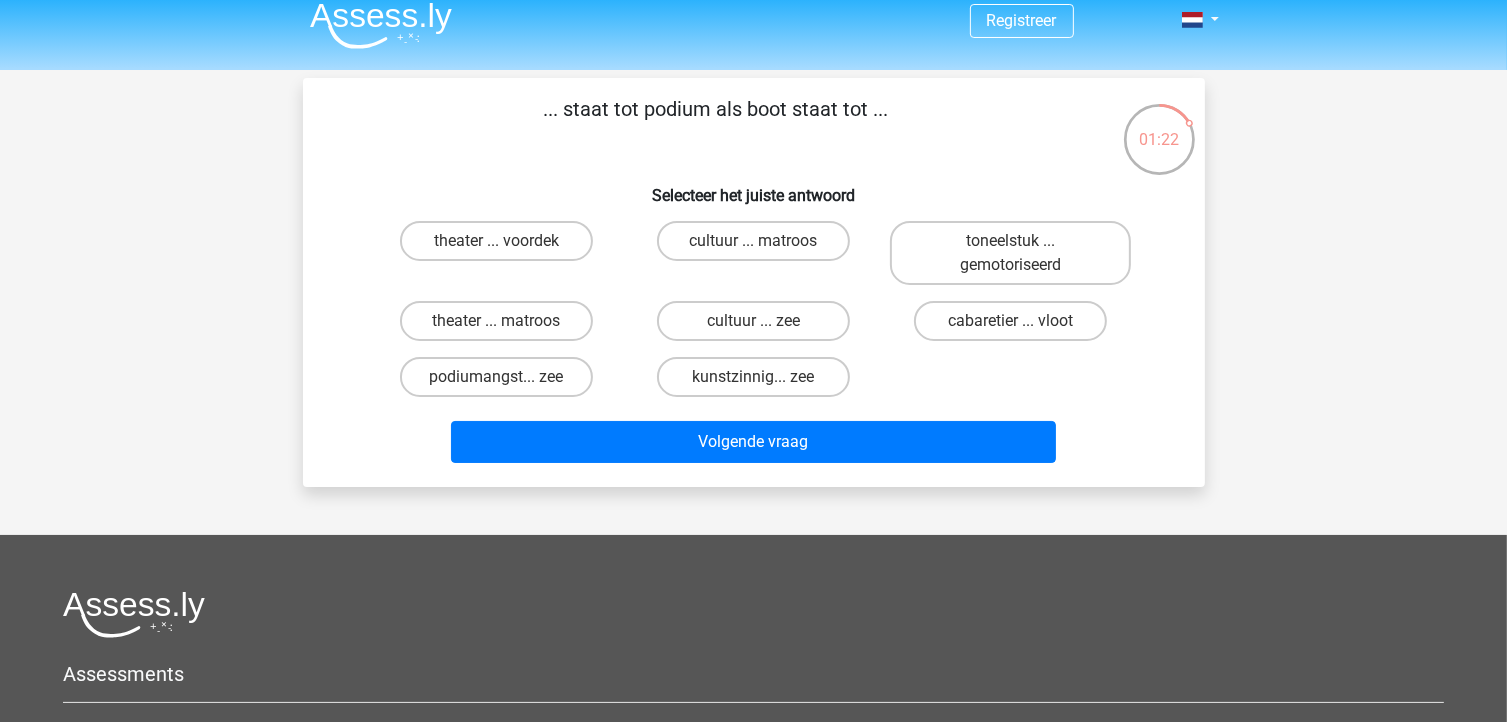 scroll, scrollTop: 0, scrollLeft: 0, axis: both 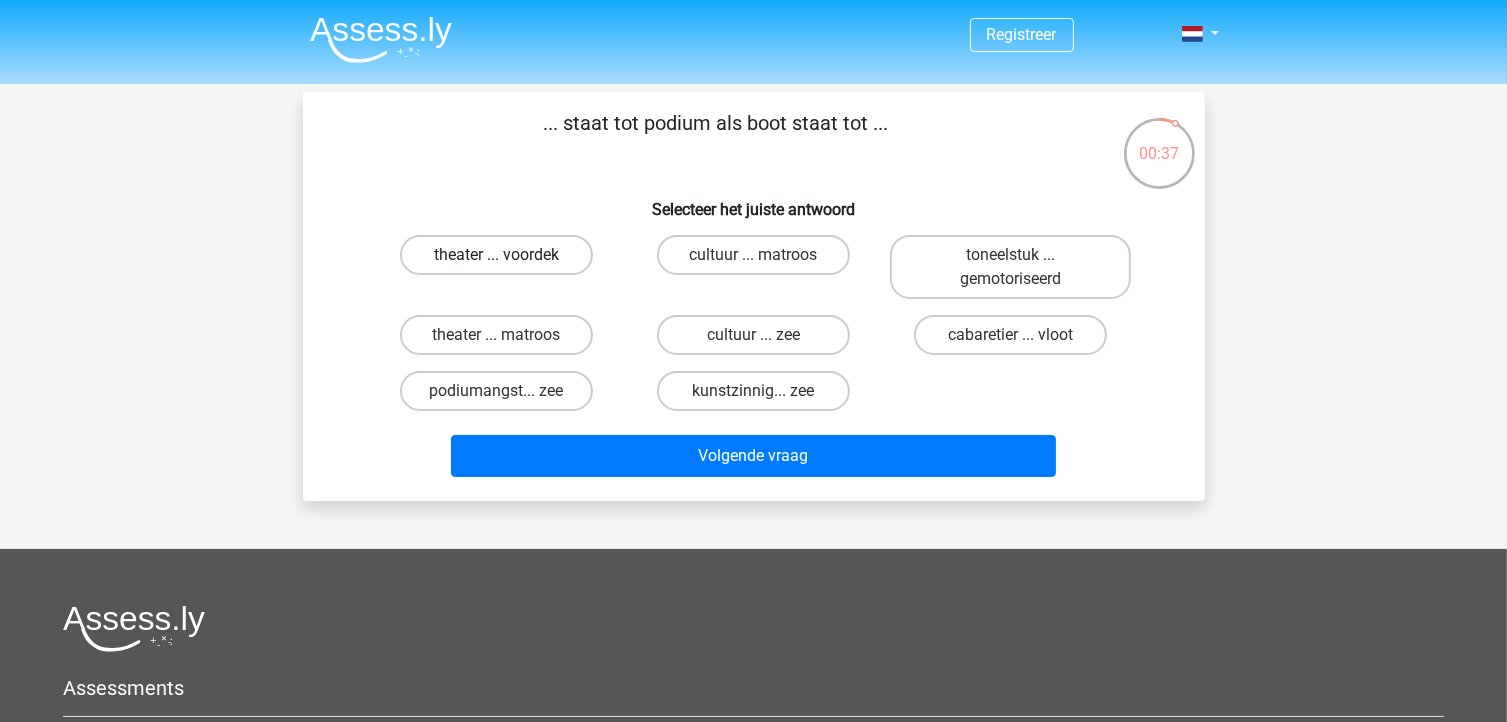 click on "theater ... voordek" at bounding box center (496, 255) 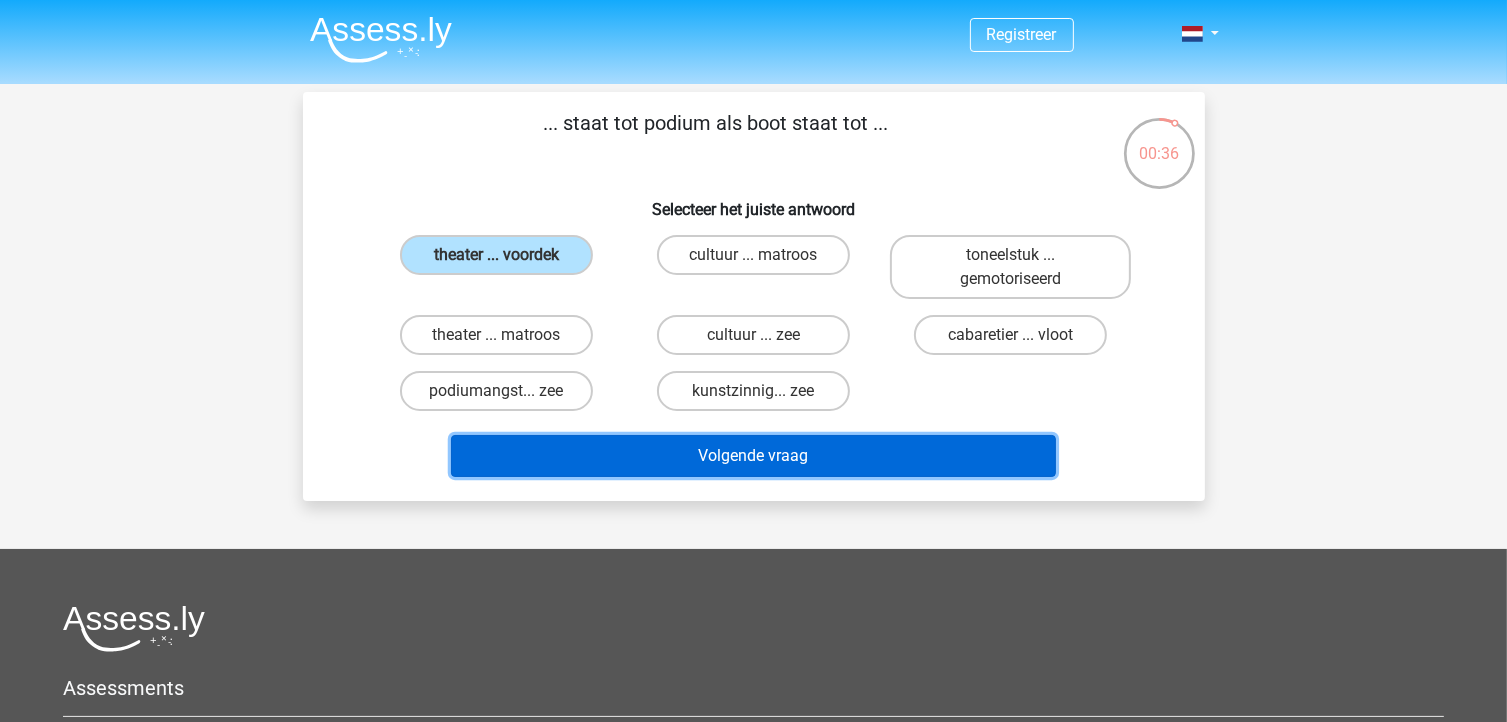 click on "Volgende vraag" at bounding box center [753, 456] 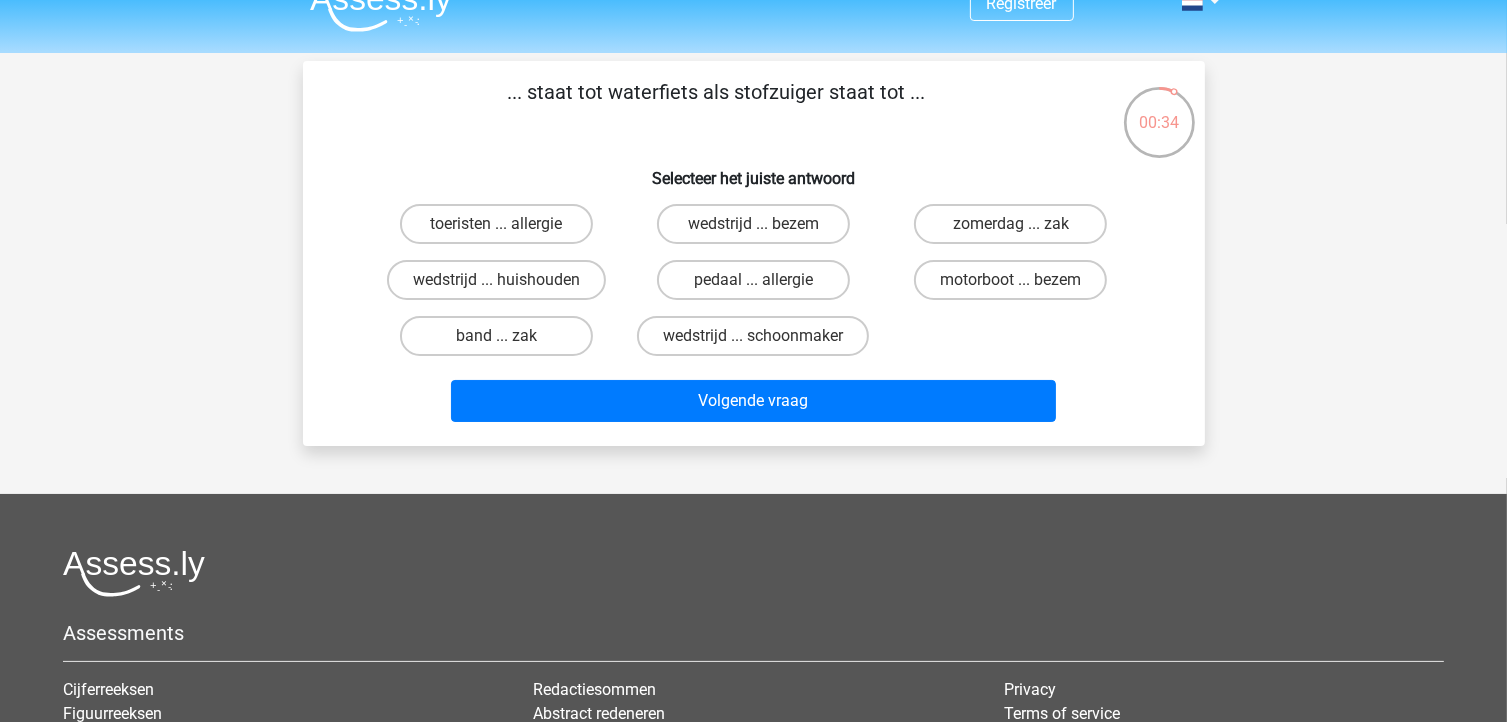 scroll, scrollTop: 0, scrollLeft: 0, axis: both 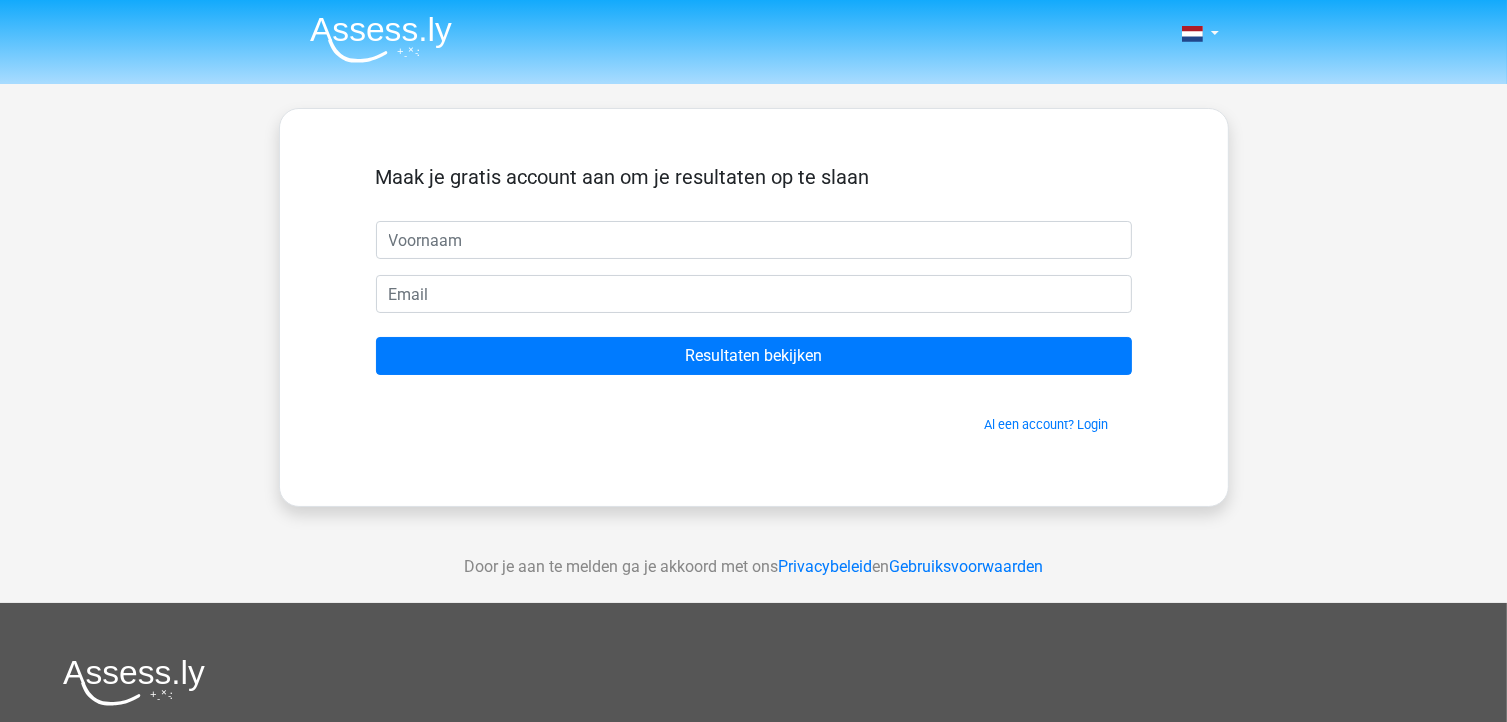 click at bounding box center (754, 240) 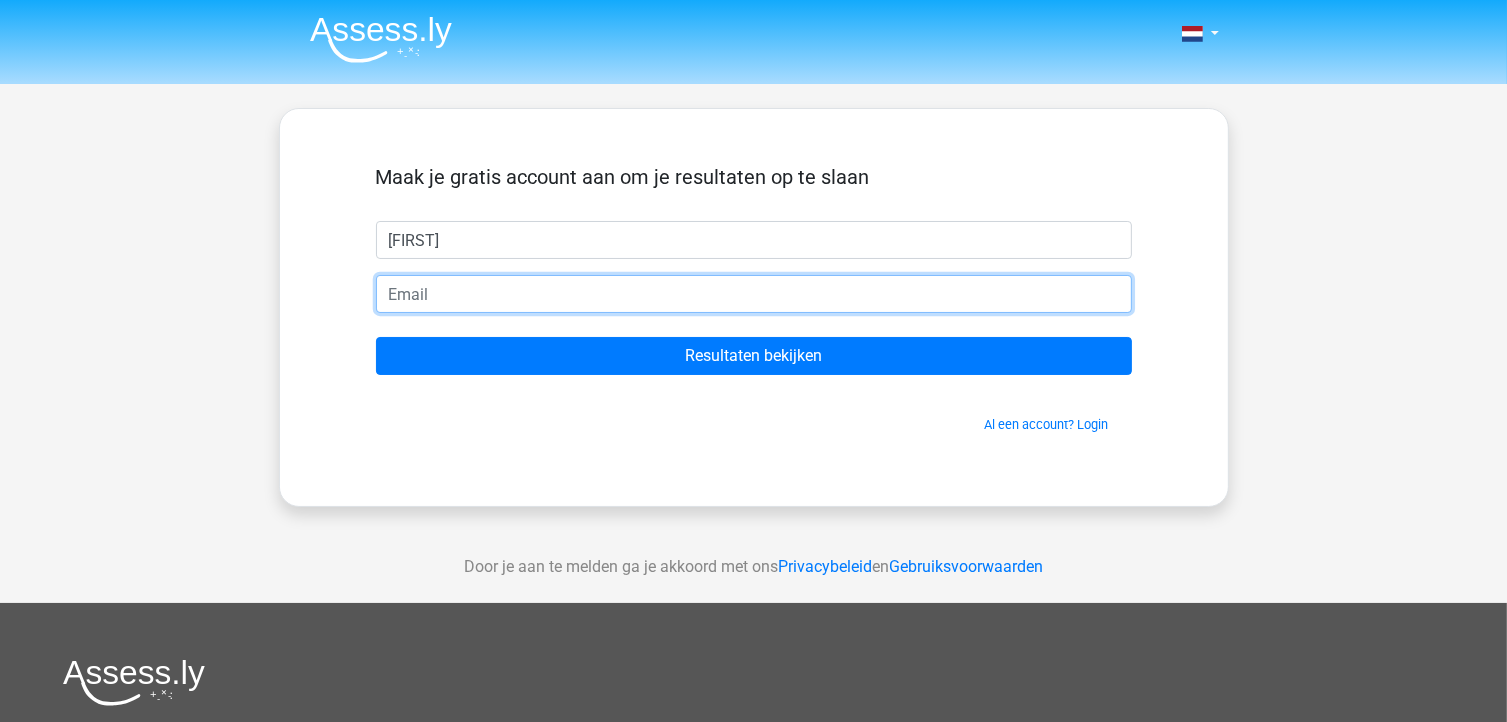 click at bounding box center [754, 294] 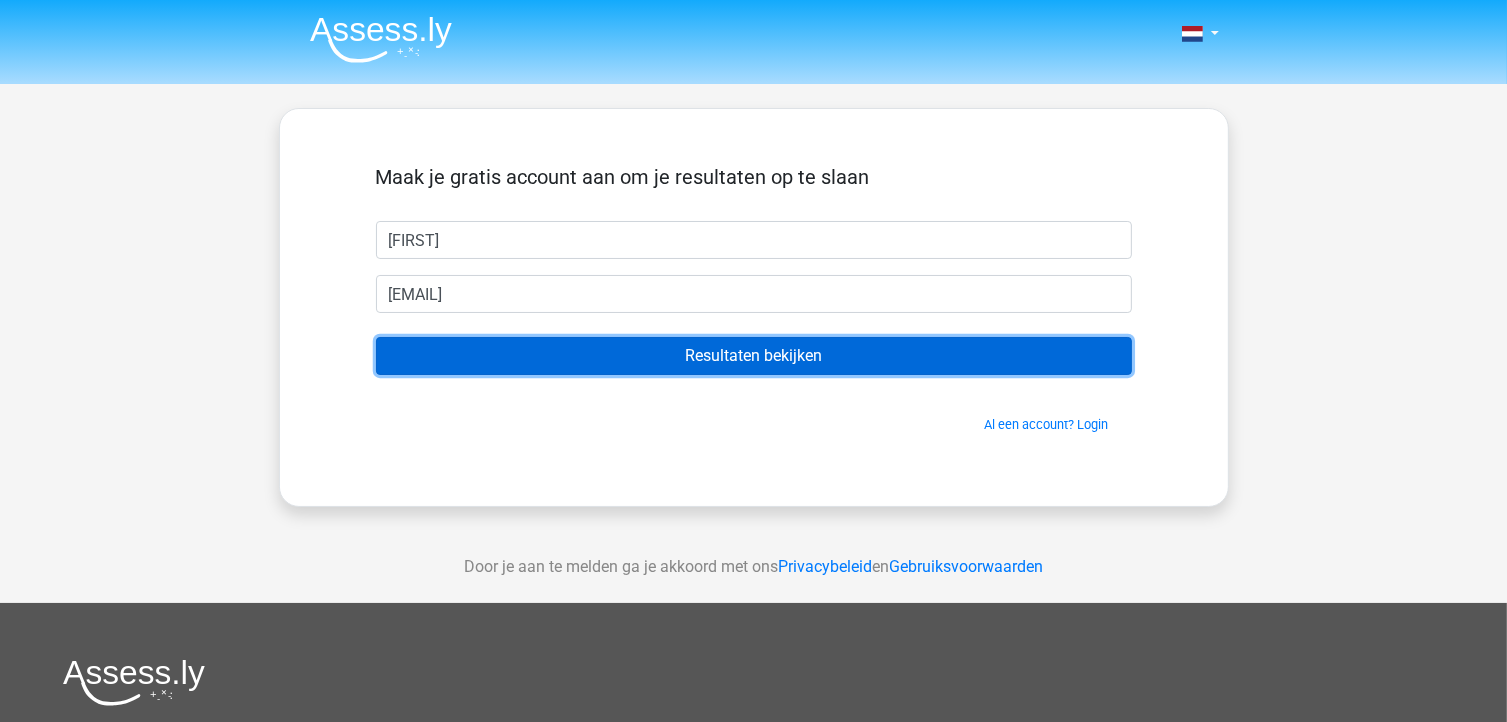 click on "Resultaten bekijken" at bounding box center [754, 356] 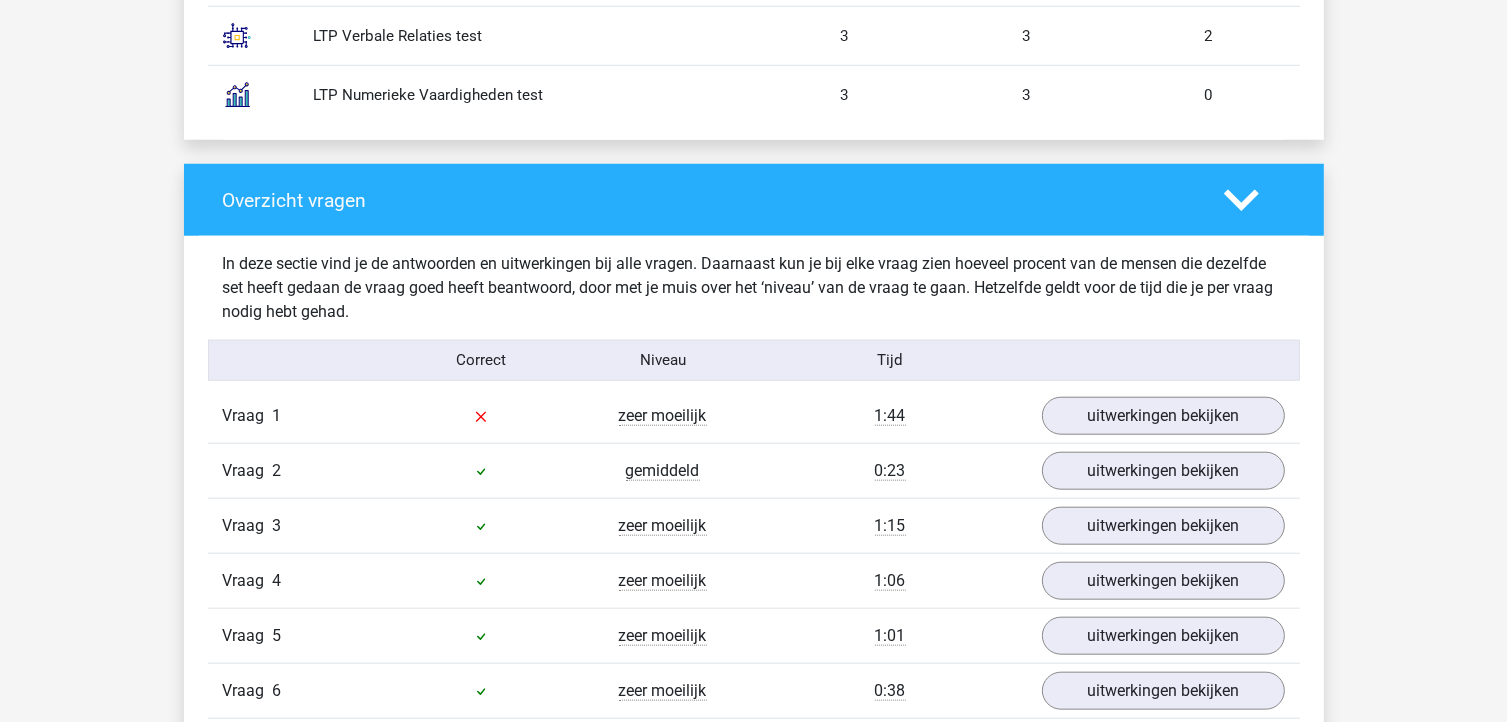 scroll, scrollTop: 2000, scrollLeft: 0, axis: vertical 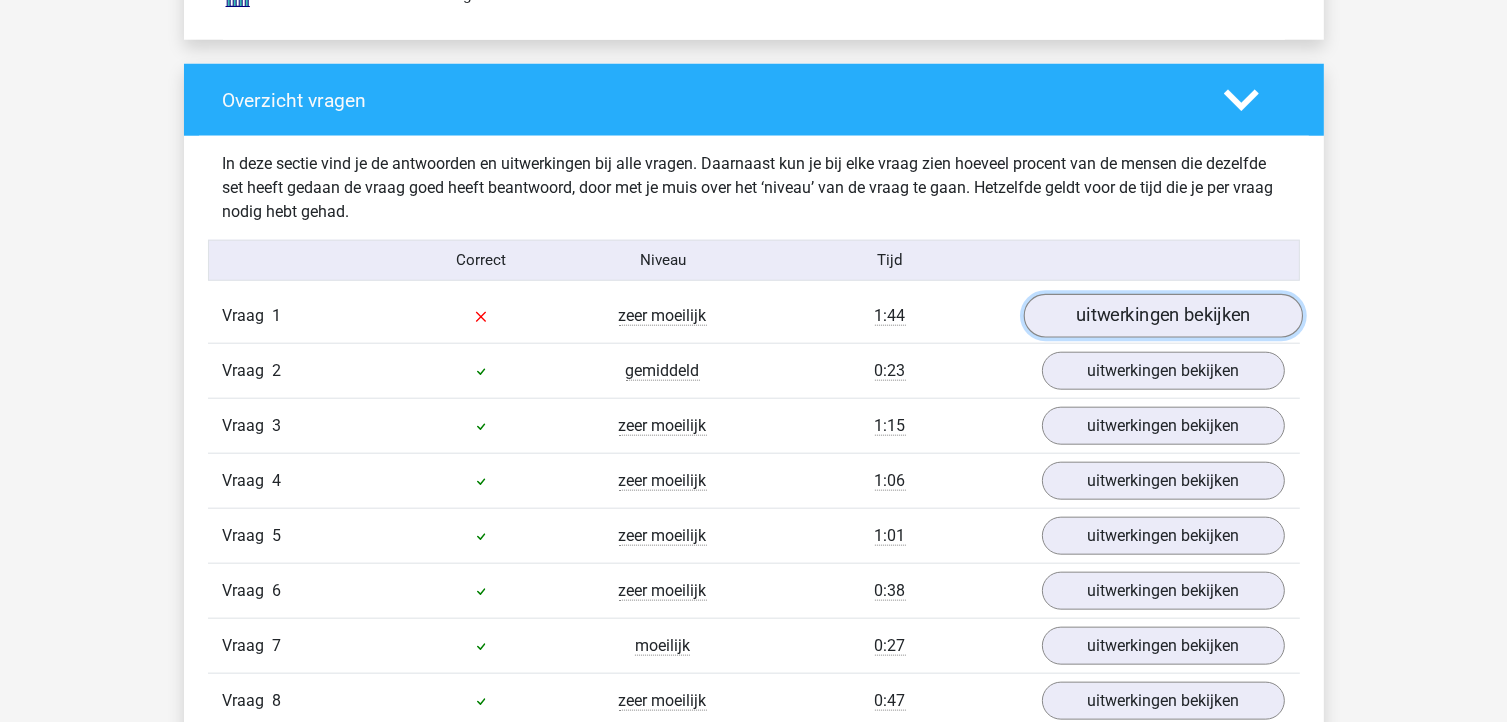 click on "uitwerkingen bekijken" at bounding box center (1162, 316) 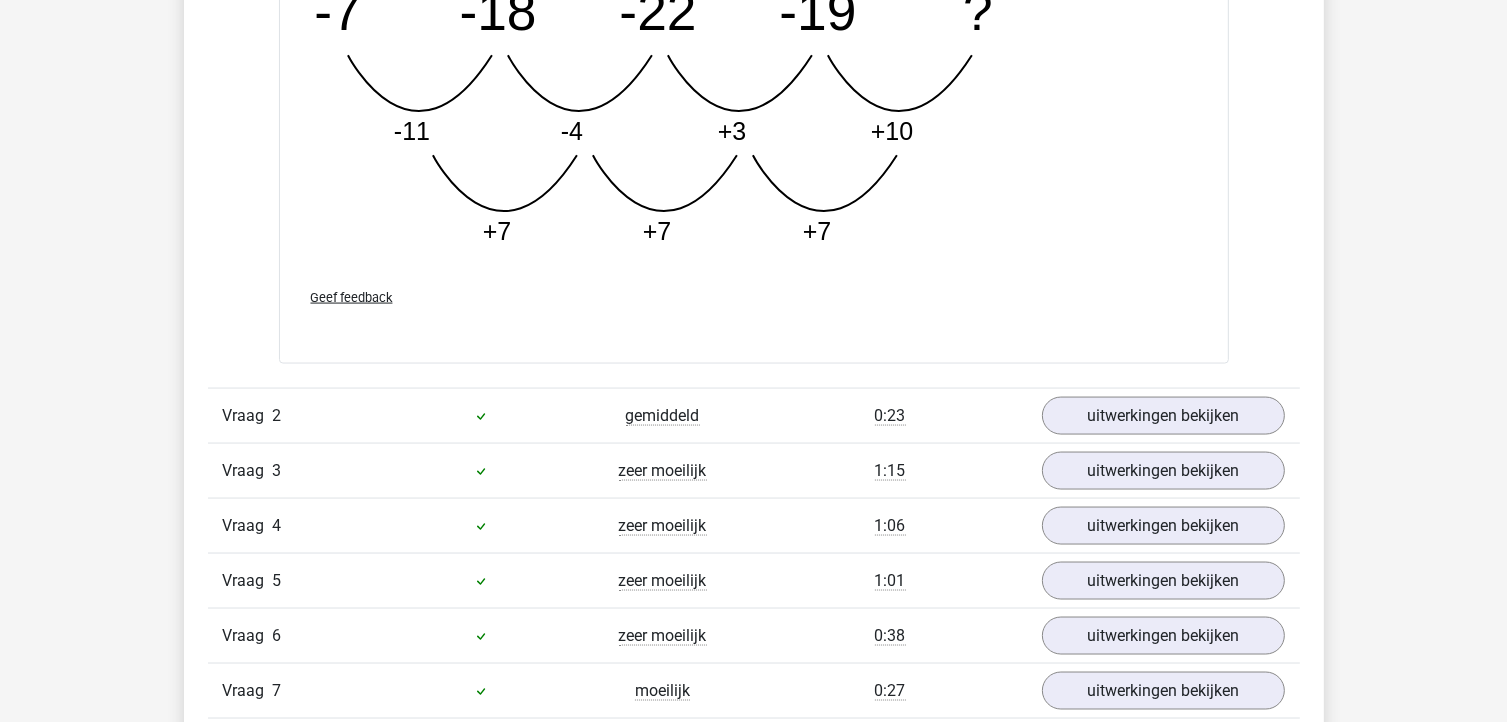 scroll, scrollTop: 3000, scrollLeft: 0, axis: vertical 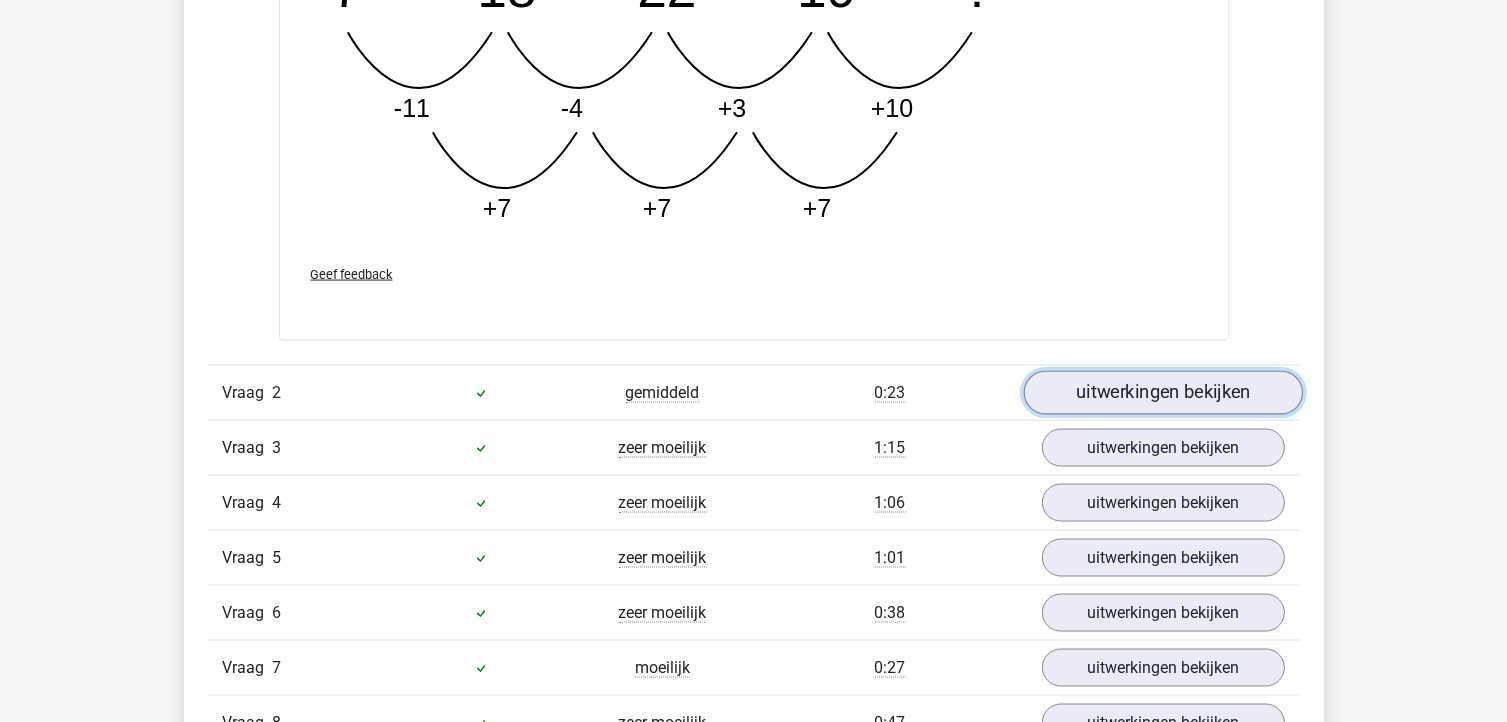 click on "uitwerkingen bekijken" at bounding box center [1162, 393] 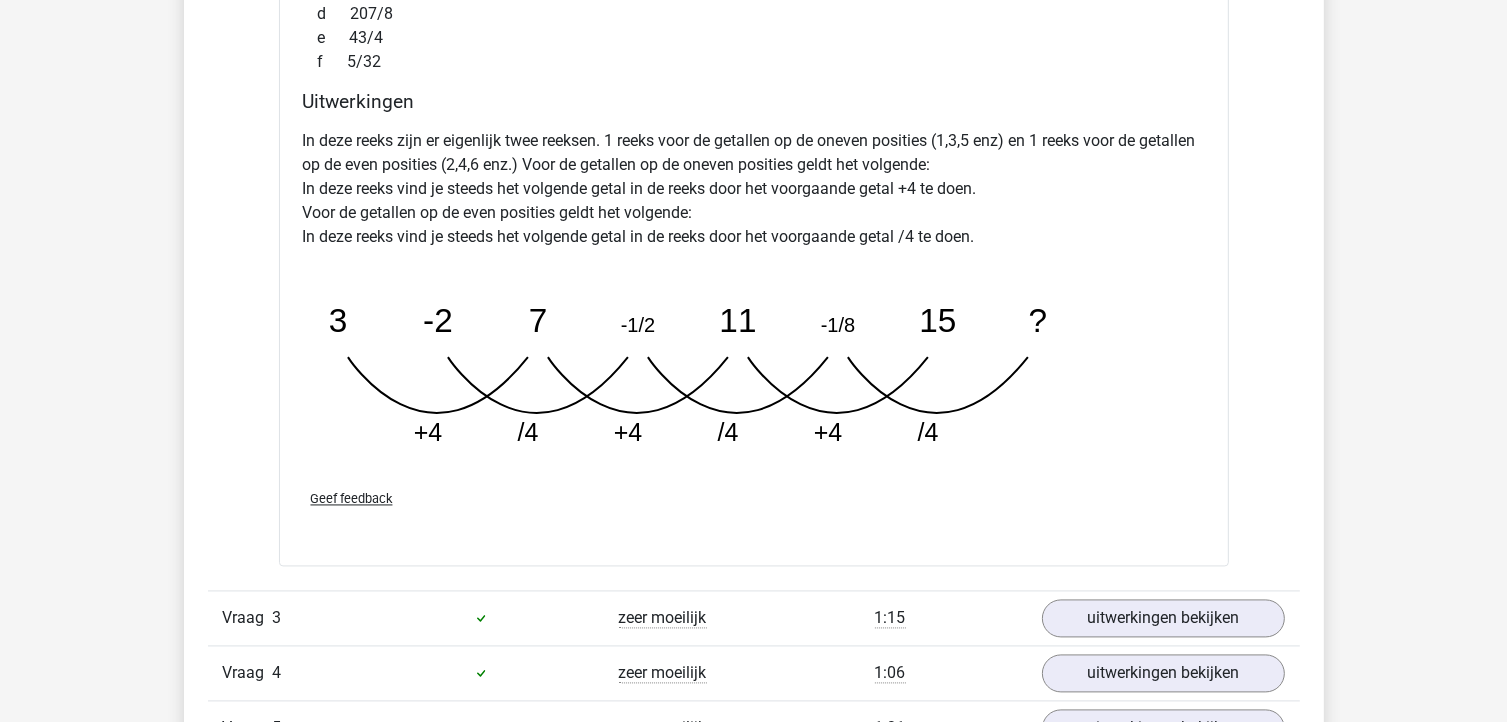 scroll, scrollTop: 3900, scrollLeft: 0, axis: vertical 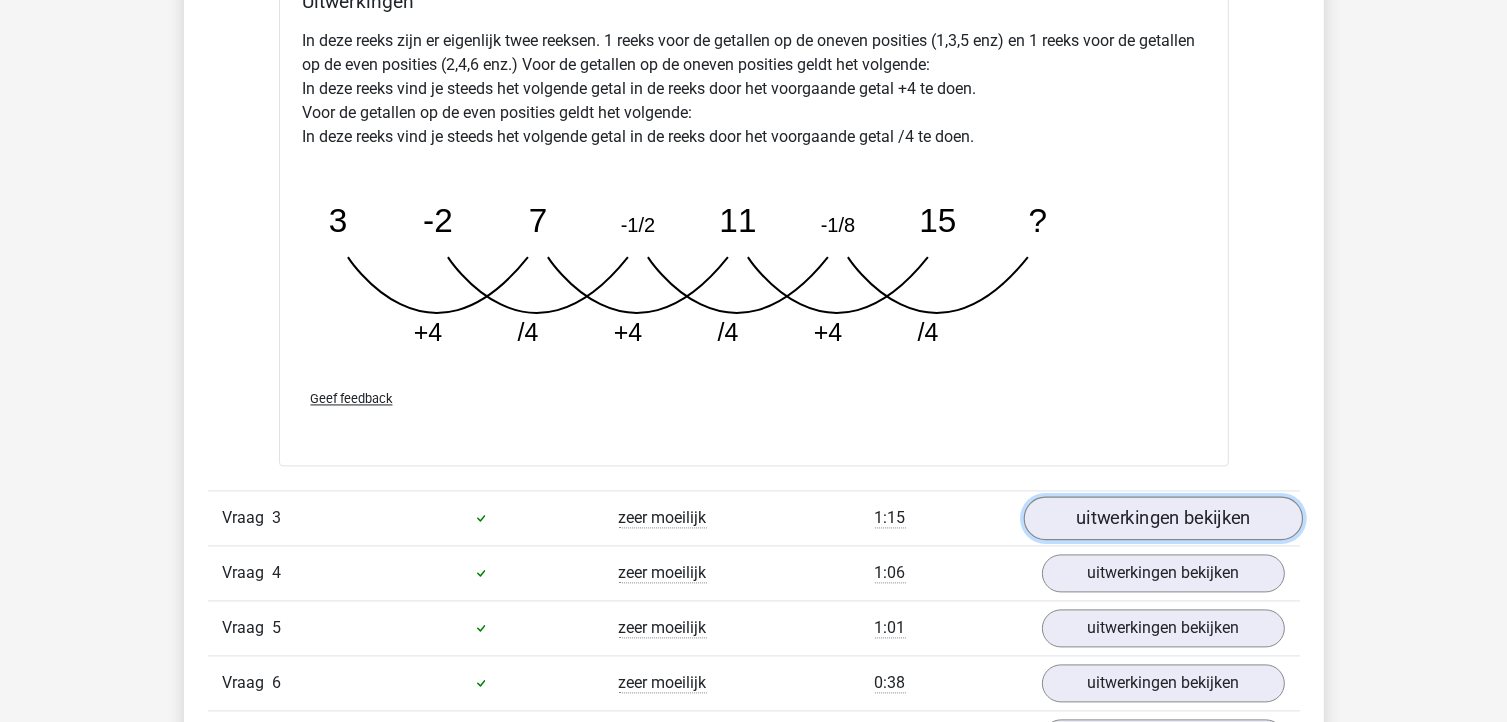 click on "uitwerkingen bekijken" at bounding box center [1162, 518] 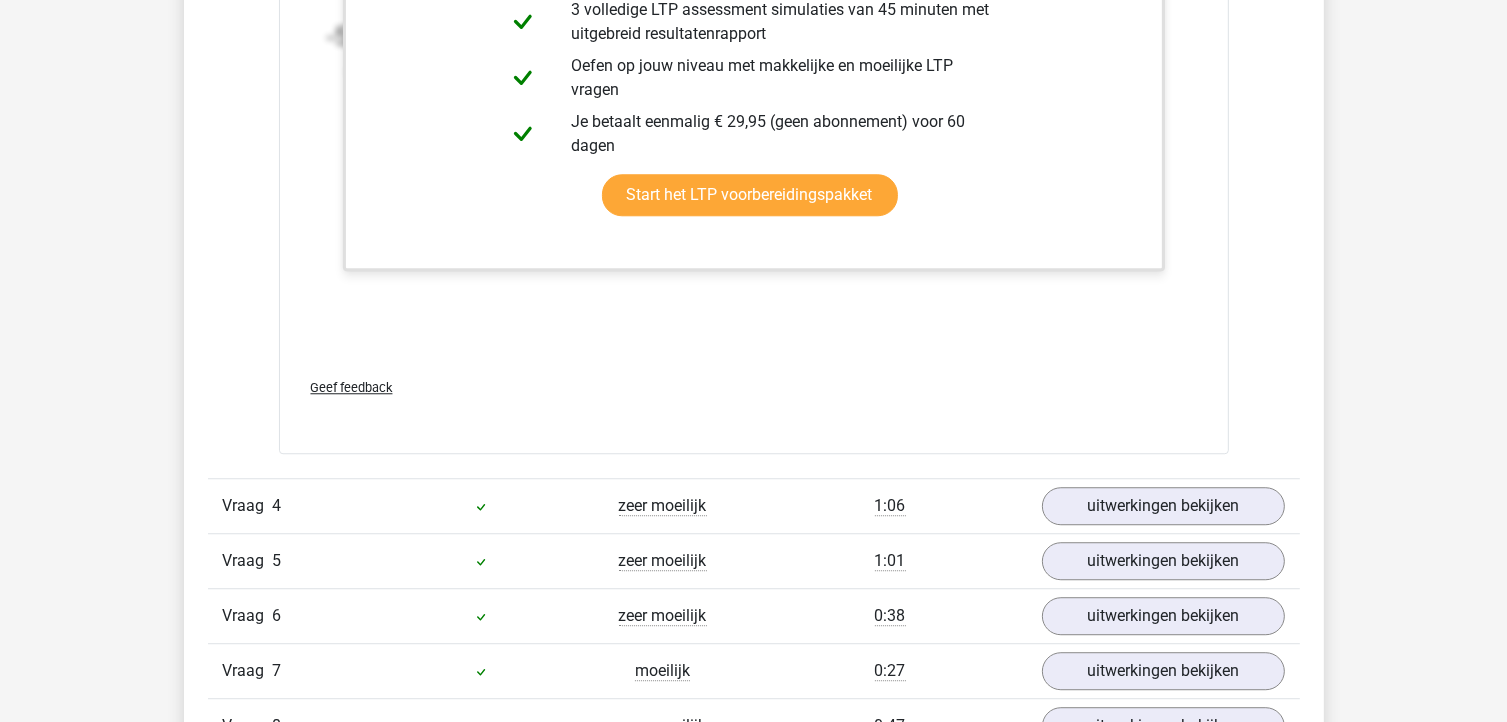 scroll, scrollTop: 5200, scrollLeft: 0, axis: vertical 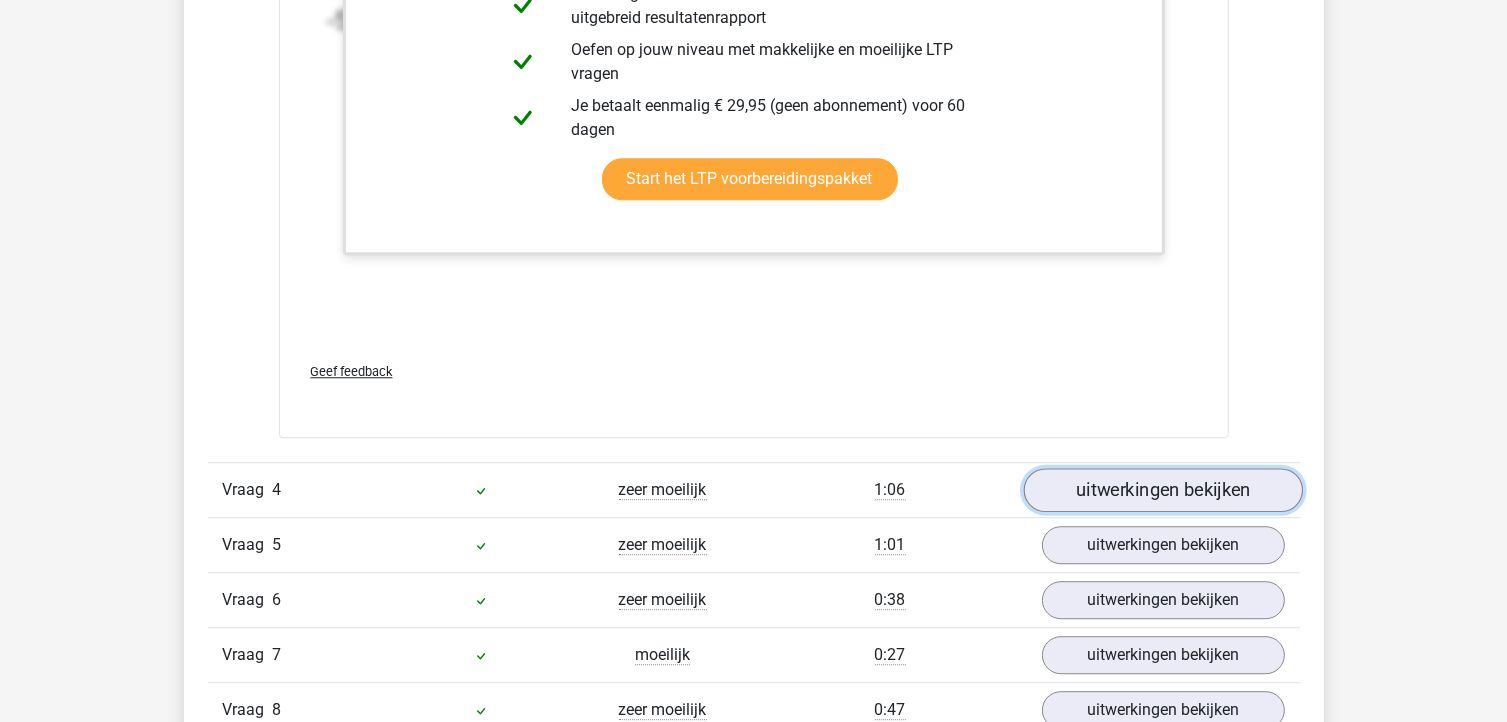 click on "uitwerkingen bekijken" at bounding box center (1162, 491) 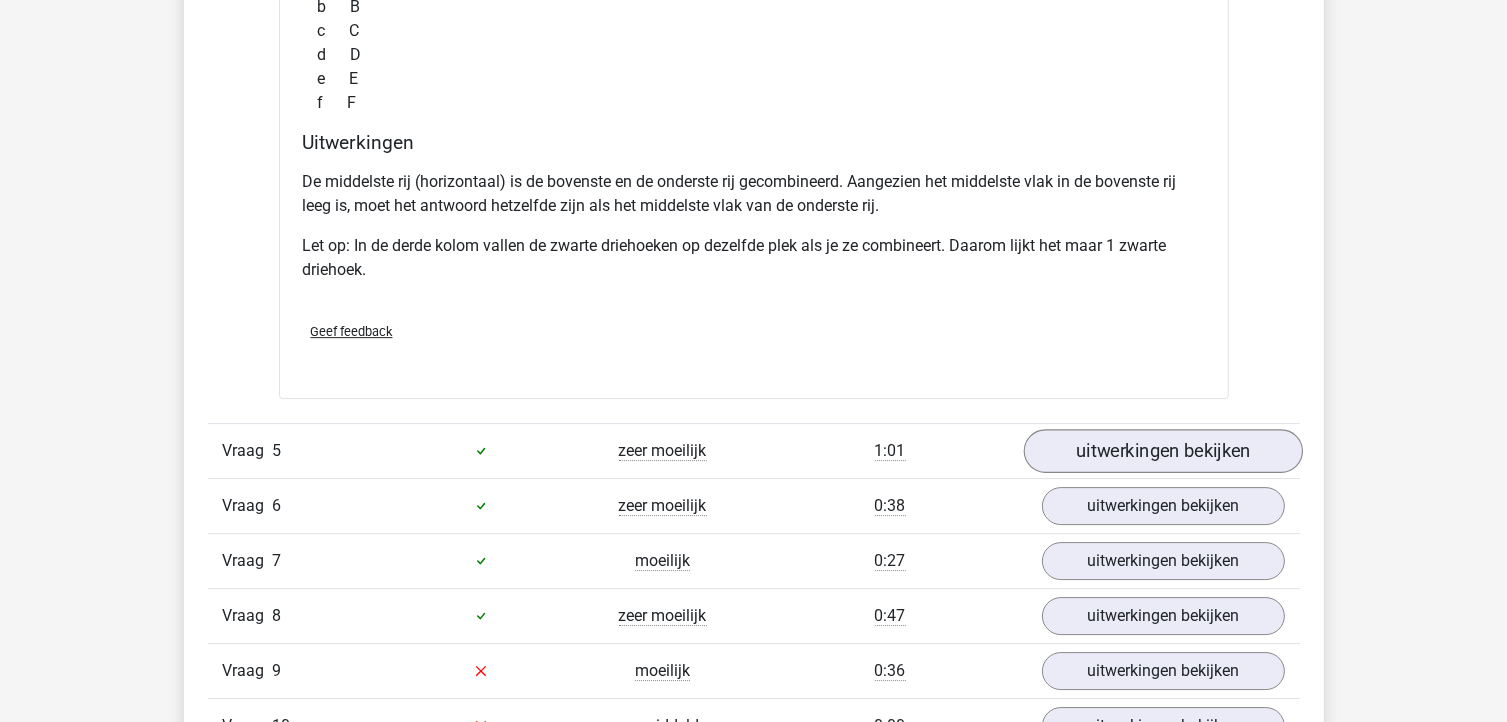 scroll, scrollTop: 6200, scrollLeft: 0, axis: vertical 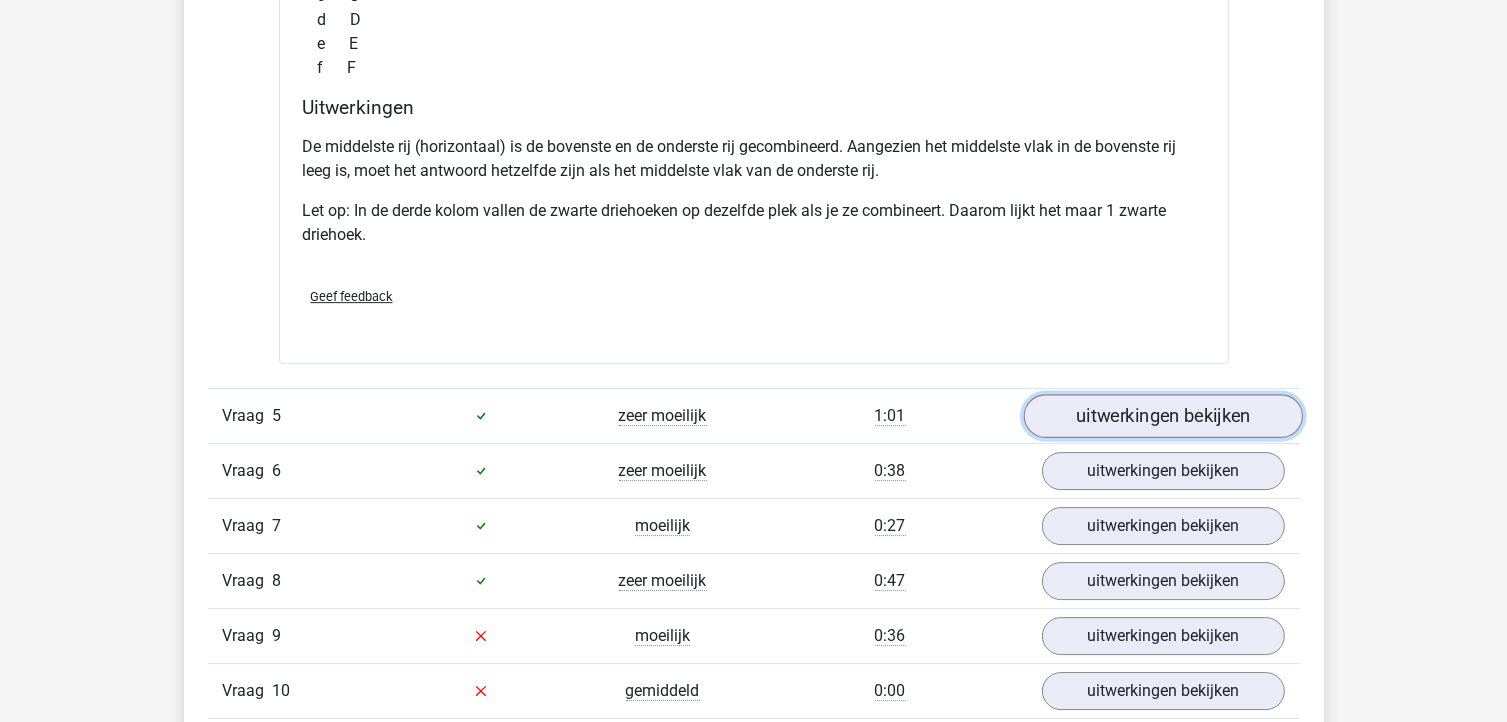 click on "uitwerkingen bekijken" at bounding box center [1162, 416] 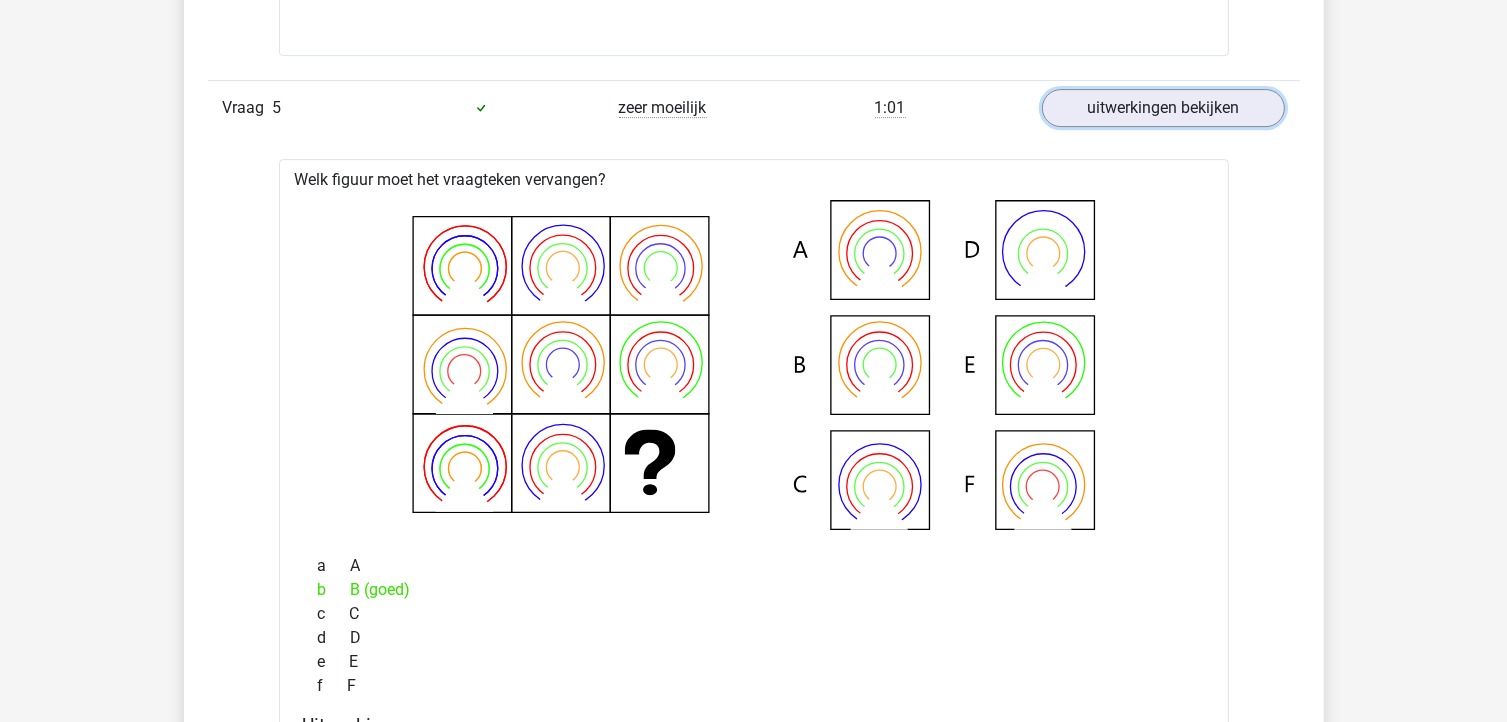 scroll, scrollTop: 6400, scrollLeft: 0, axis: vertical 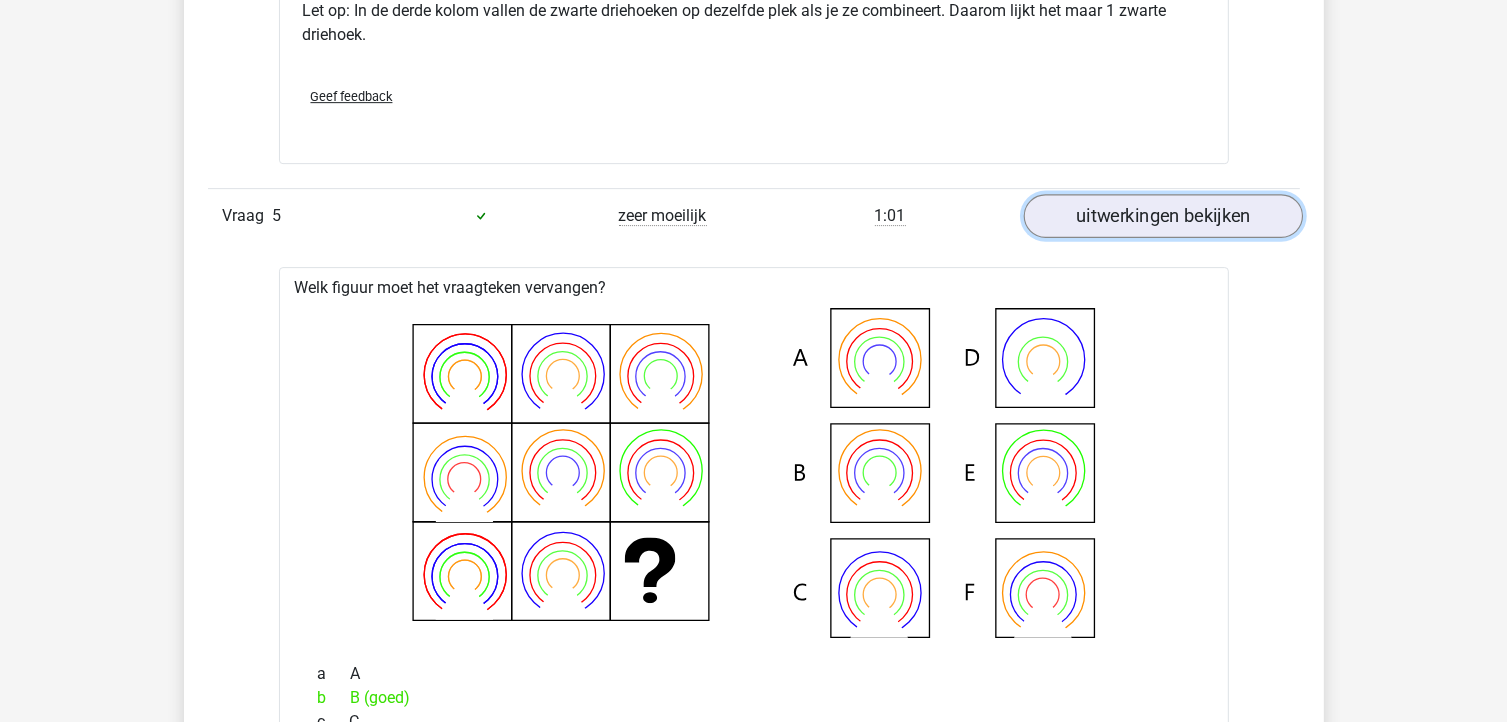 click on "uitwerkingen bekijken" at bounding box center [1162, 216] 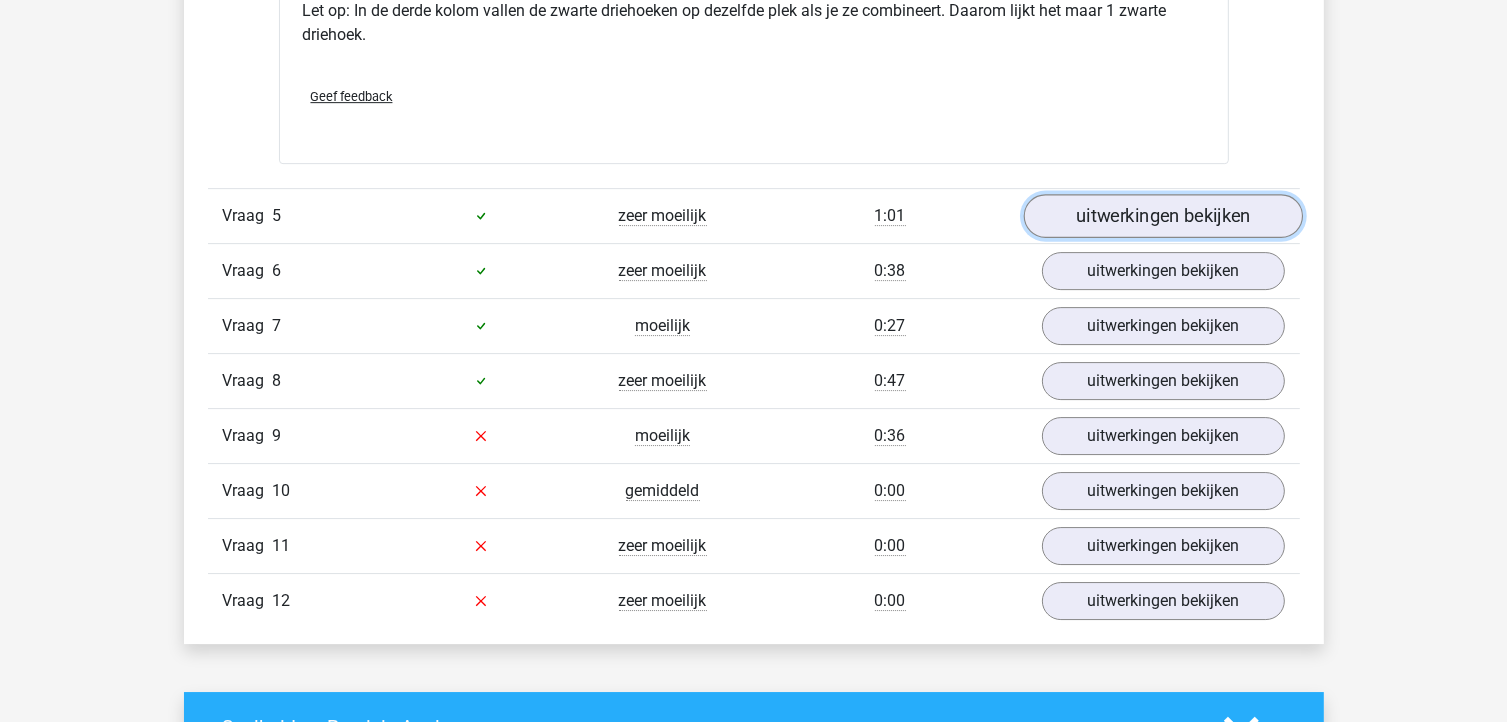 click on "uitwerkingen bekijken" at bounding box center [1162, 216] 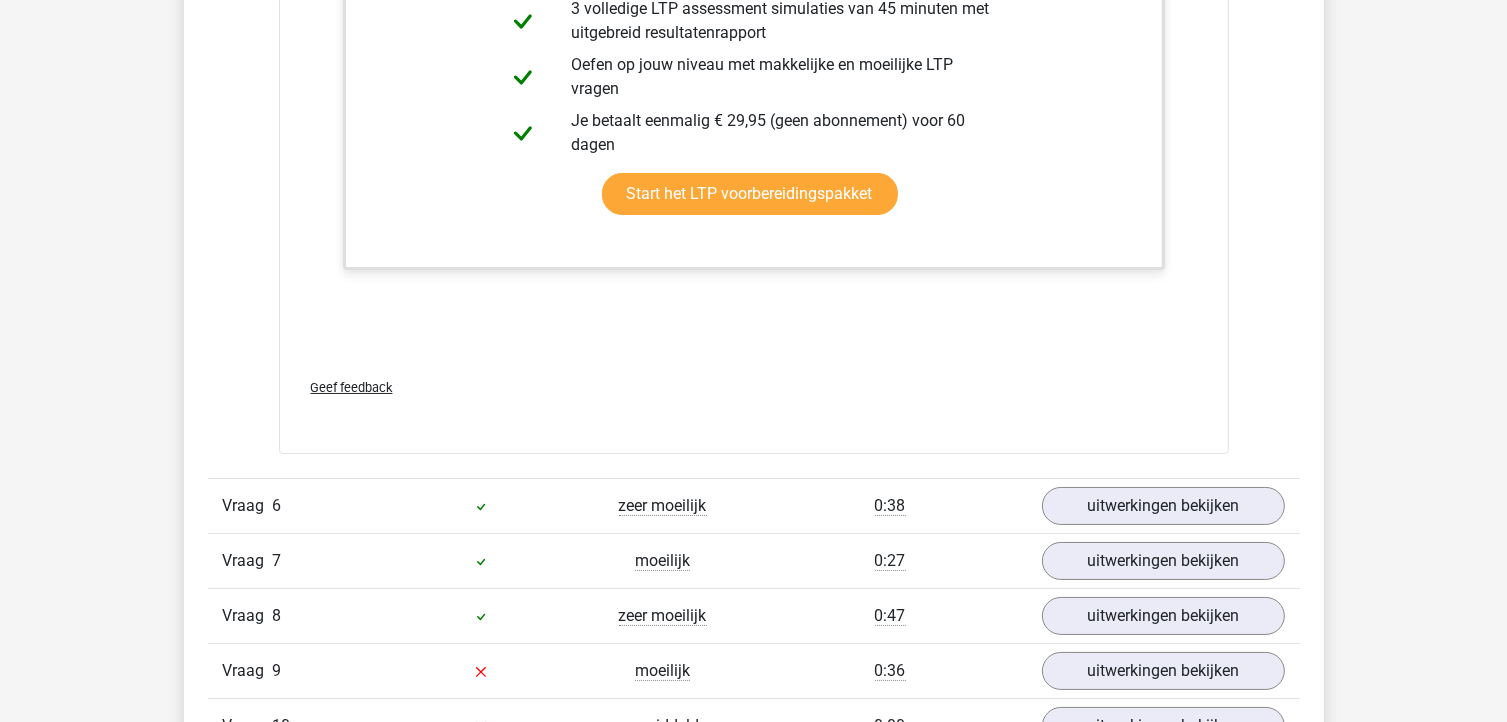 scroll, scrollTop: 7600, scrollLeft: 0, axis: vertical 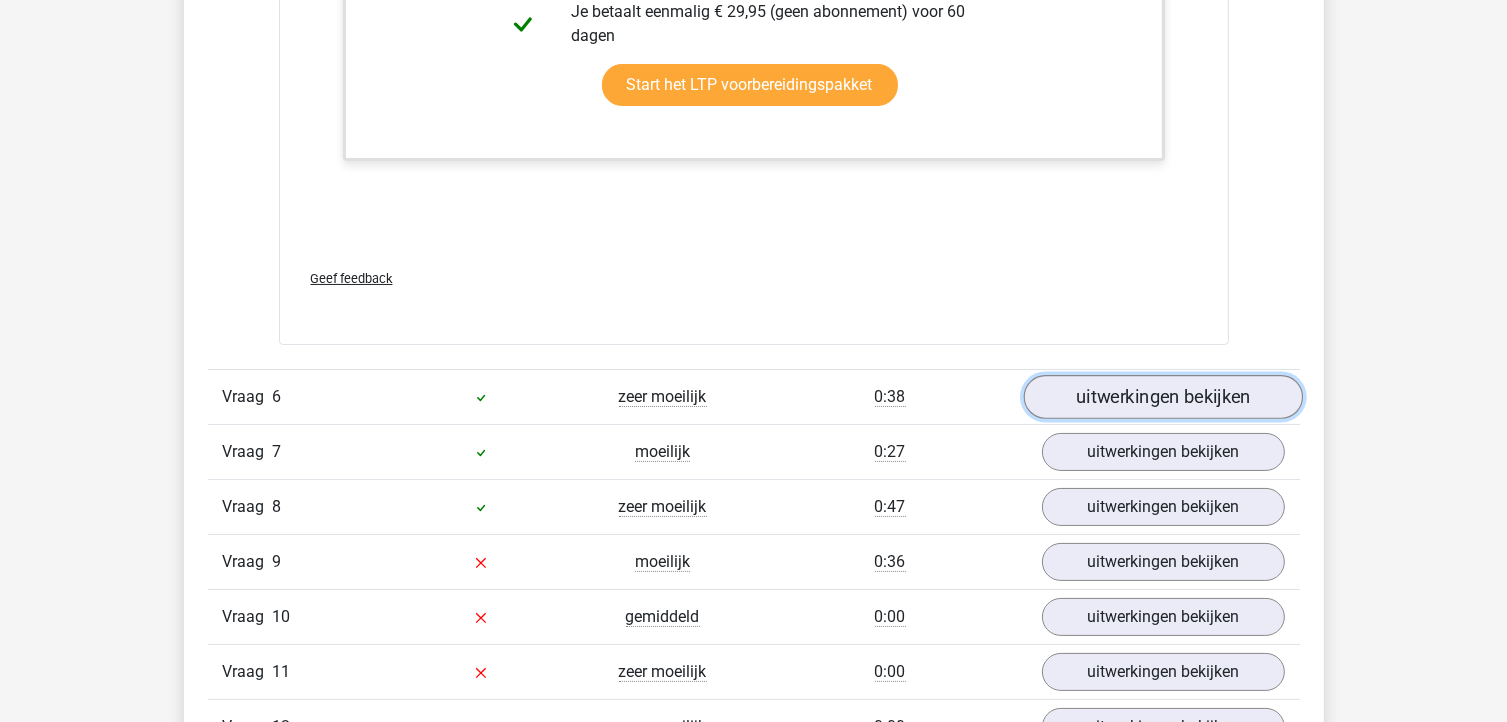 click on "uitwerkingen bekijken" at bounding box center (1162, 397) 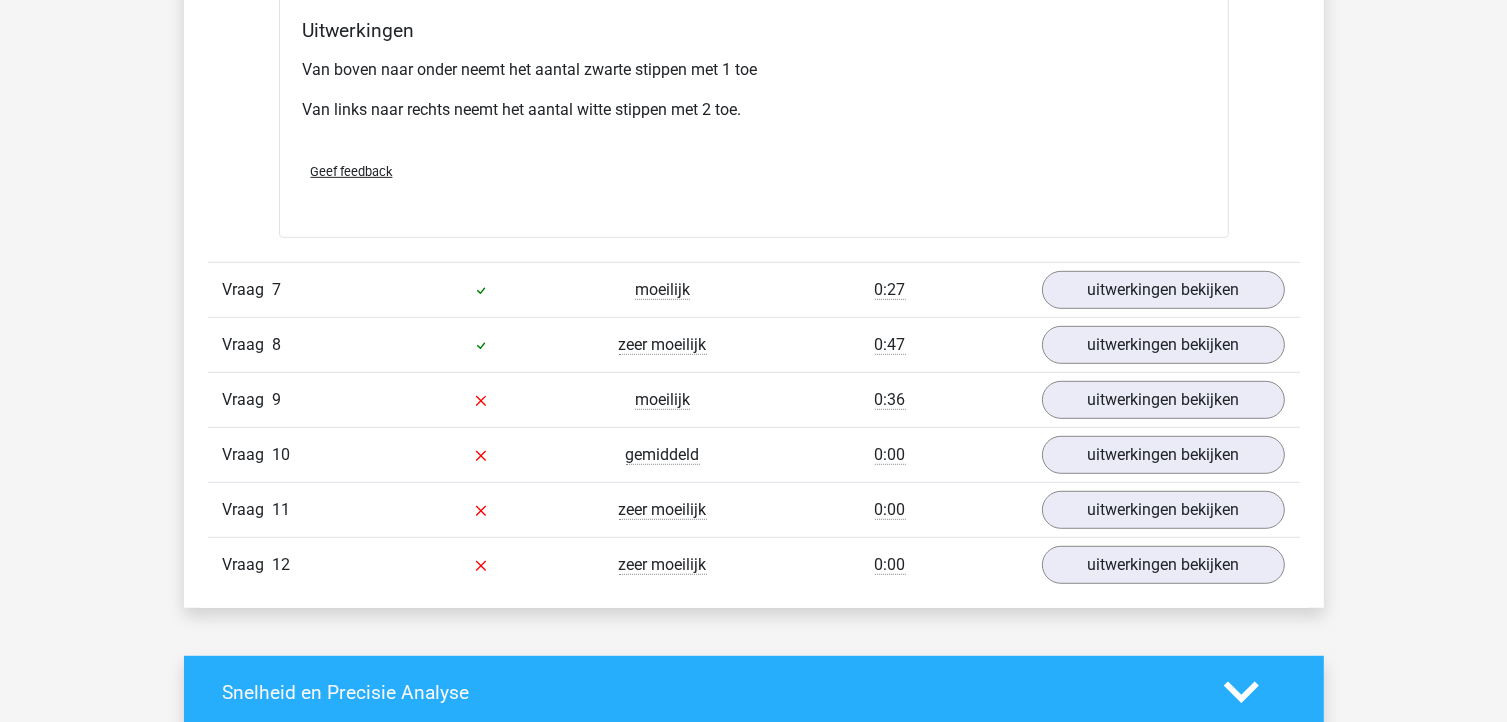 scroll, scrollTop: 8600, scrollLeft: 0, axis: vertical 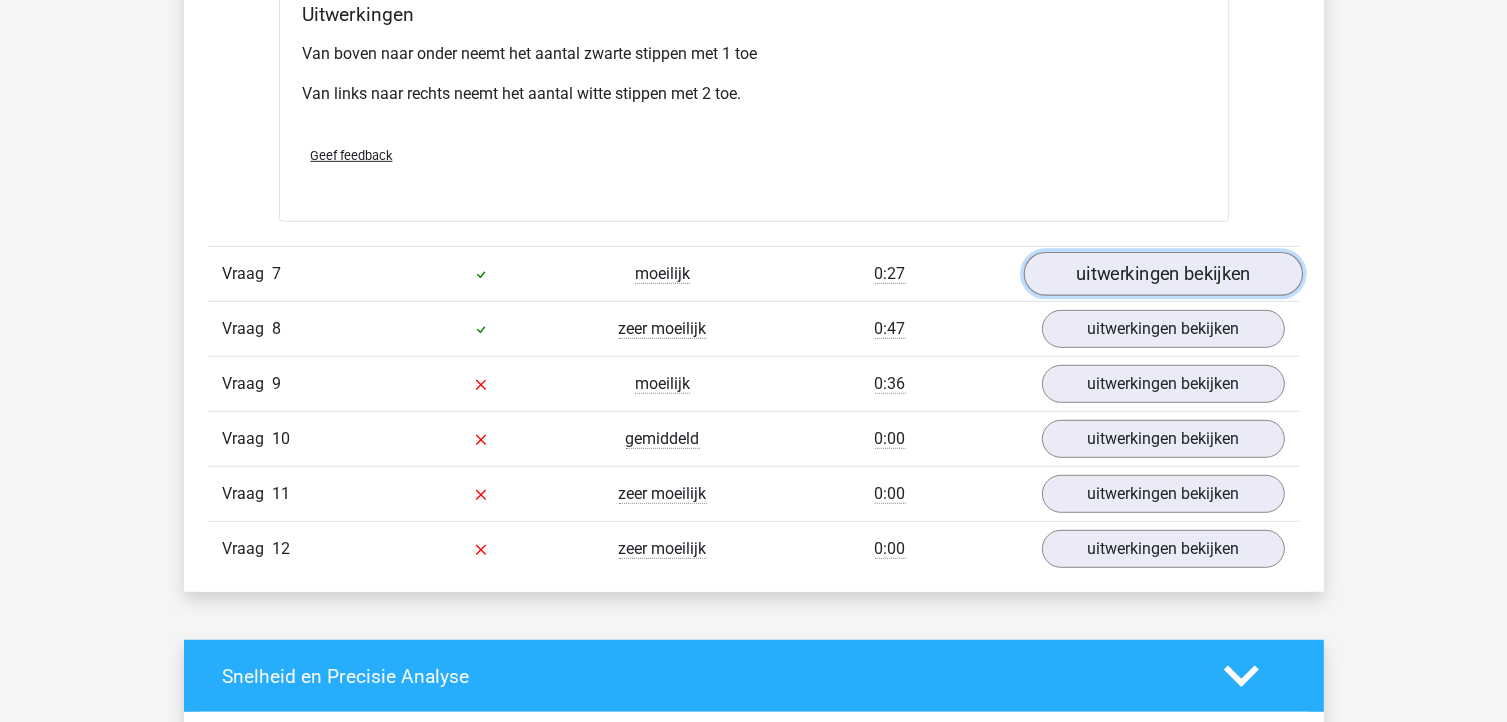click on "uitwerkingen bekijken" at bounding box center (1162, 274) 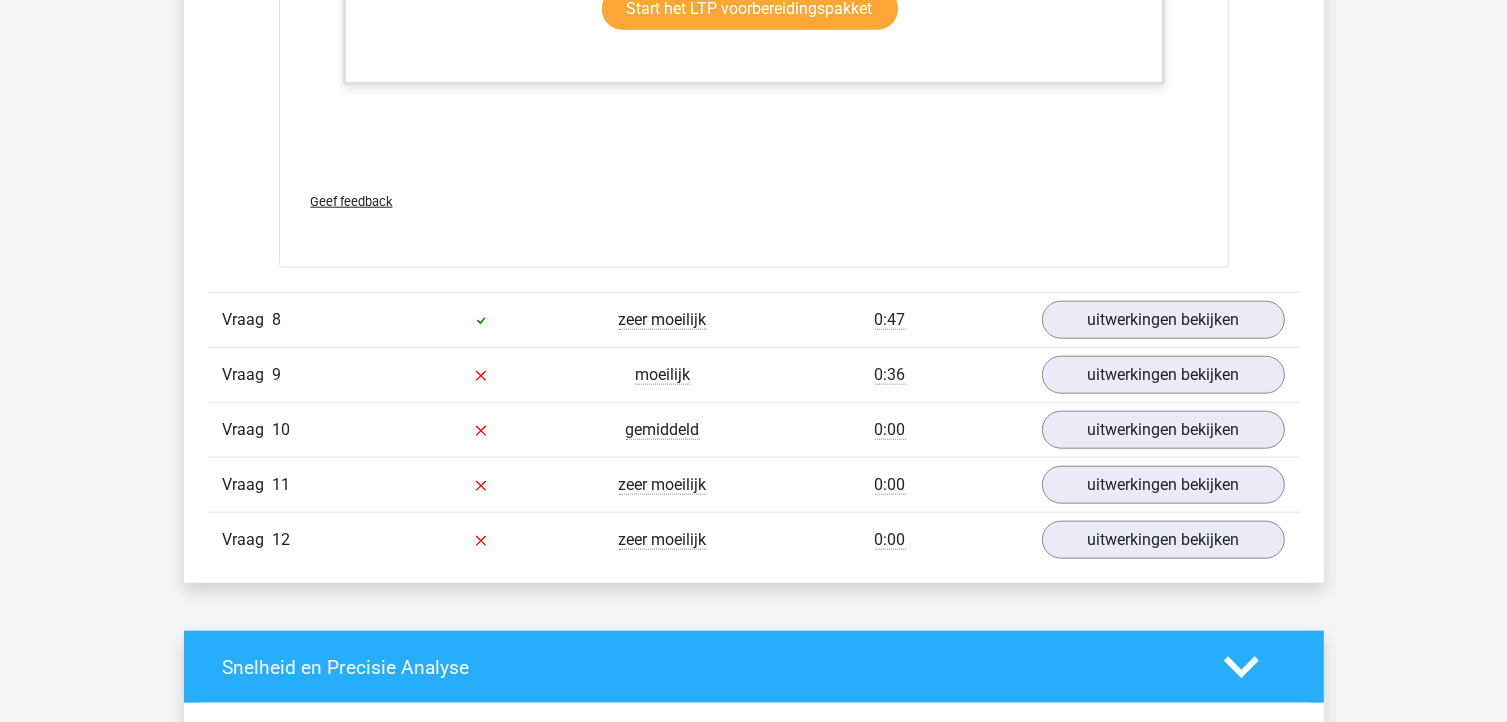 scroll, scrollTop: 9700, scrollLeft: 0, axis: vertical 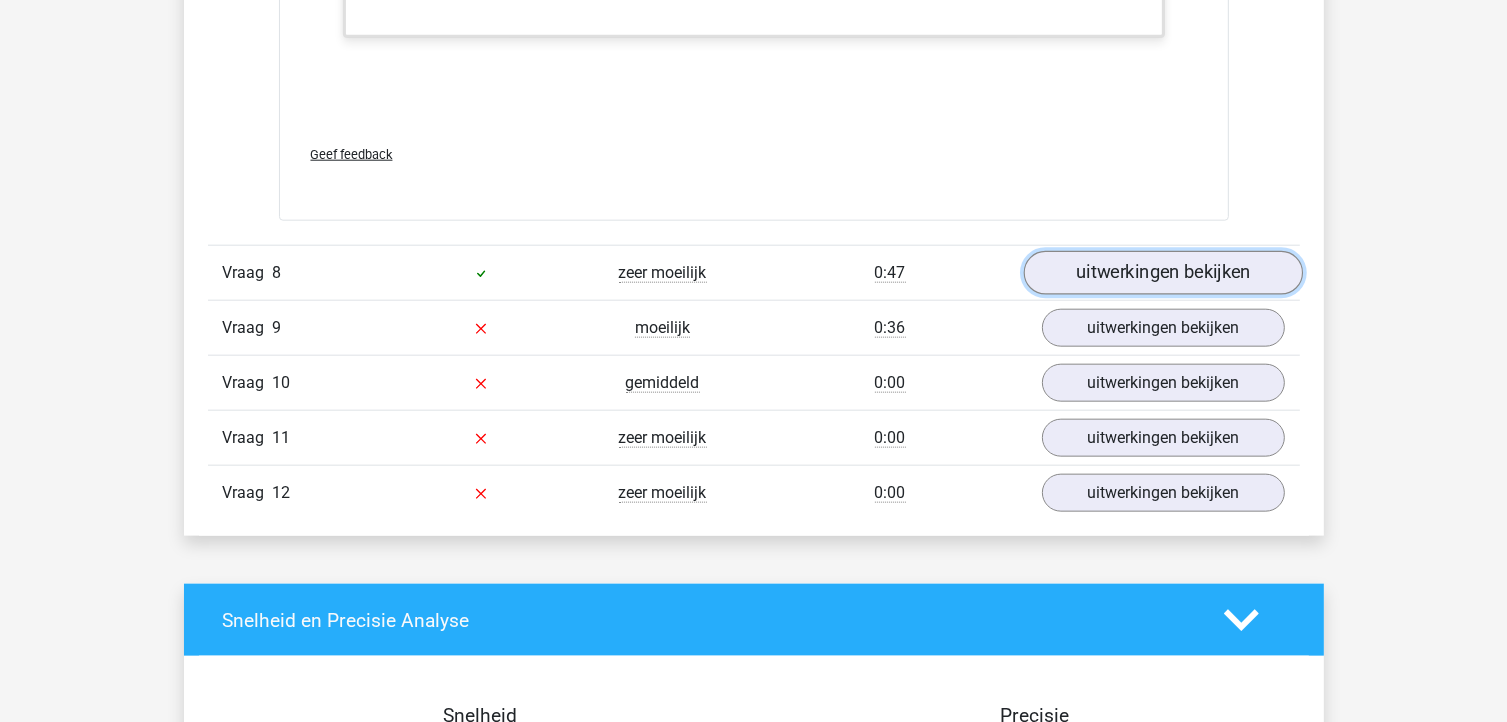 click on "uitwerkingen bekijken" at bounding box center [1162, 273] 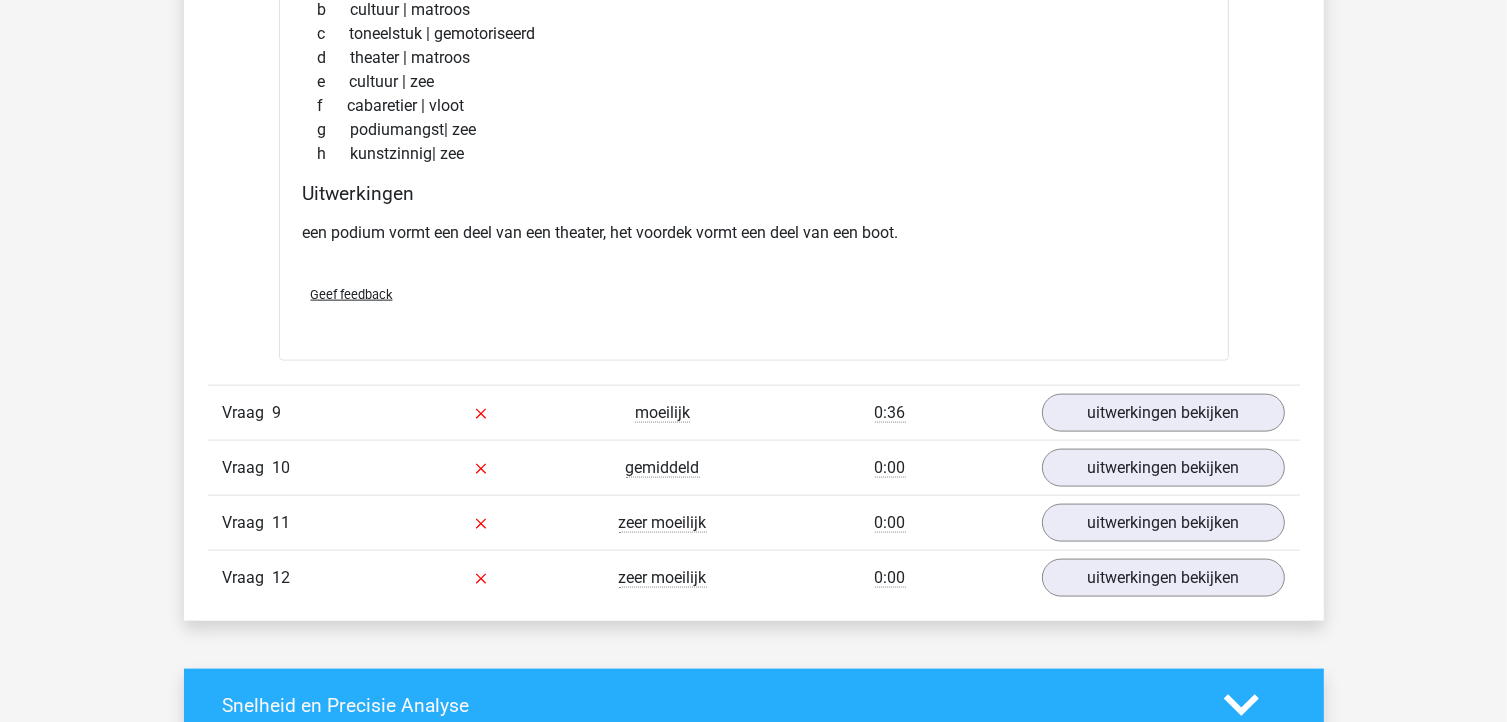 scroll, scrollTop: 10200, scrollLeft: 0, axis: vertical 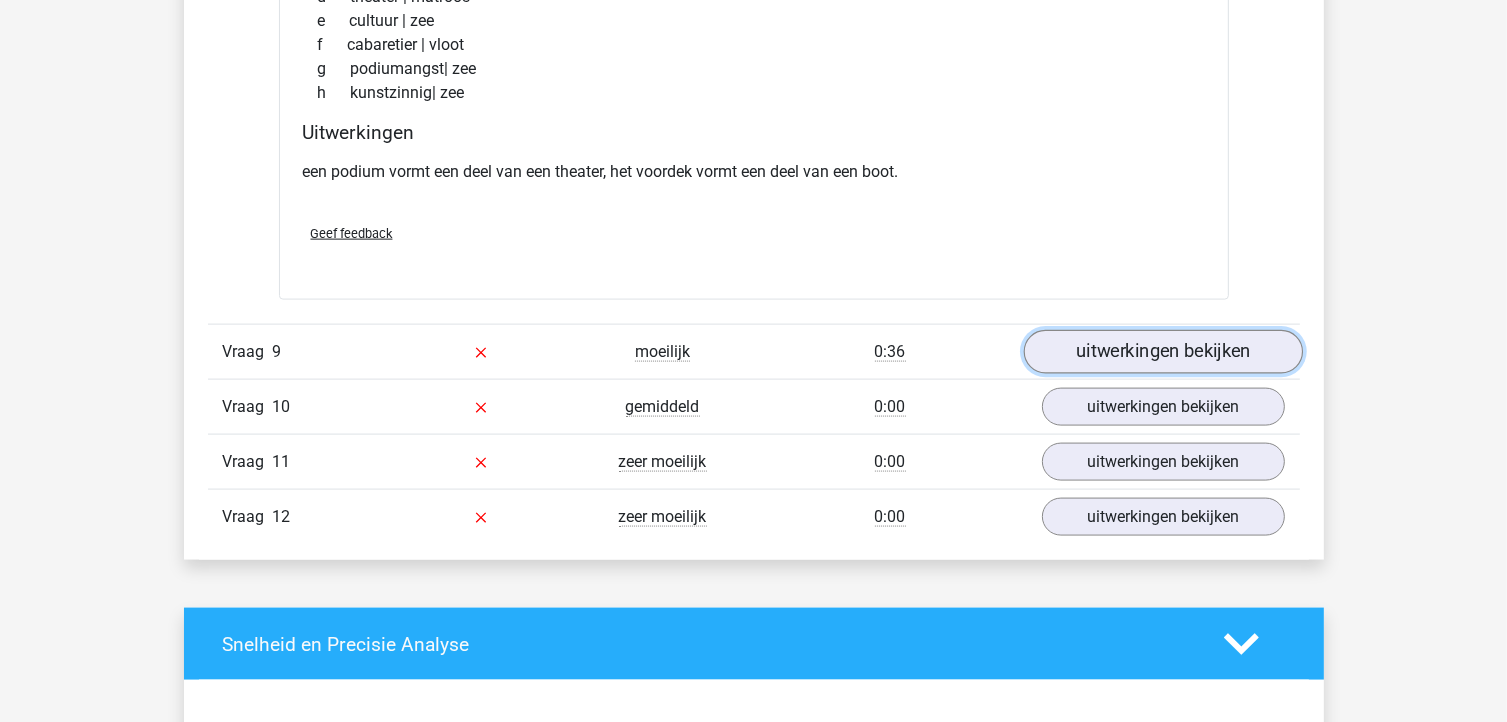 click on "uitwerkingen bekijken" at bounding box center [1162, 353] 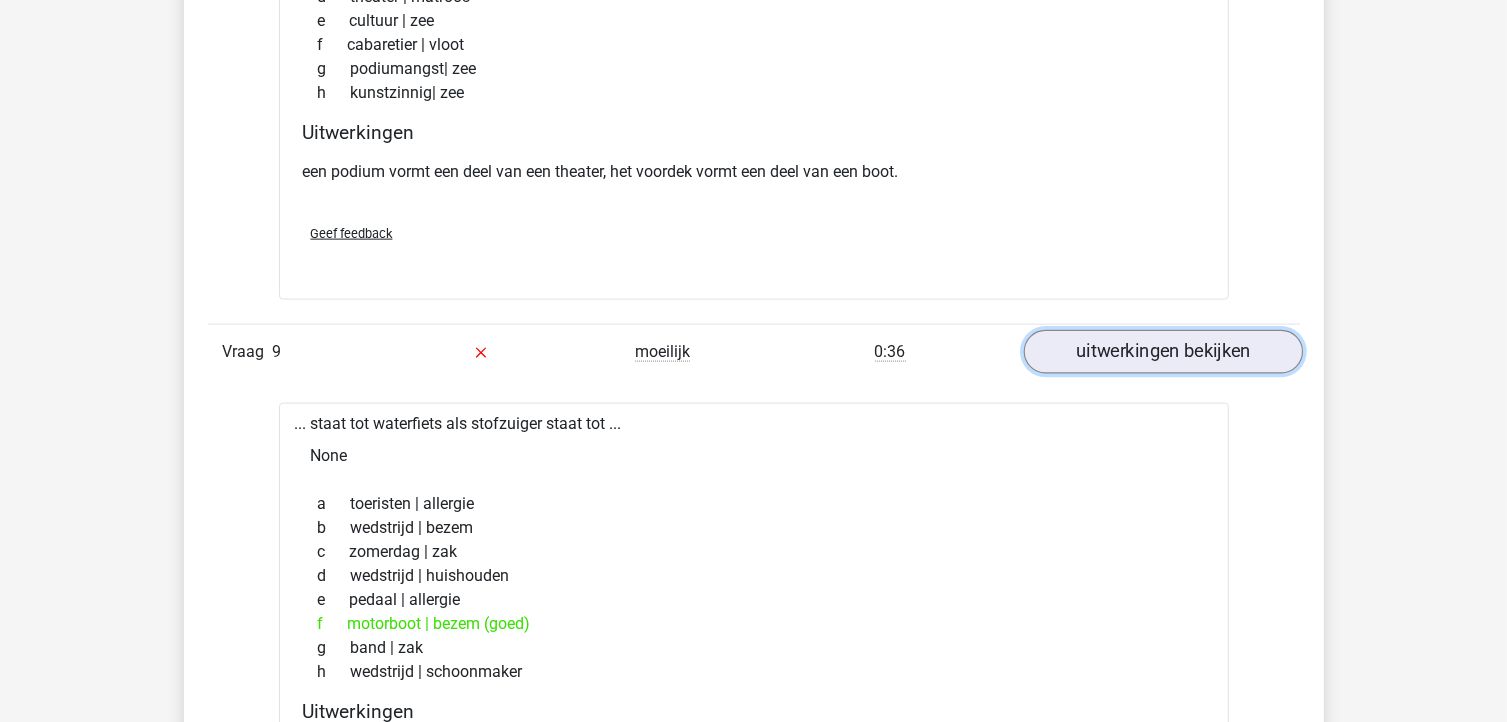click on "uitwerkingen bekijken" at bounding box center [1162, 353] 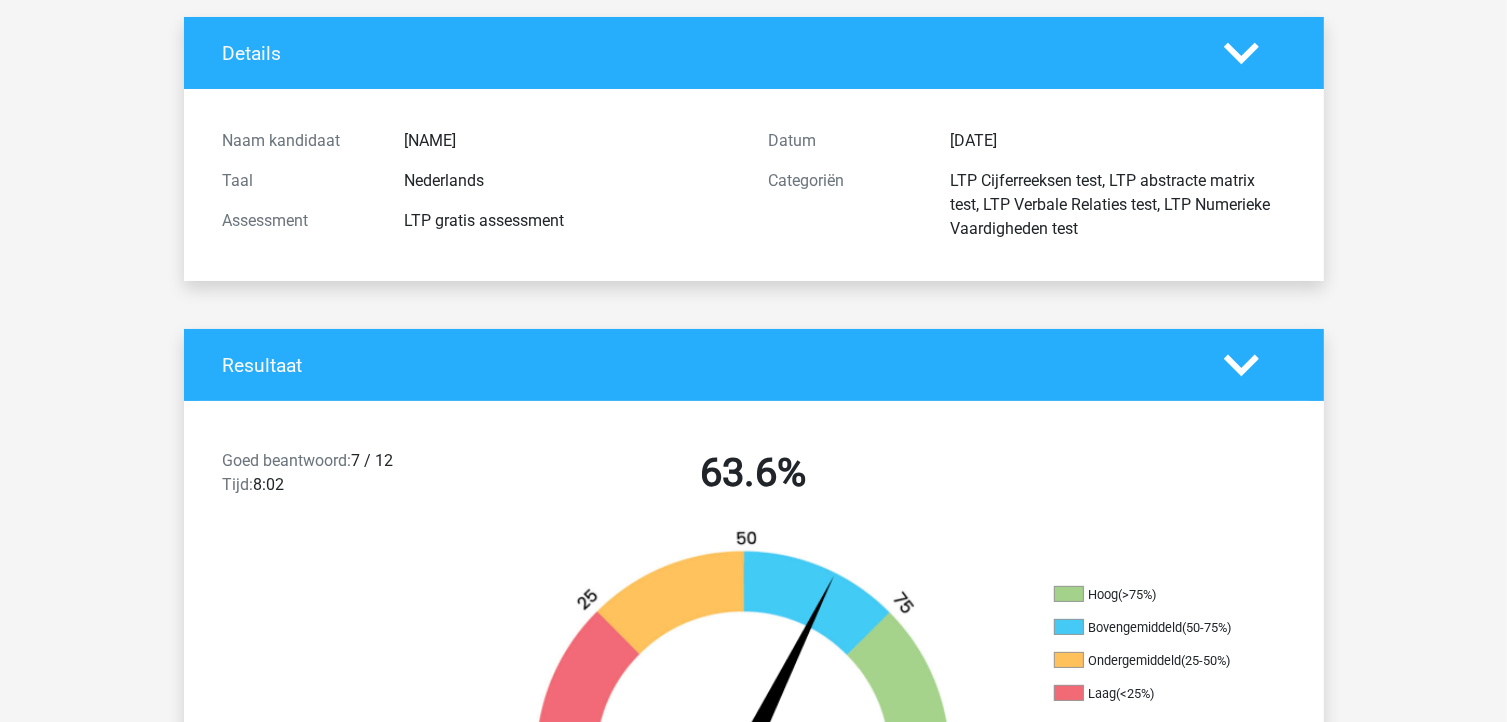 scroll, scrollTop: 0, scrollLeft: 0, axis: both 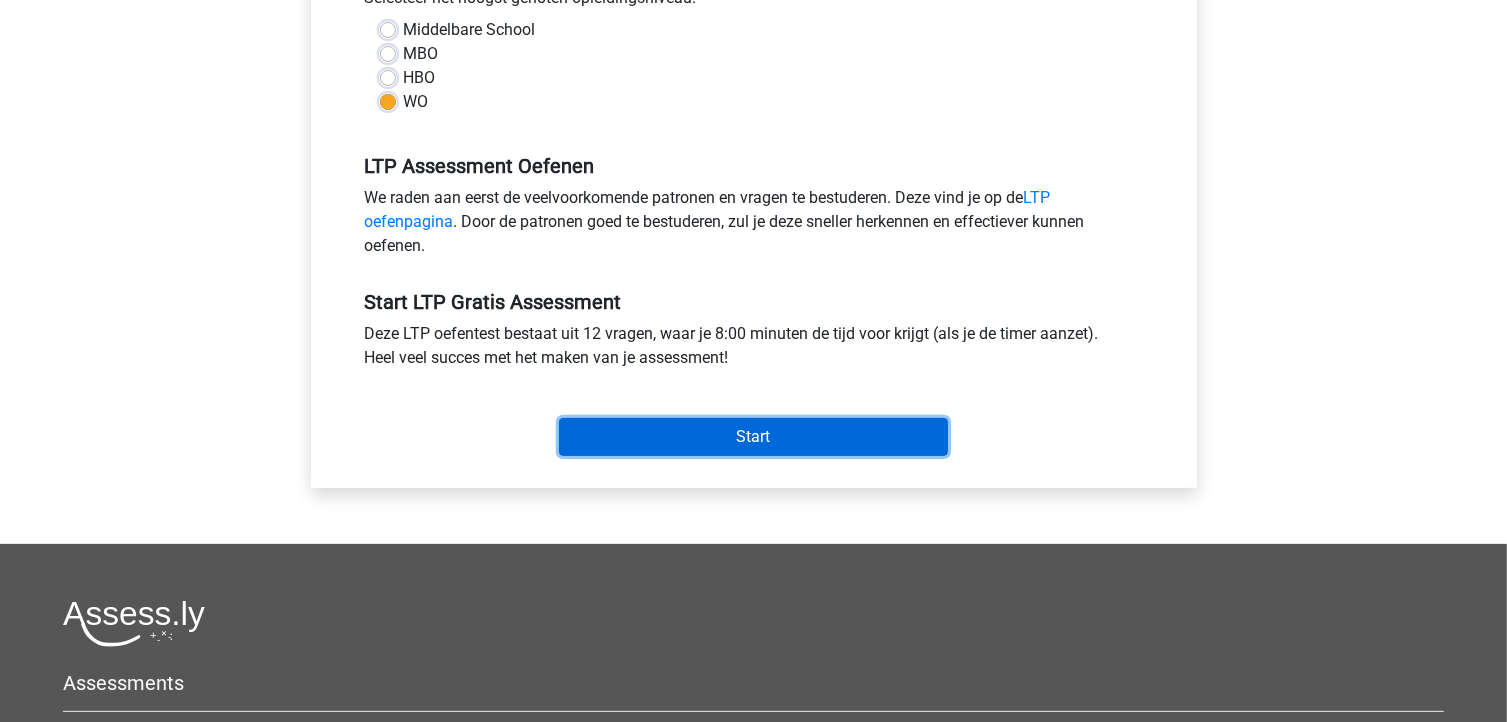 click on "Start" at bounding box center [753, 437] 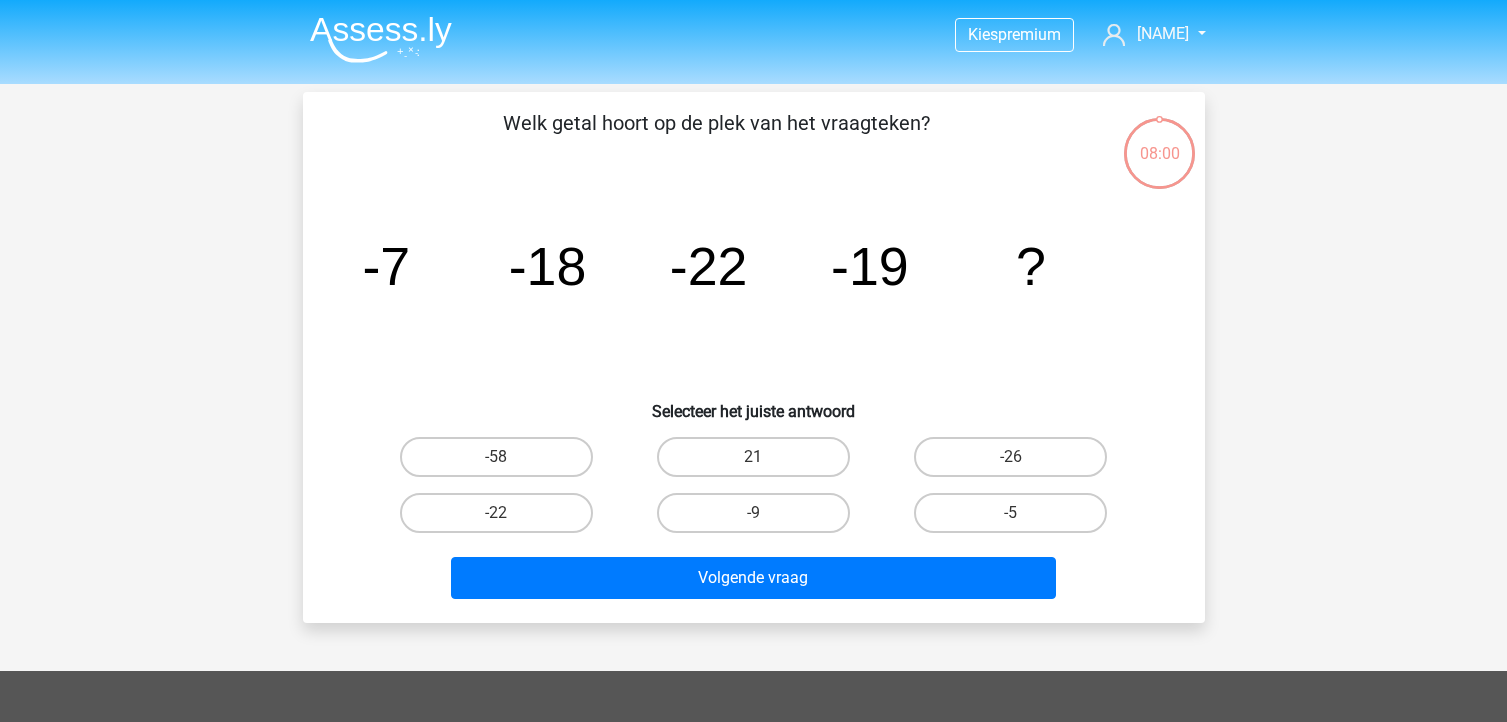 scroll, scrollTop: 0, scrollLeft: 0, axis: both 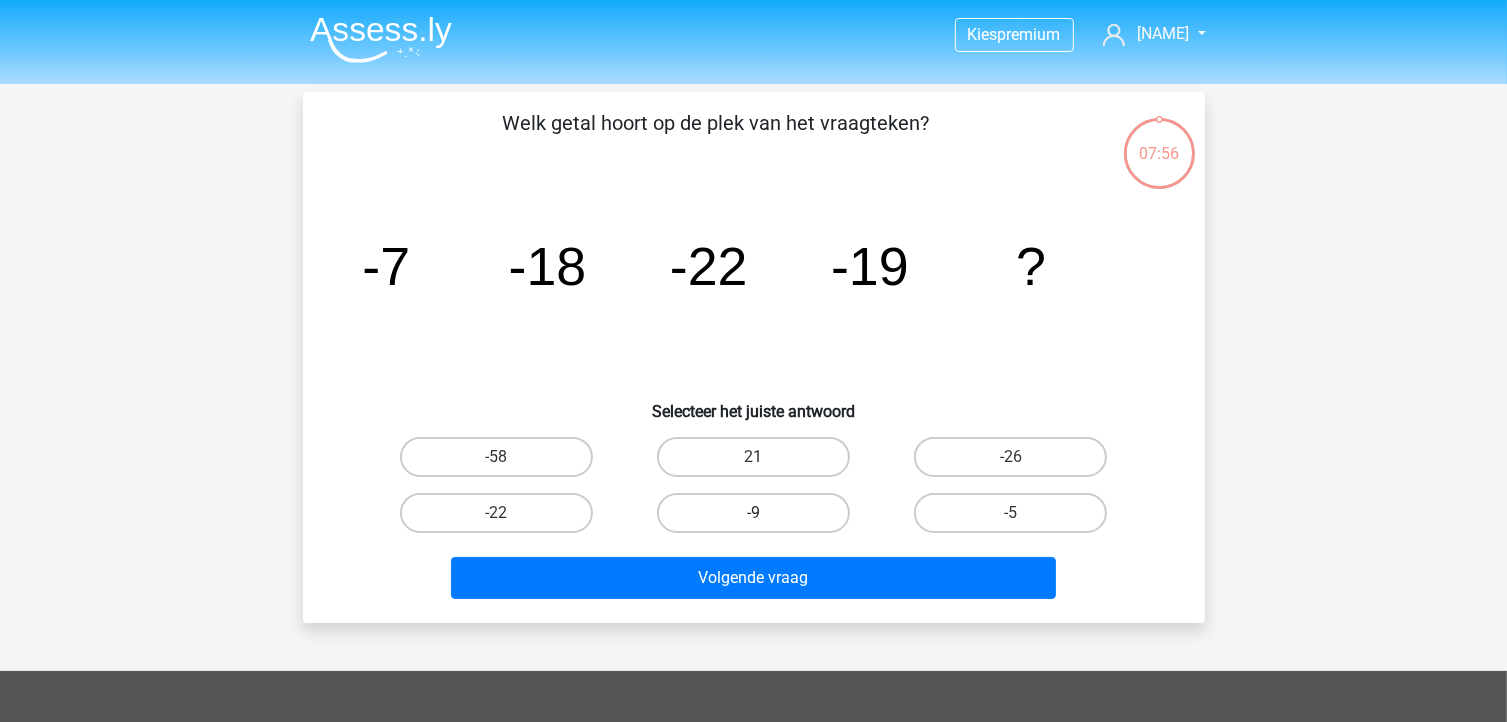 click on "-9" at bounding box center (753, 513) 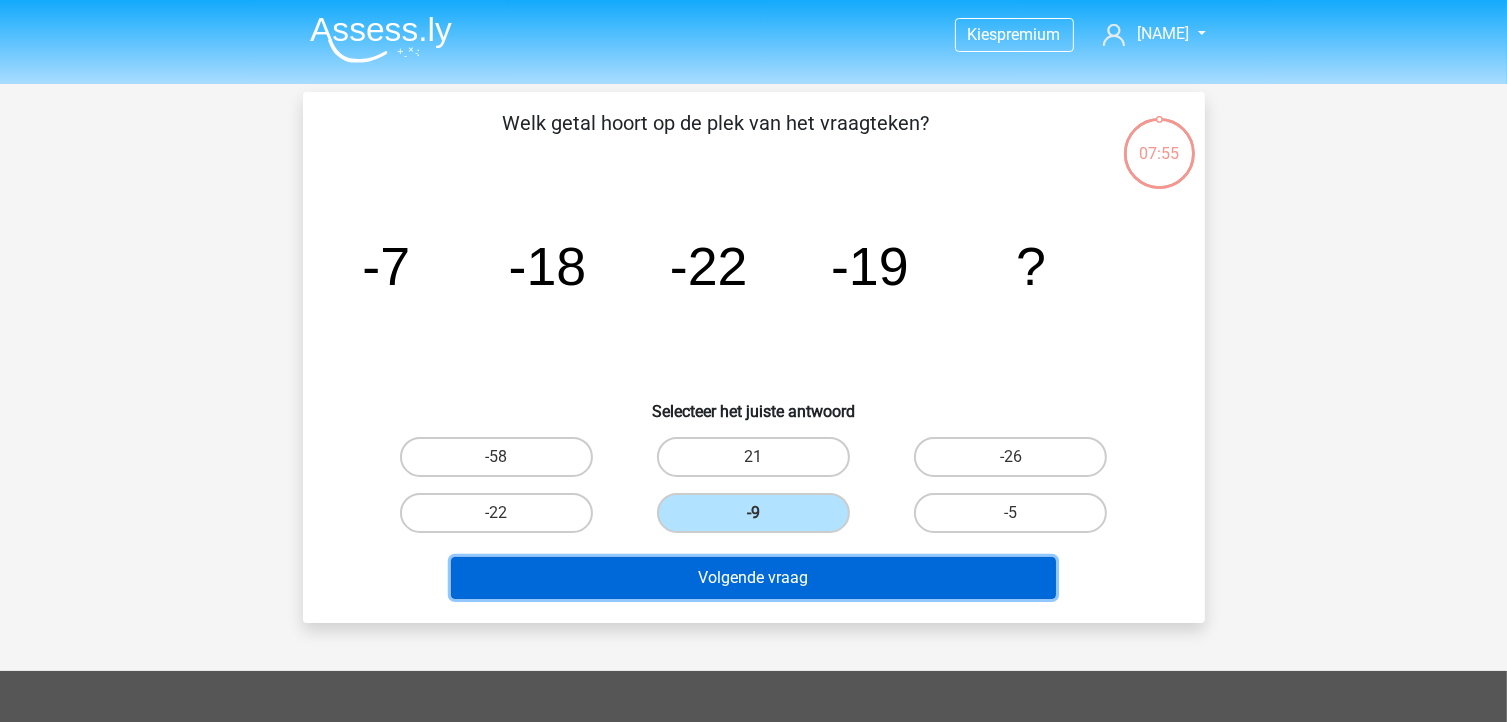 click on "Volgende vraag" at bounding box center [753, 578] 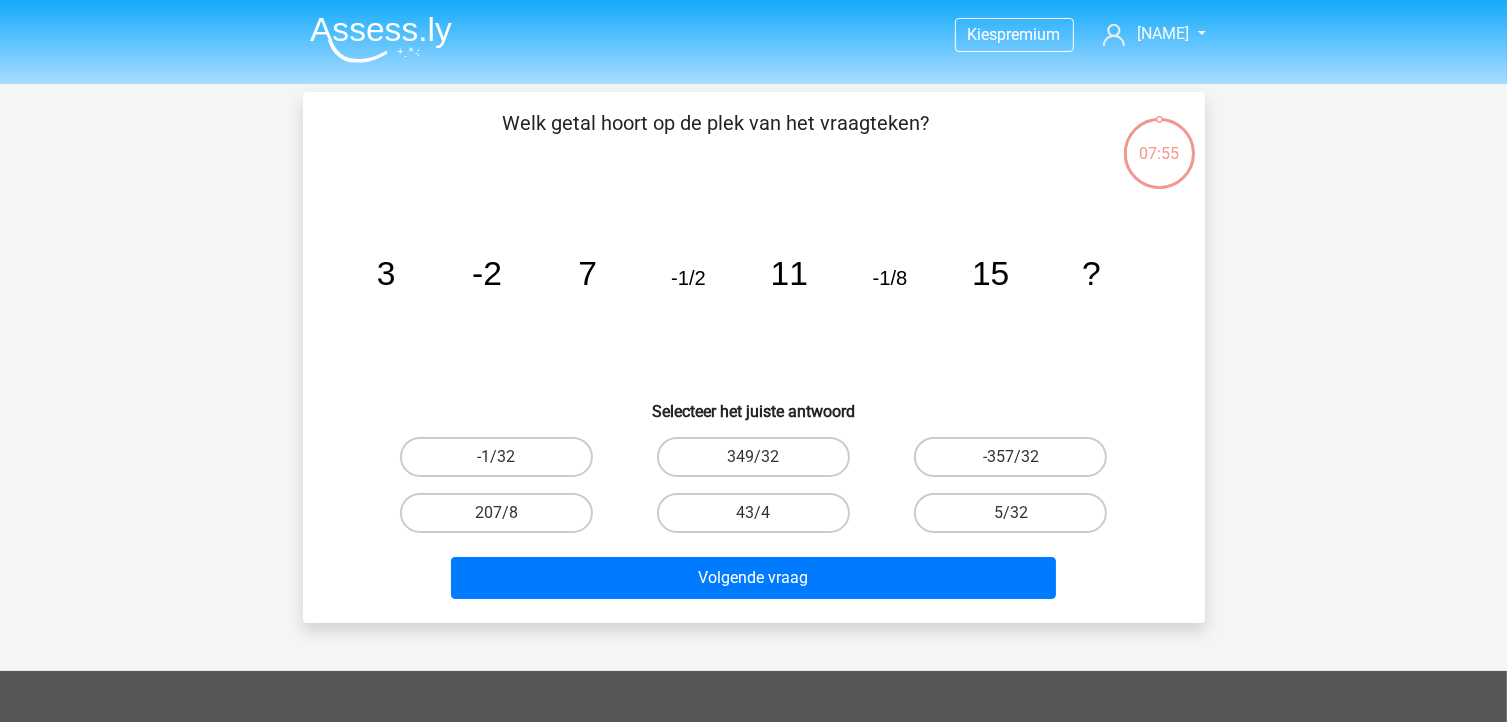scroll, scrollTop: 92, scrollLeft: 0, axis: vertical 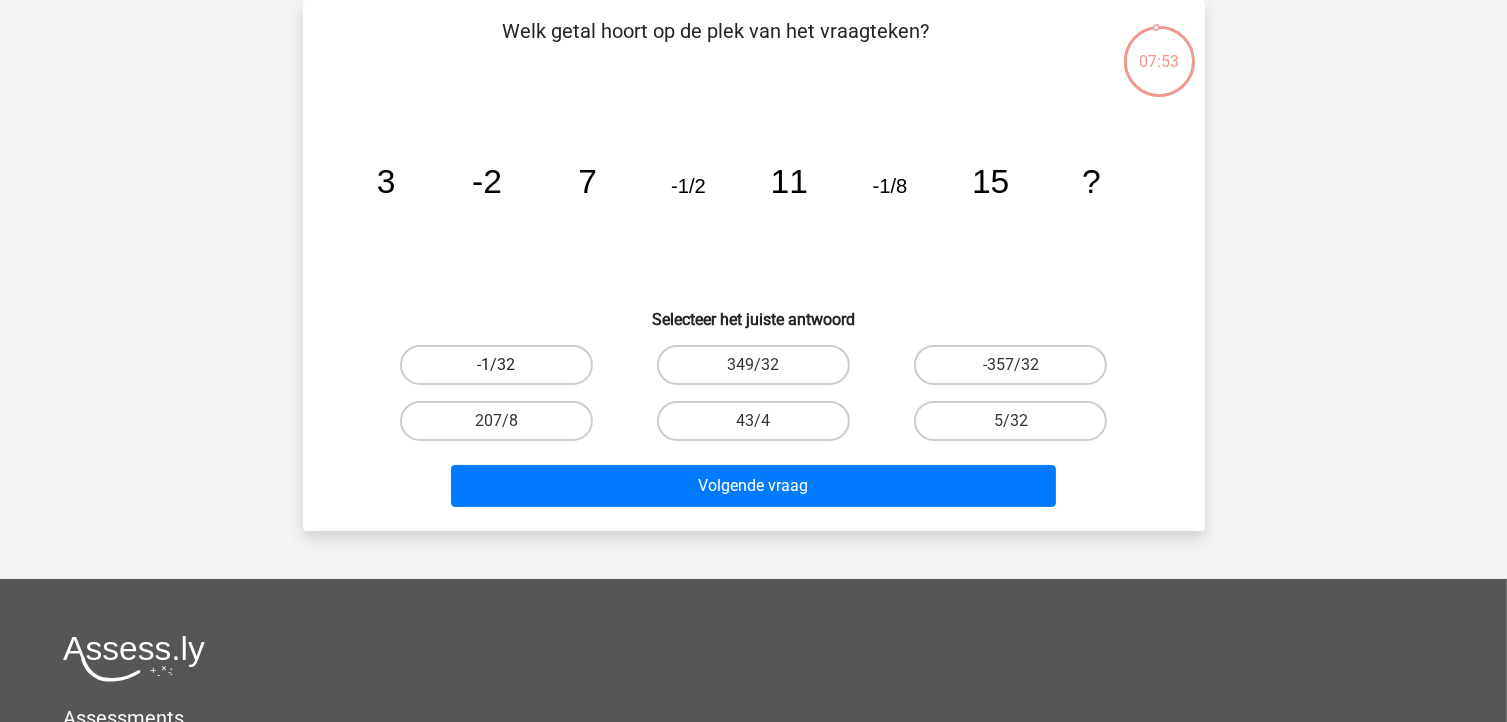 click on "-1/32" at bounding box center [496, 365] 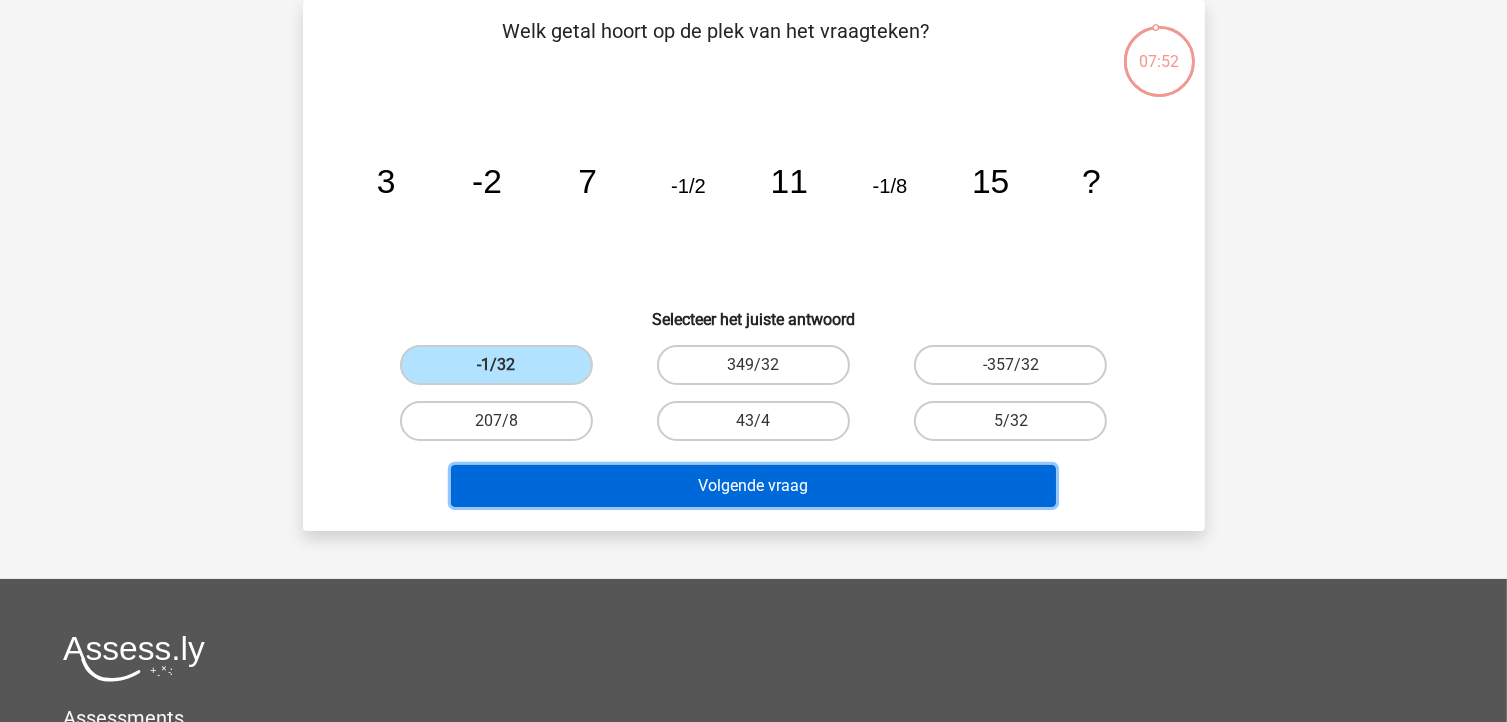 click on "Volgende vraag" at bounding box center [753, 486] 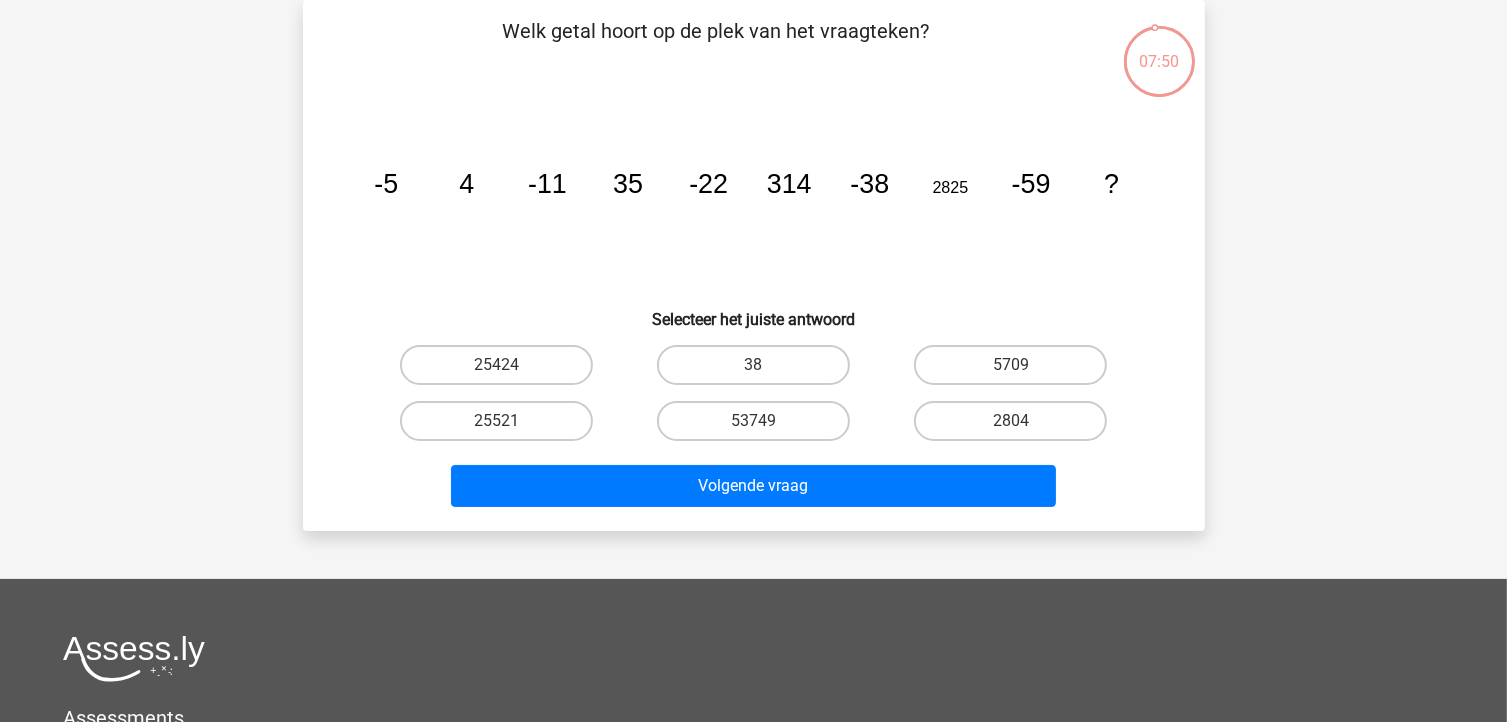 click on "25424" at bounding box center [502, 371] 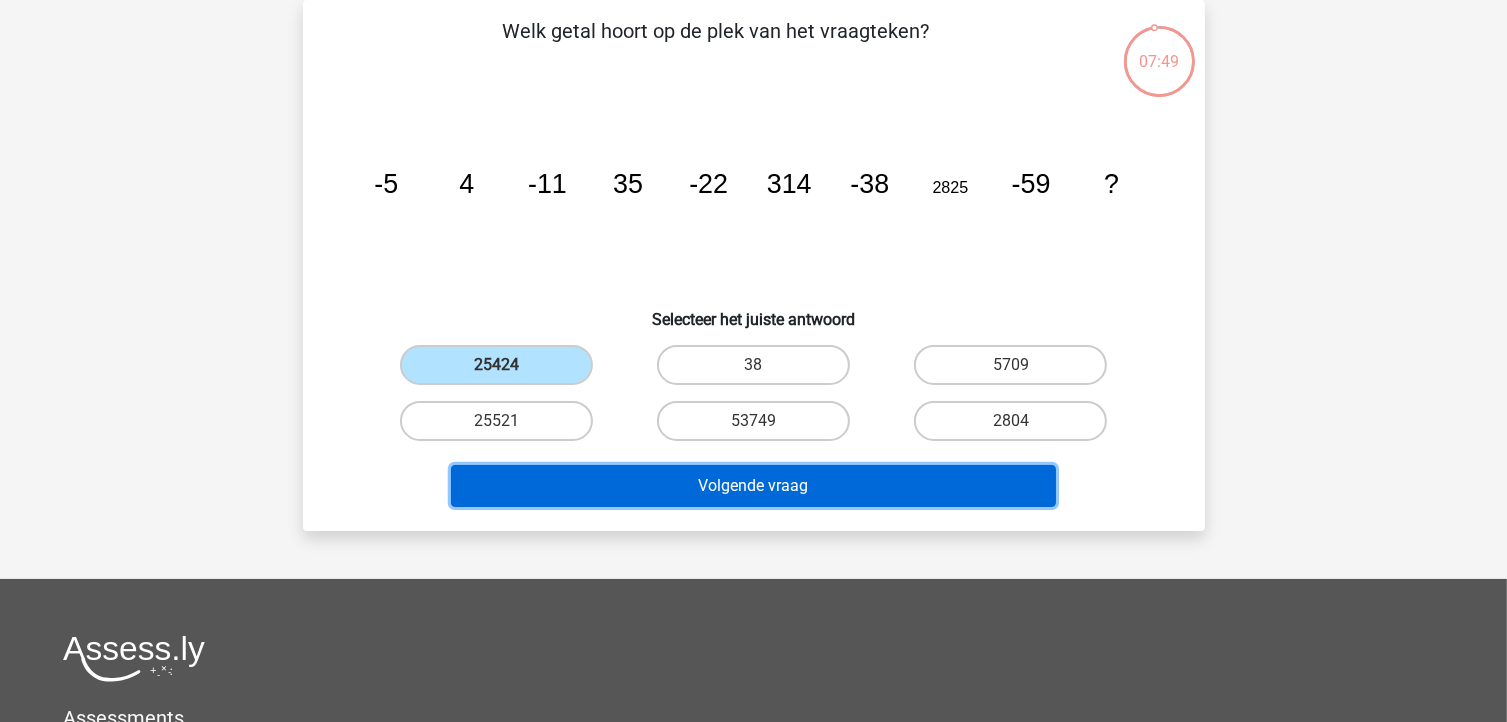click on "Volgende vraag" at bounding box center (753, 486) 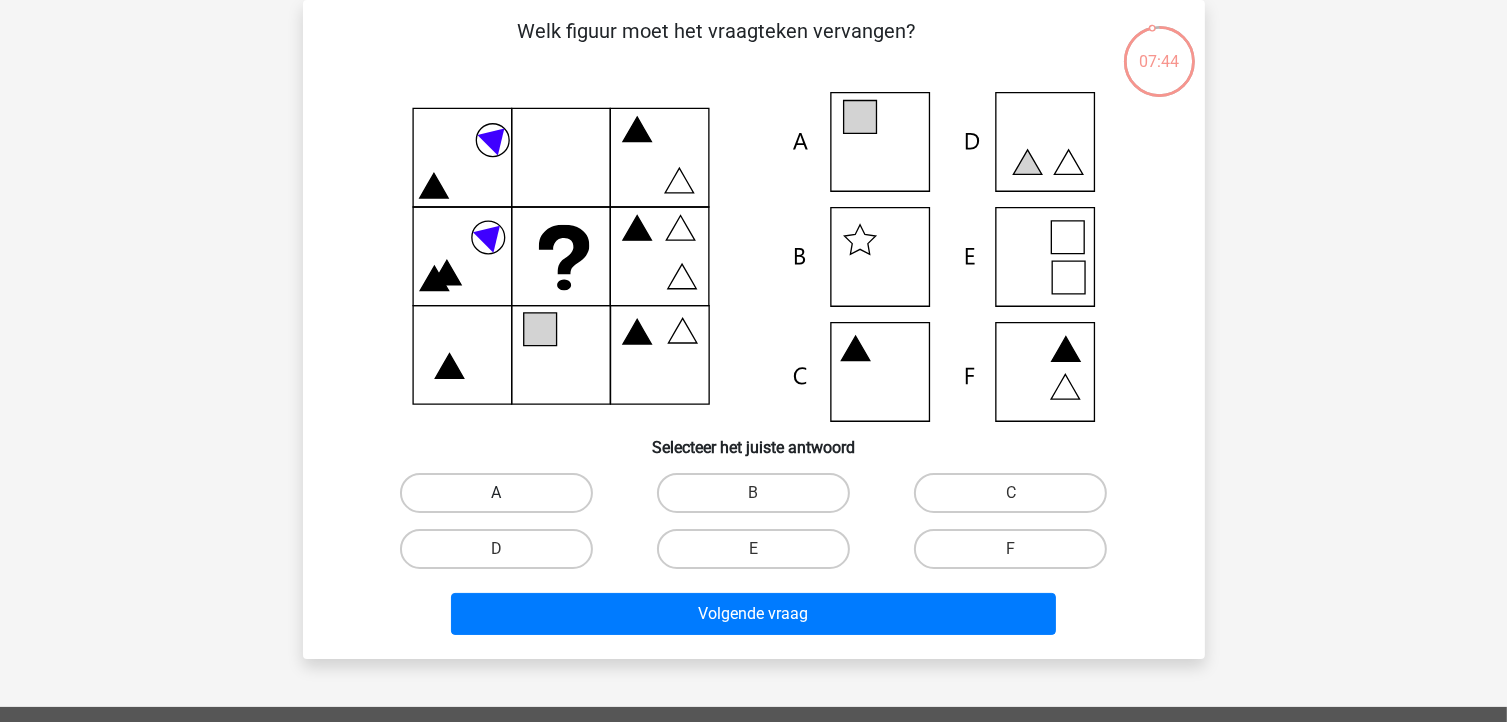 click on "A" at bounding box center (496, 493) 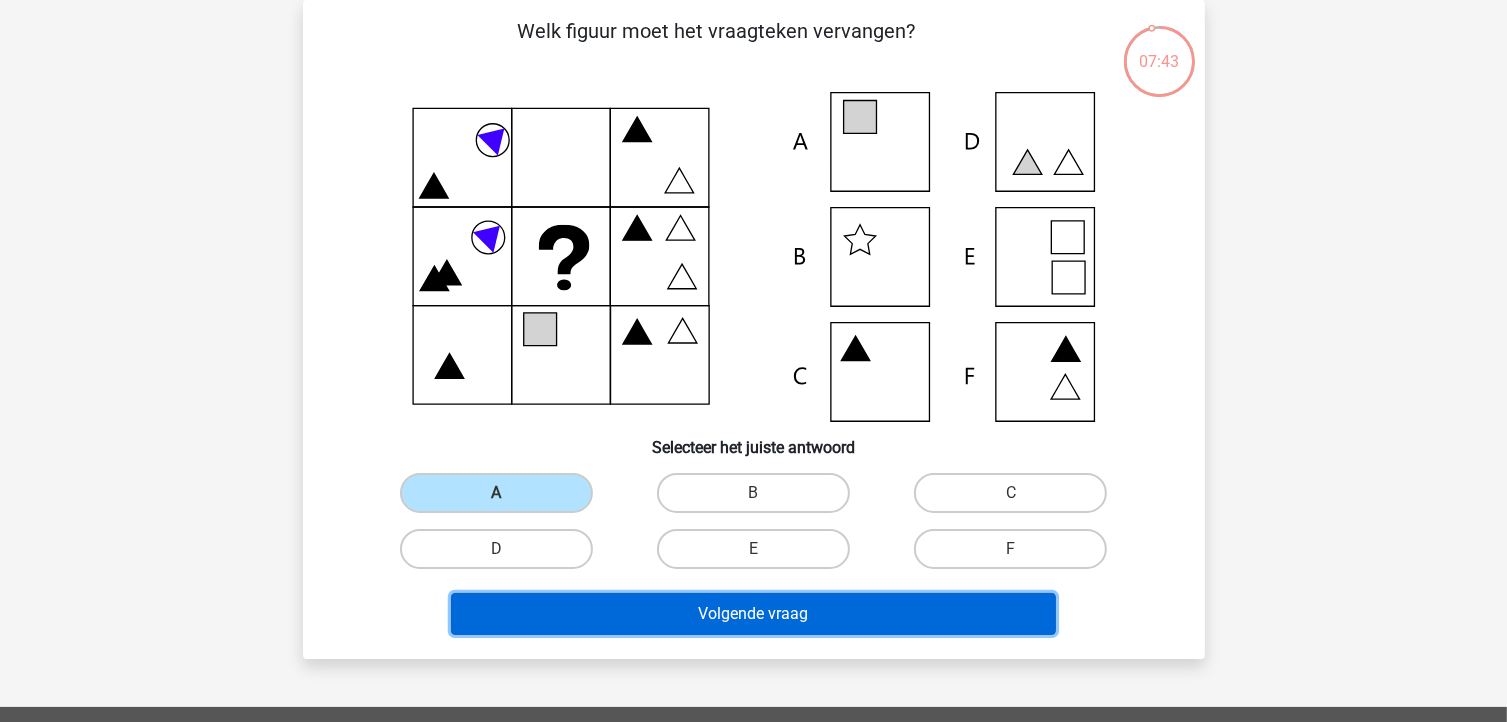 click on "Volgende vraag" at bounding box center [753, 614] 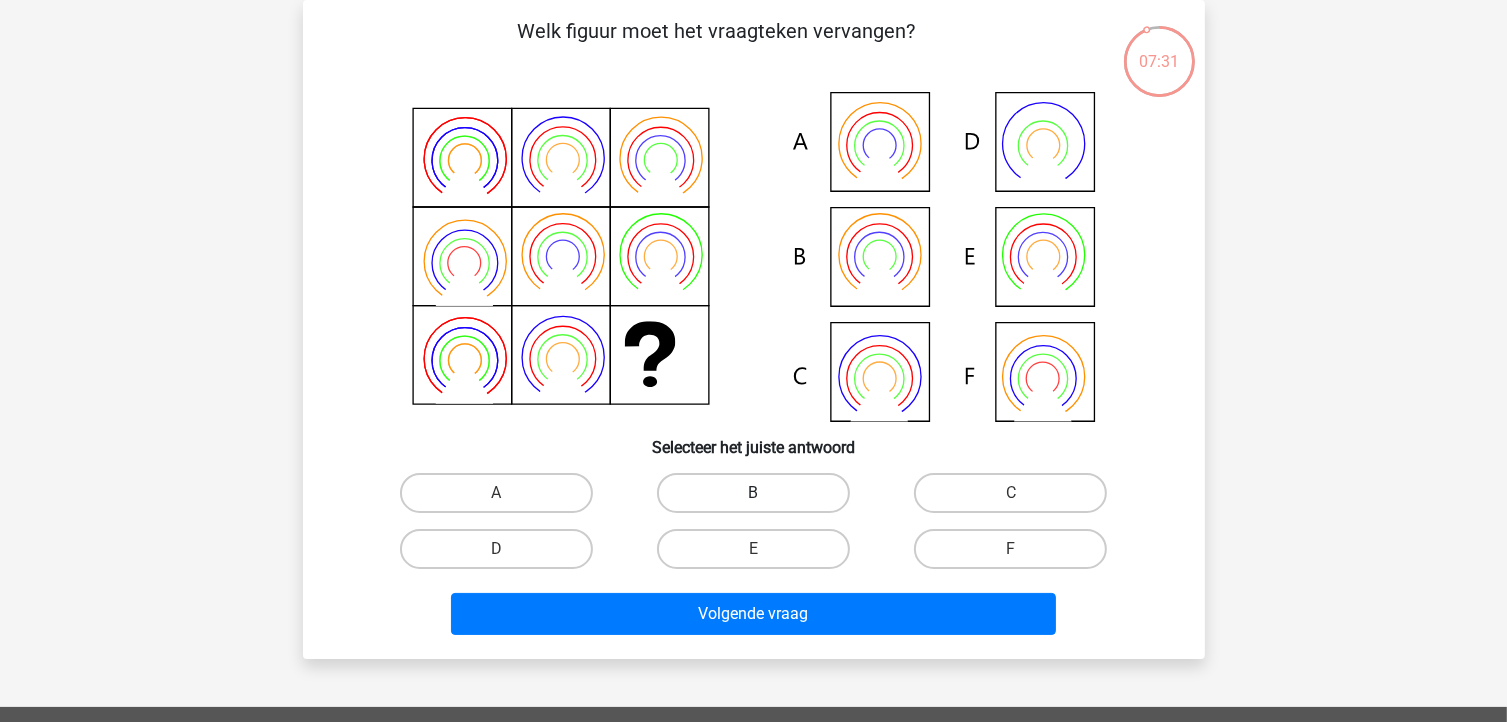 click on "B" at bounding box center (753, 493) 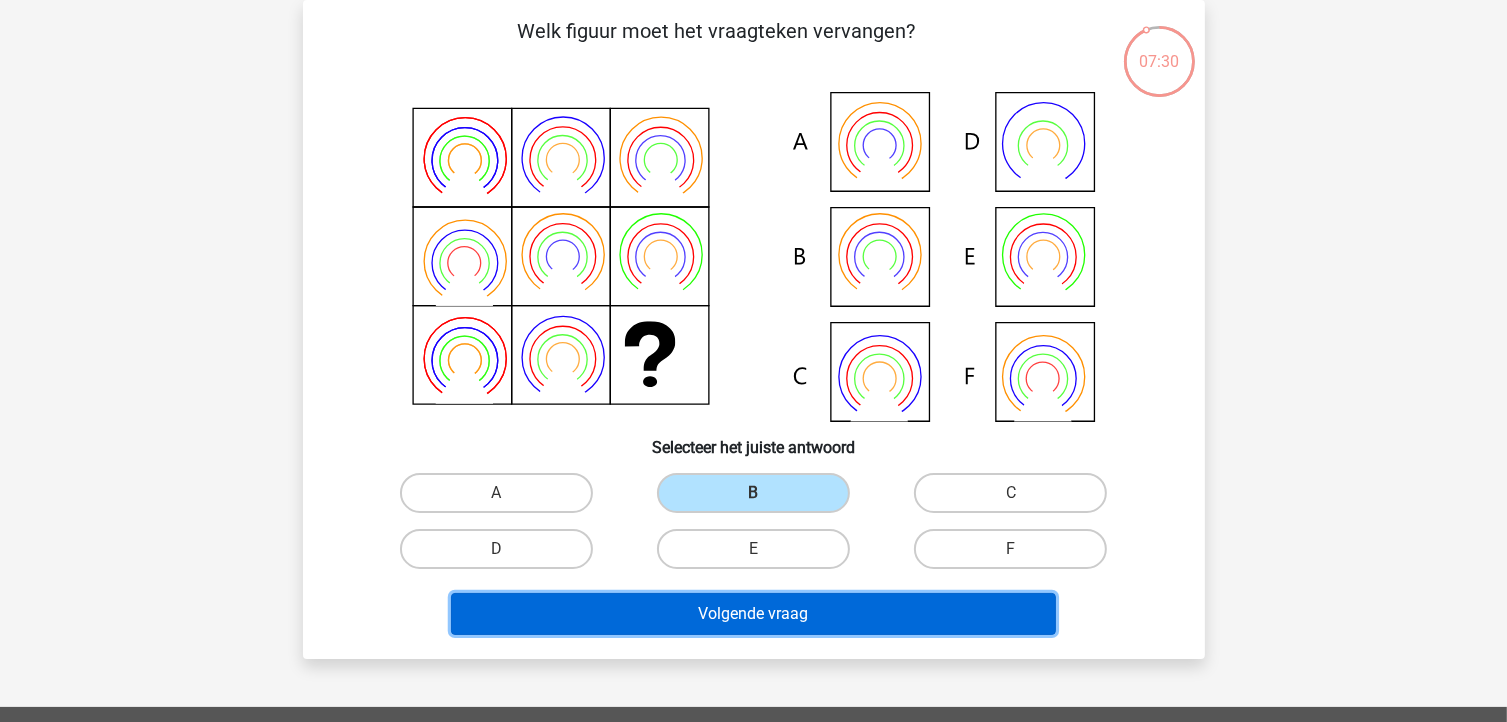 click on "Volgende vraag" at bounding box center (753, 614) 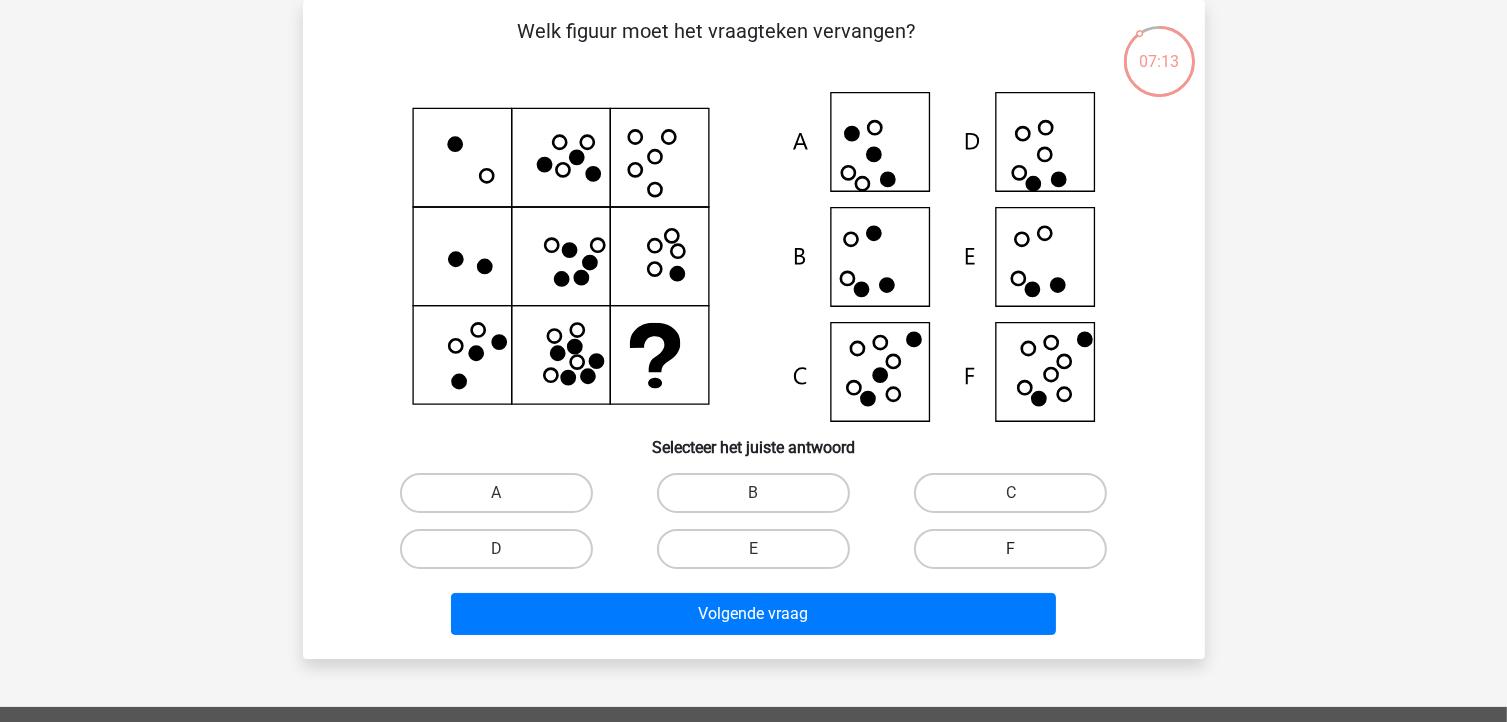 click on "F" at bounding box center [1010, 549] 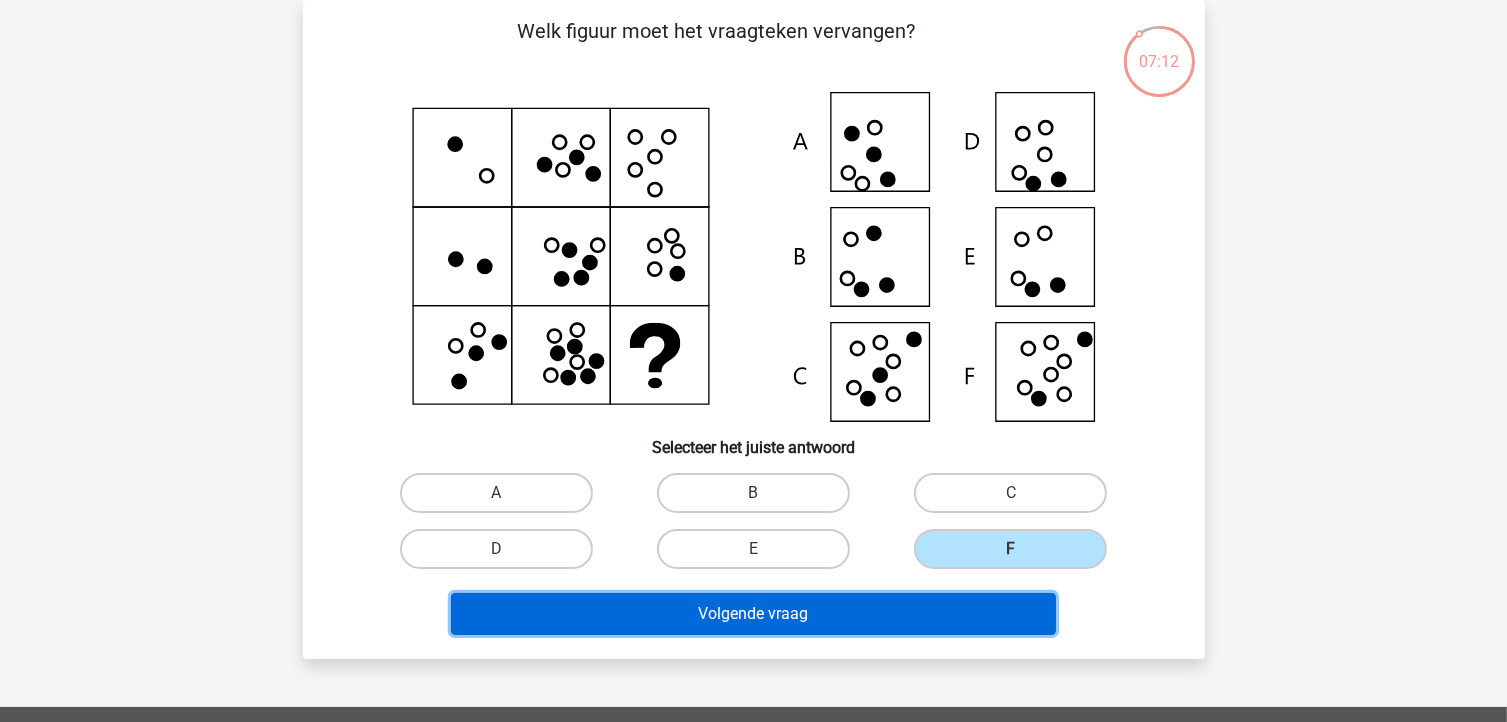 click on "Volgende vraag" at bounding box center (753, 614) 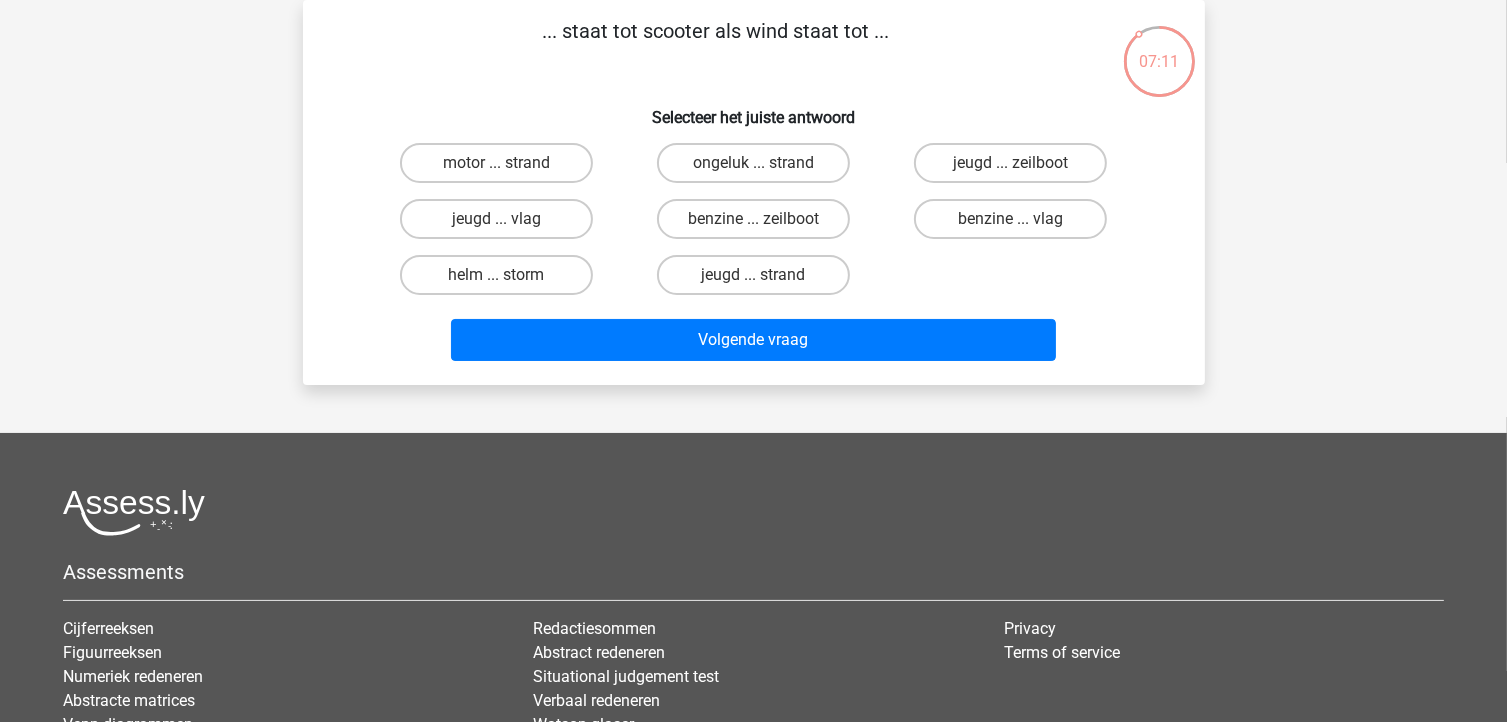 scroll, scrollTop: 0, scrollLeft: 0, axis: both 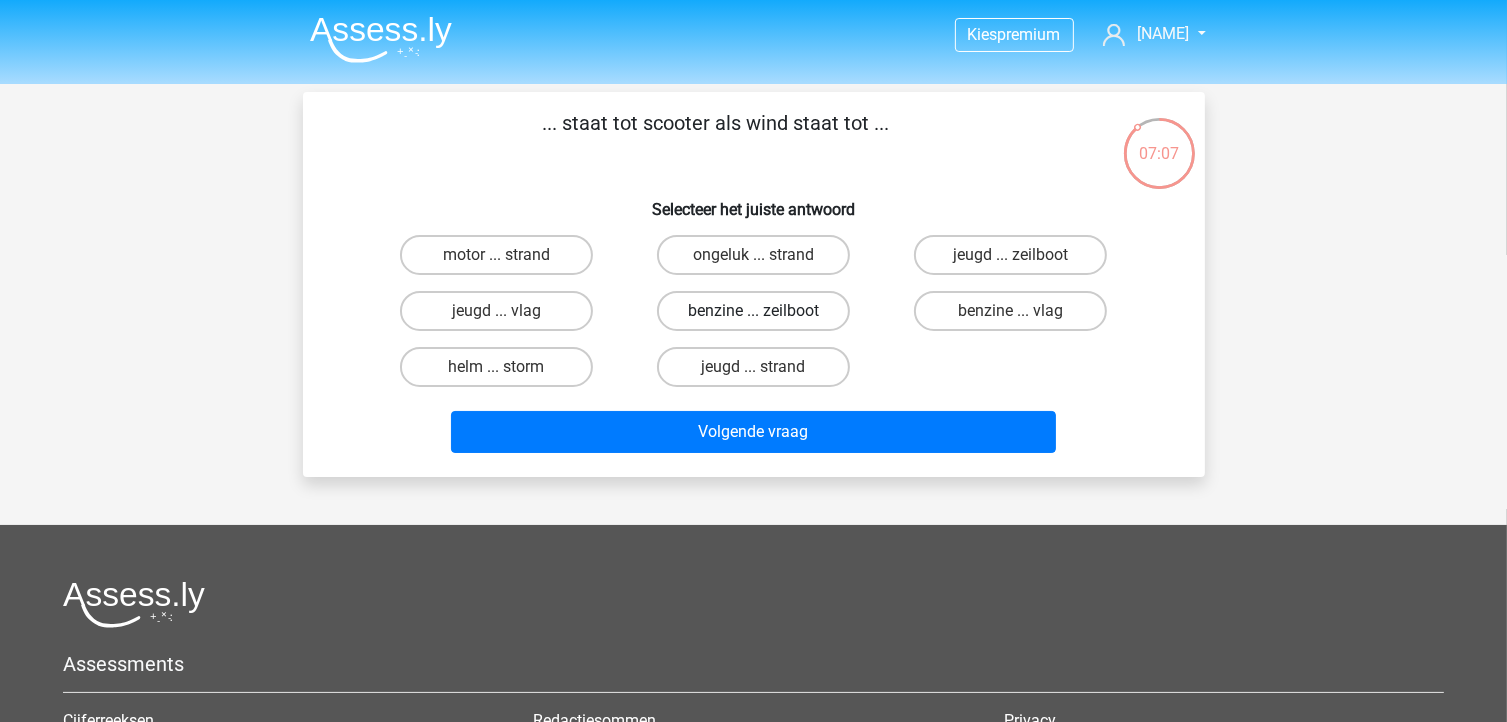 click on "benzine ... zeilboot" at bounding box center (753, 311) 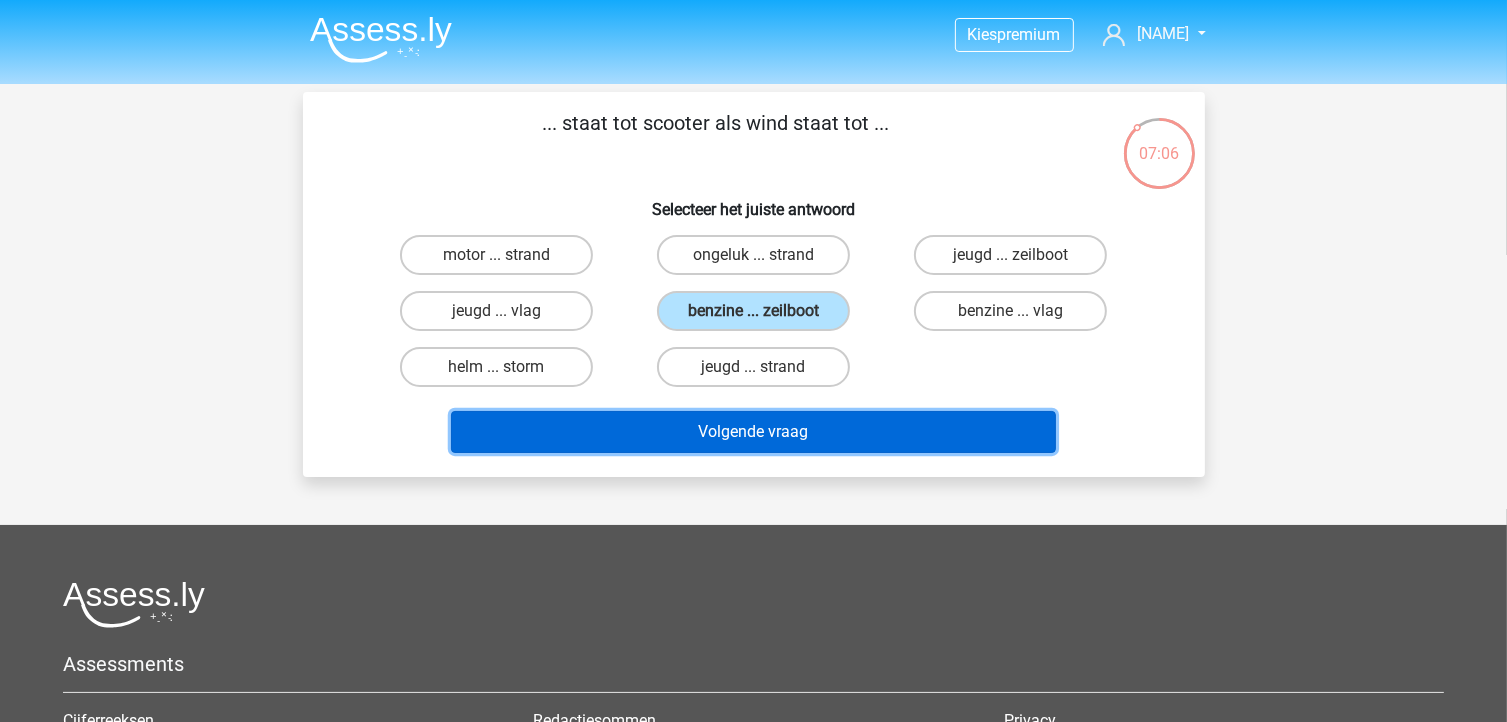 click on "Volgende vraag" at bounding box center (753, 432) 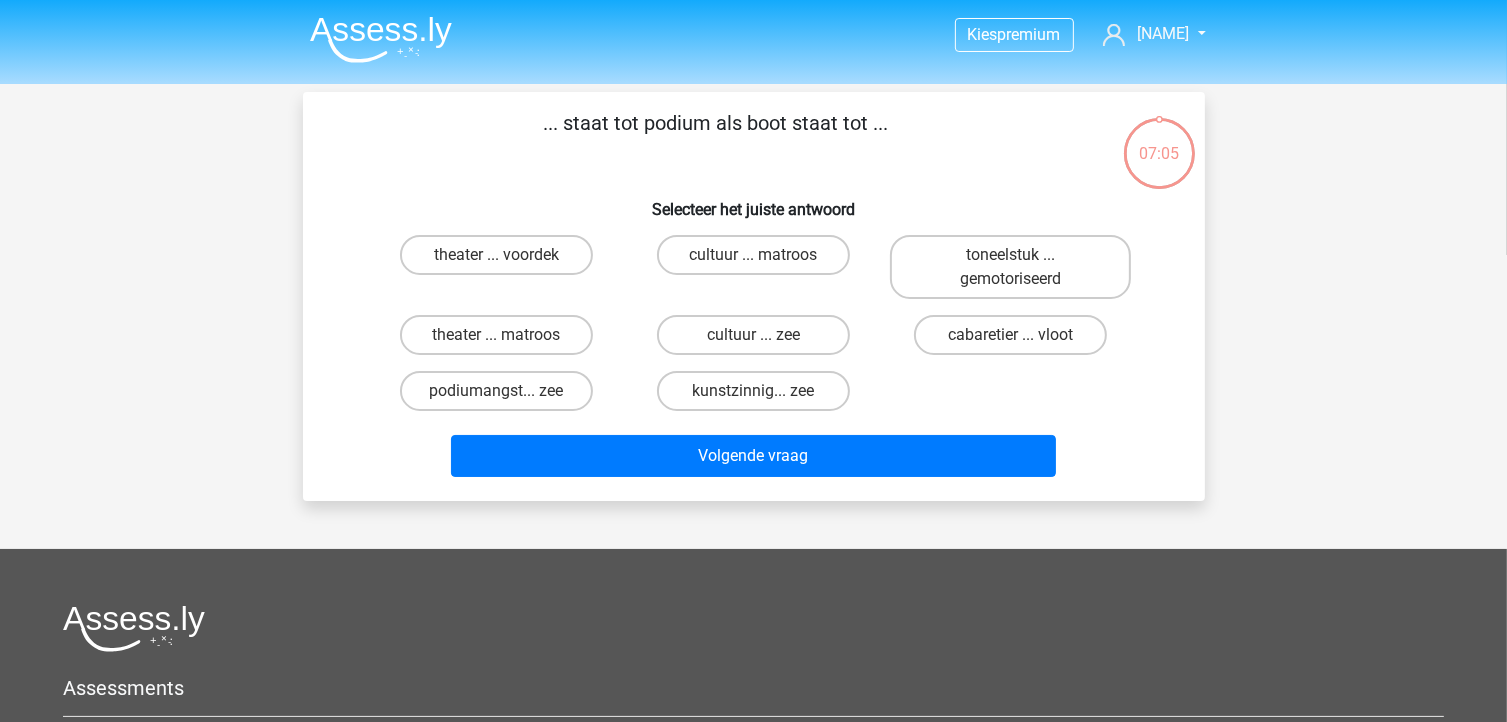 scroll, scrollTop: 92, scrollLeft: 0, axis: vertical 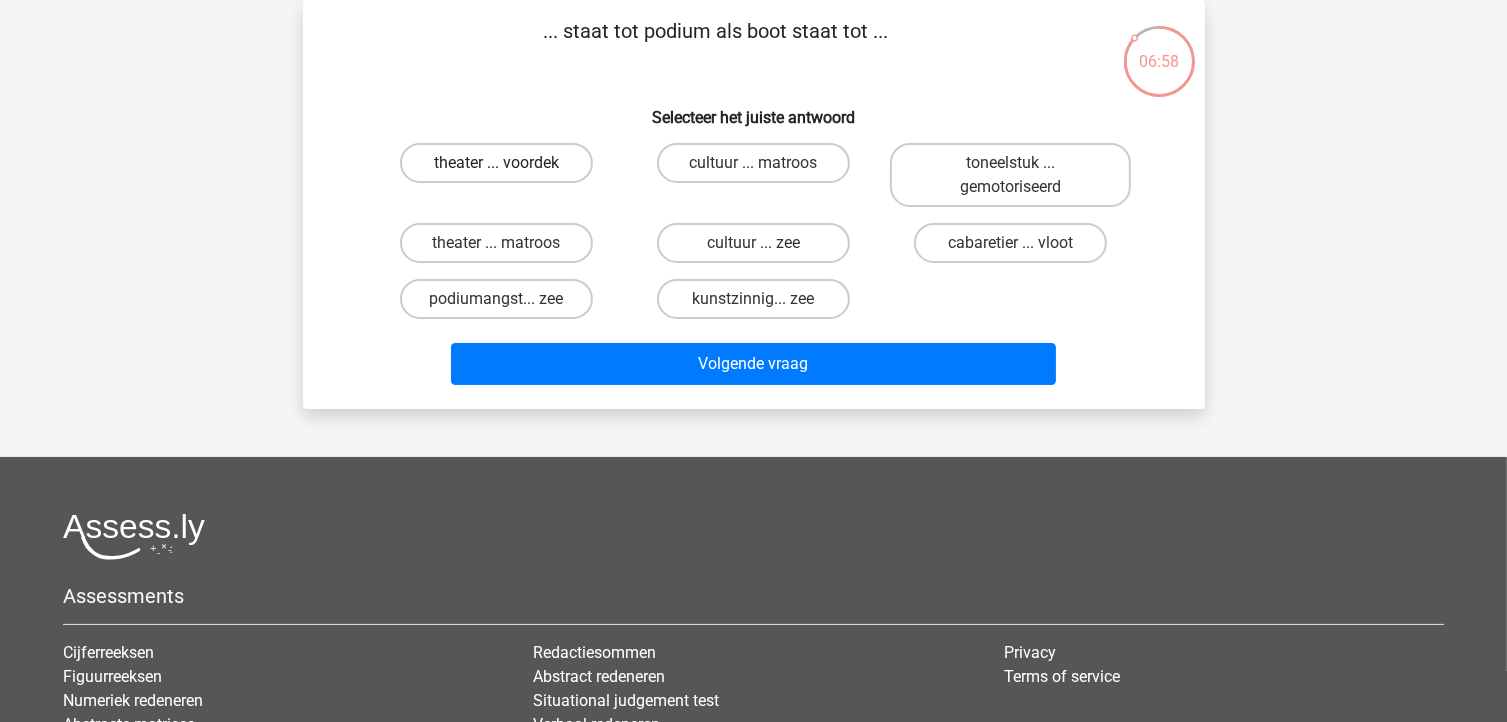 click on "theater ... voordek" at bounding box center [496, 163] 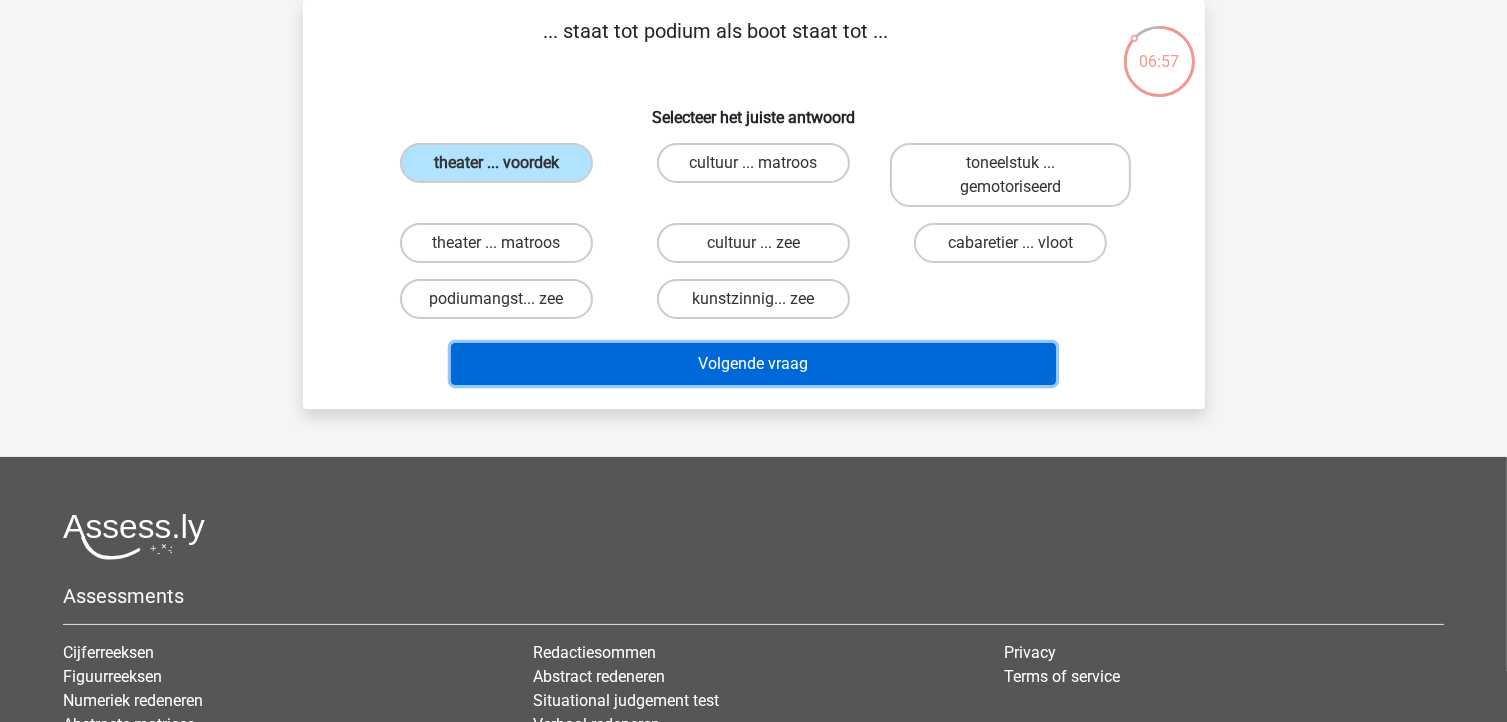 click on "Volgende vraag" at bounding box center (753, 364) 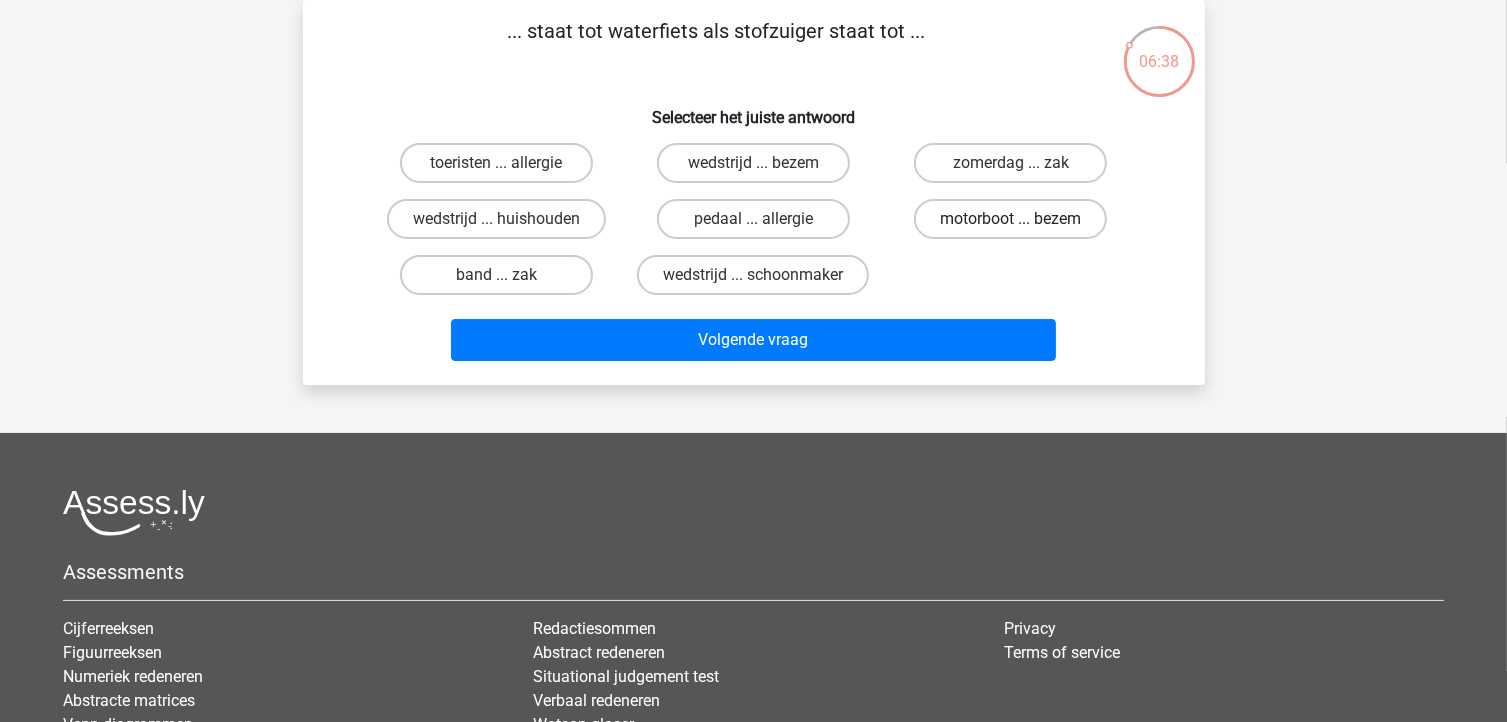 click on "motorboot ... bezem" at bounding box center [1010, 219] 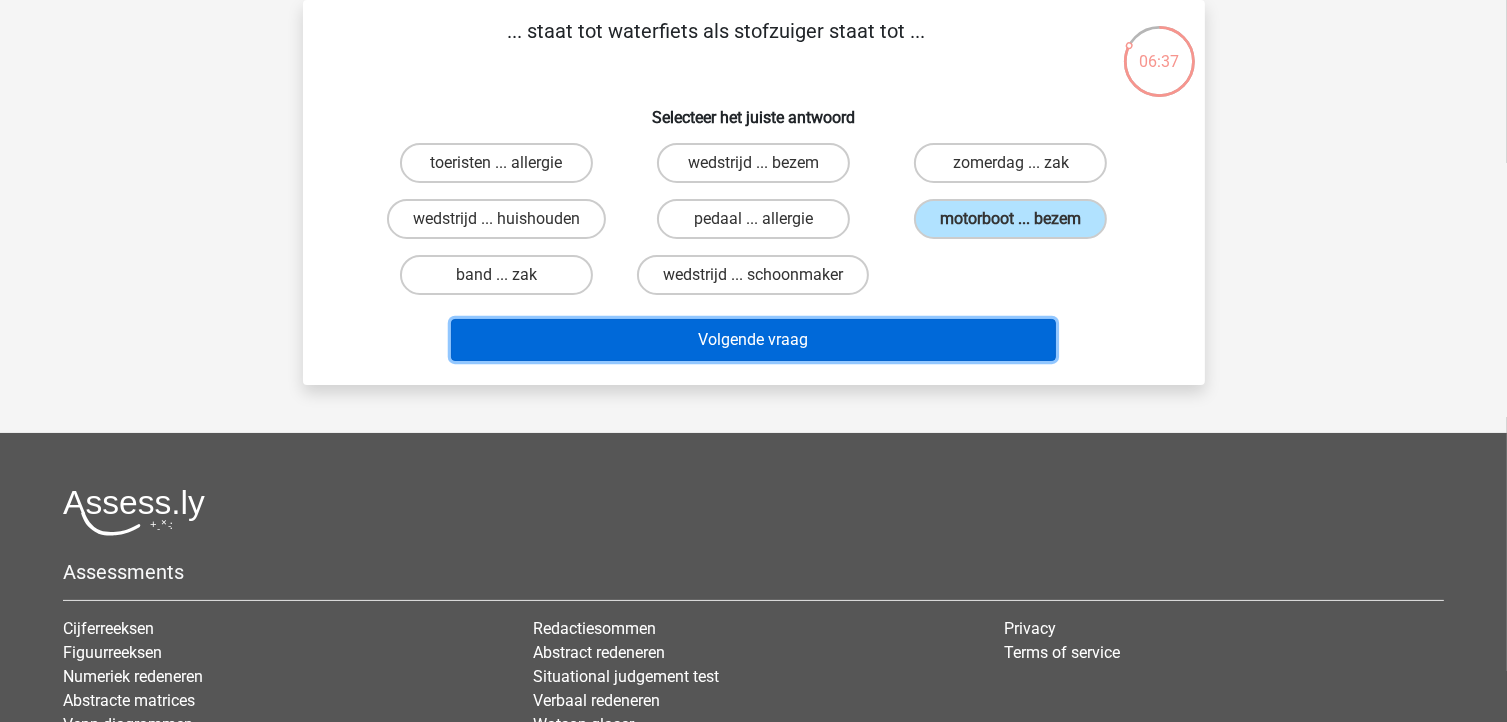 click on "Volgende vraag" at bounding box center (753, 340) 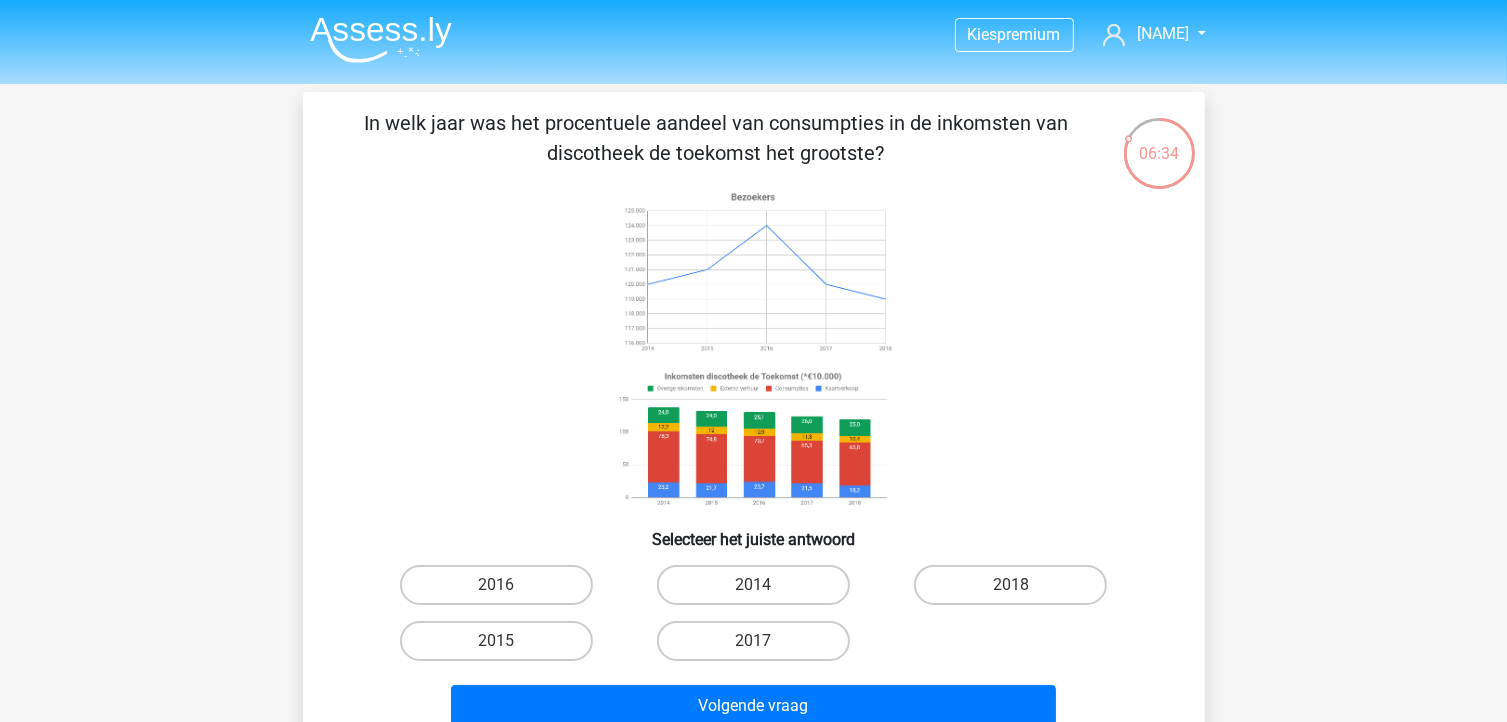 scroll, scrollTop: 100, scrollLeft: 0, axis: vertical 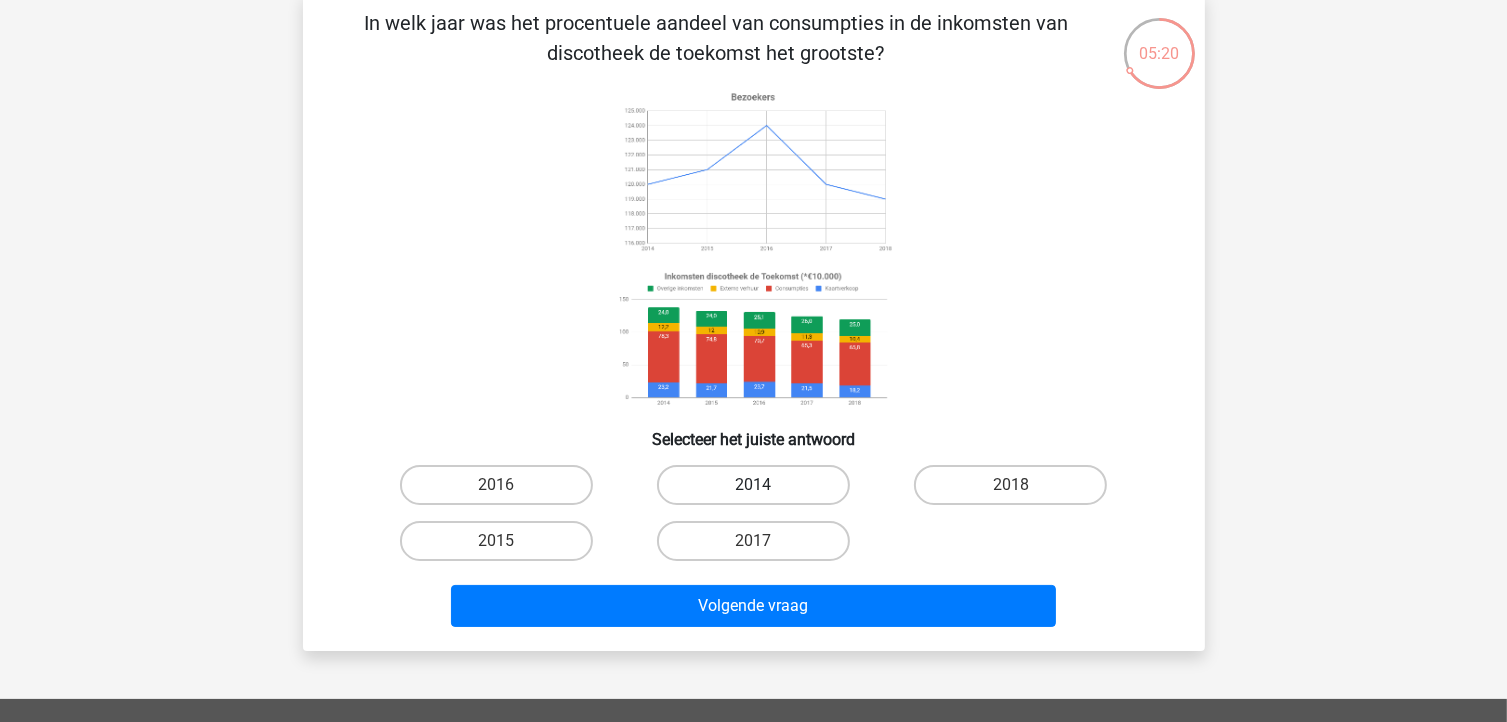 click on "2014" at bounding box center (753, 485) 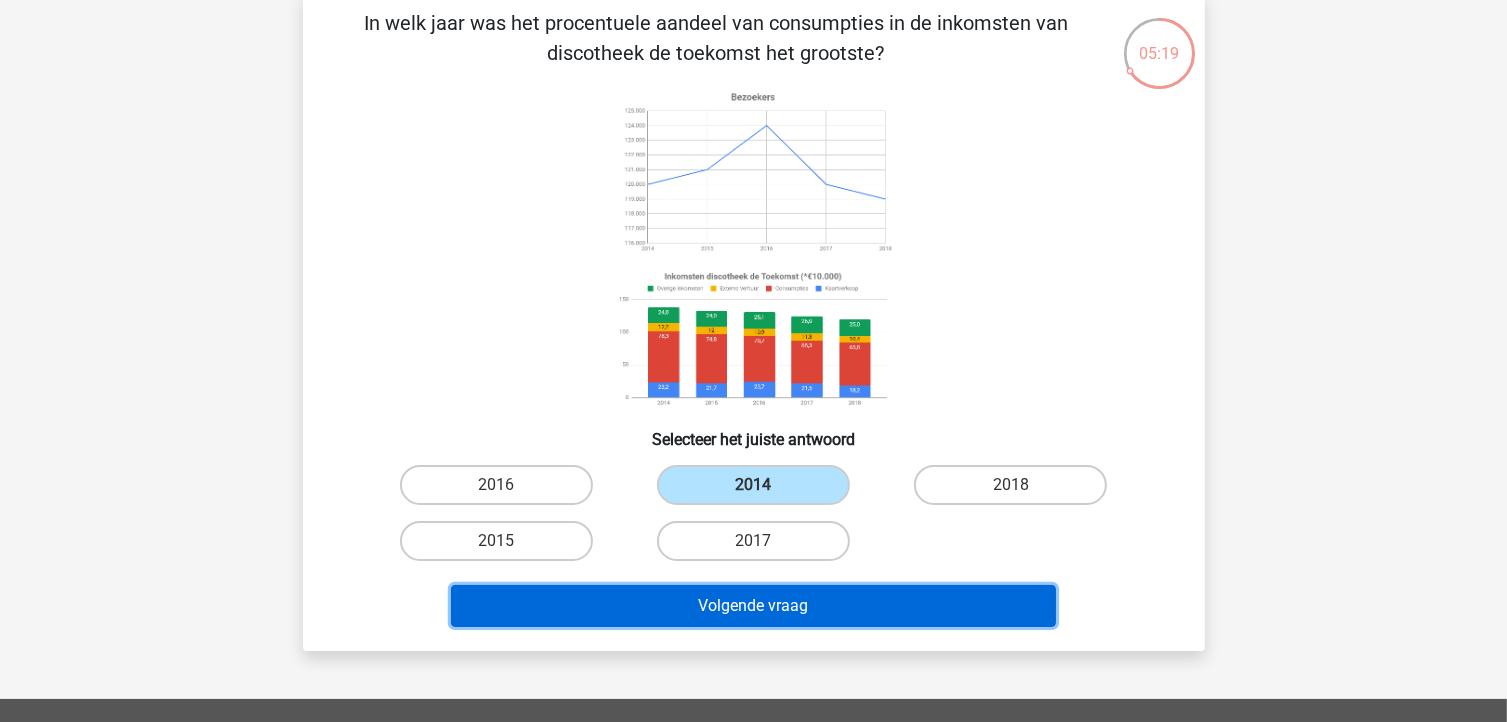 click on "Volgende vraag" at bounding box center [753, 606] 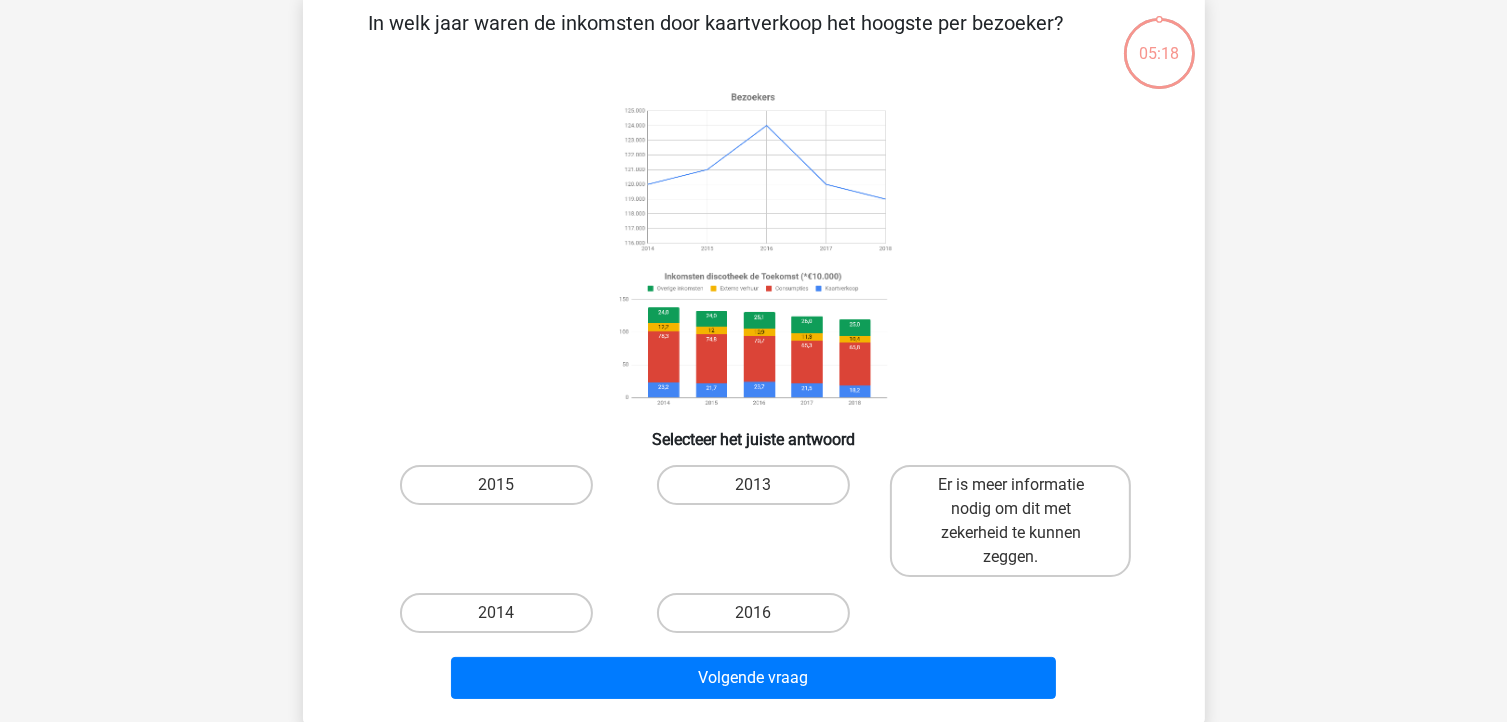 scroll, scrollTop: 92, scrollLeft: 0, axis: vertical 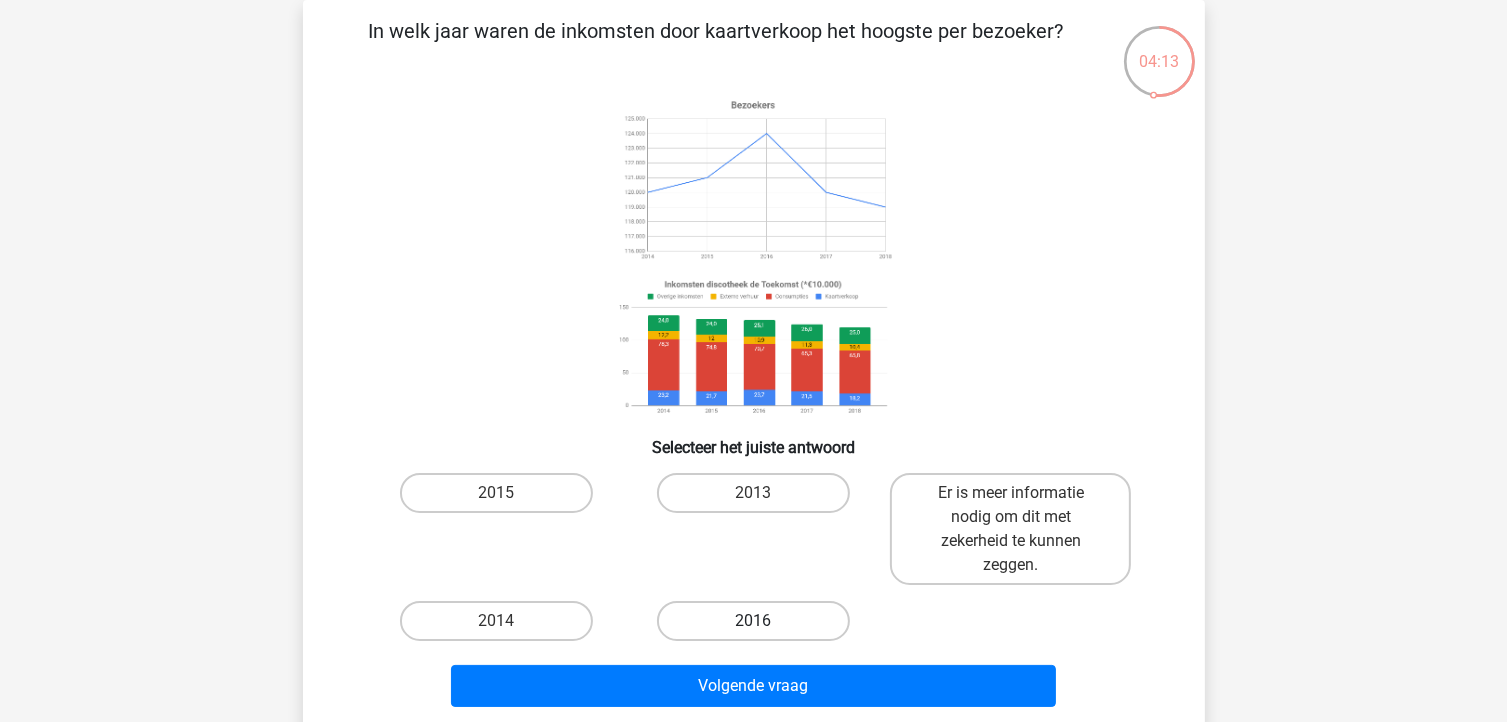 click on "2016" at bounding box center [753, 621] 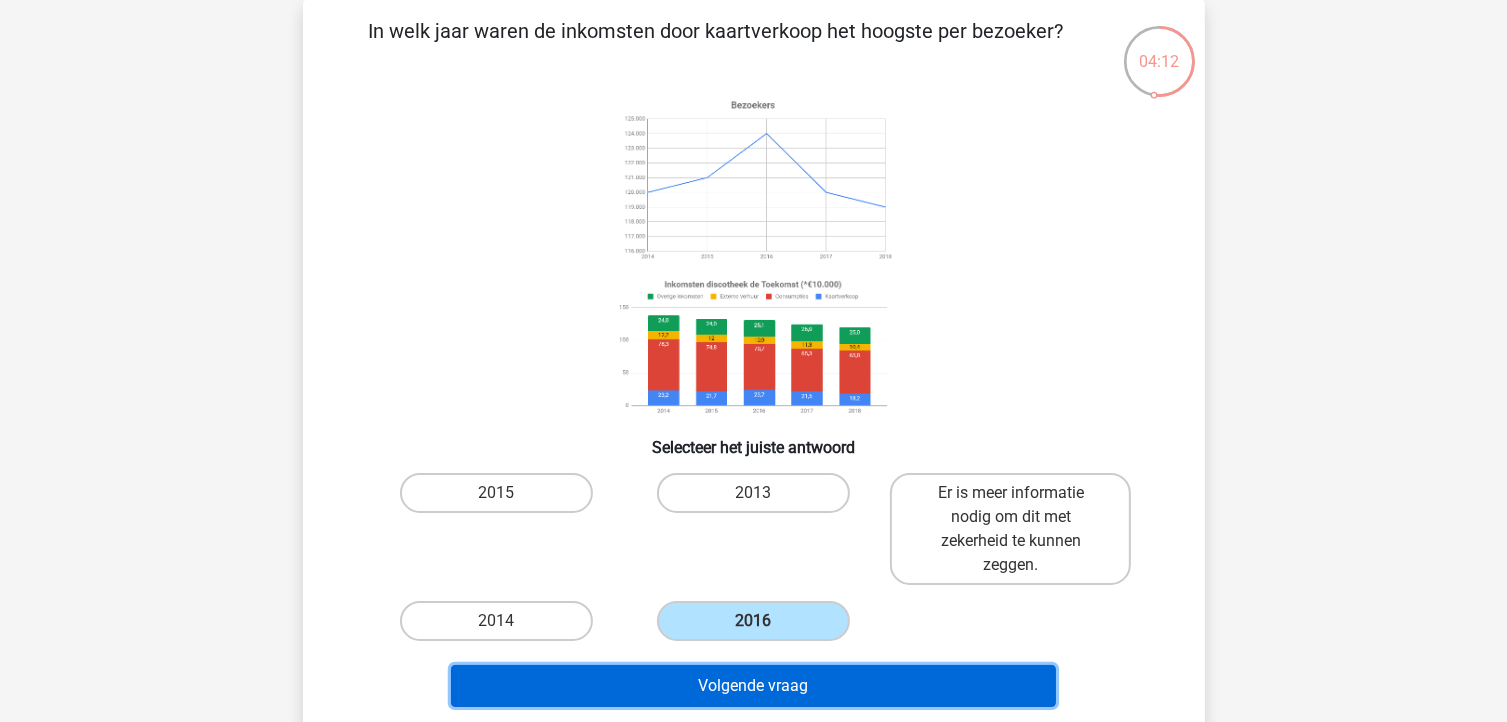 click on "Volgende vraag" at bounding box center (753, 686) 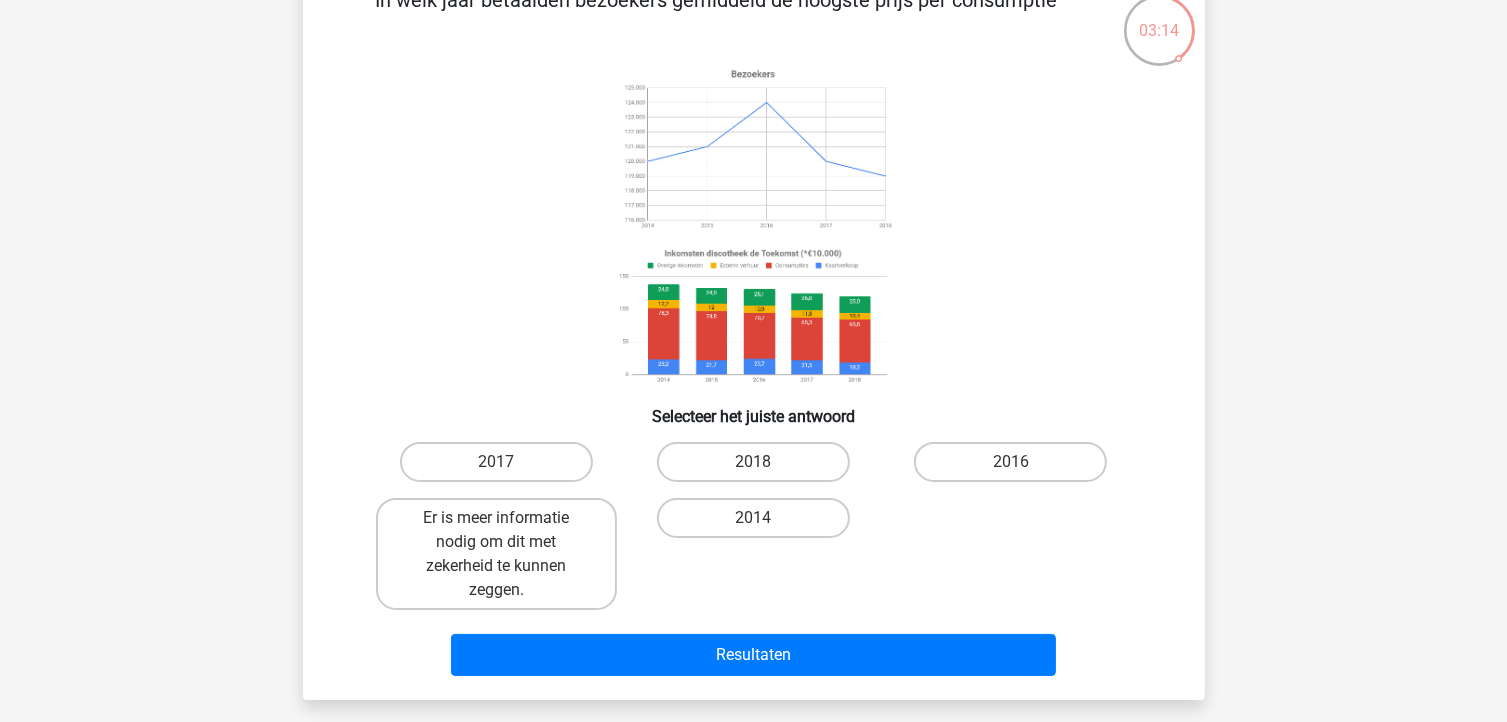 scroll, scrollTop: 100, scrollLeft: 0, axis: vertical 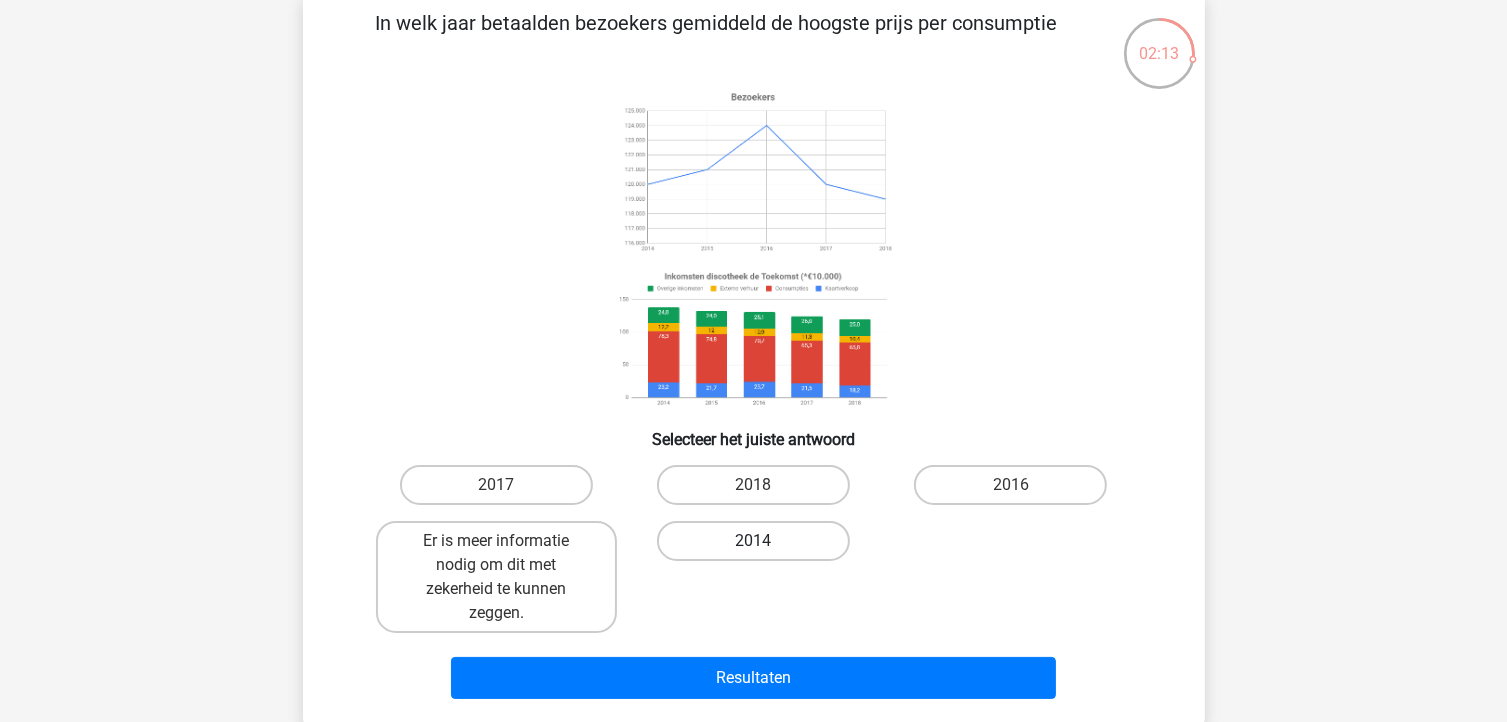 click on "2014" at bounding box center [753, 541] 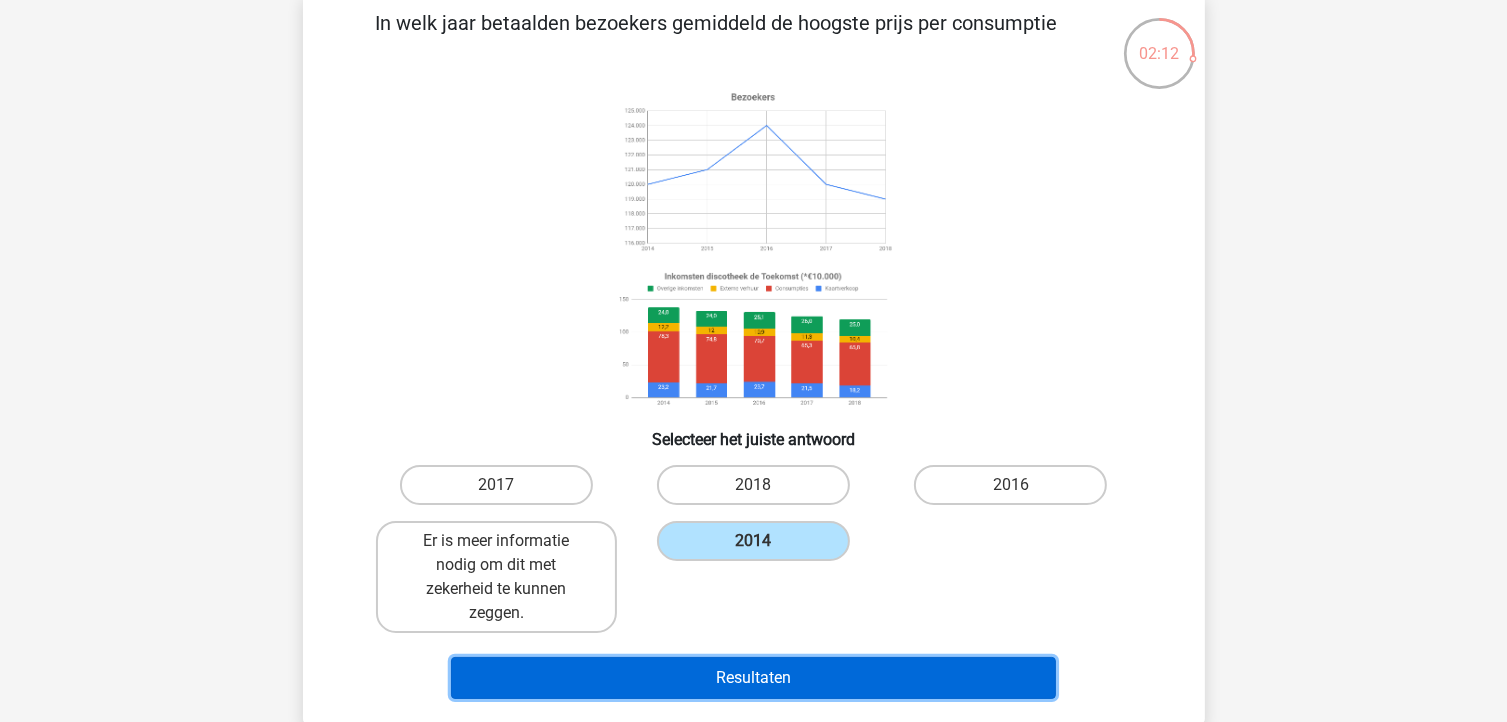 click on "Resultaten" at bounding box center [753, 678] 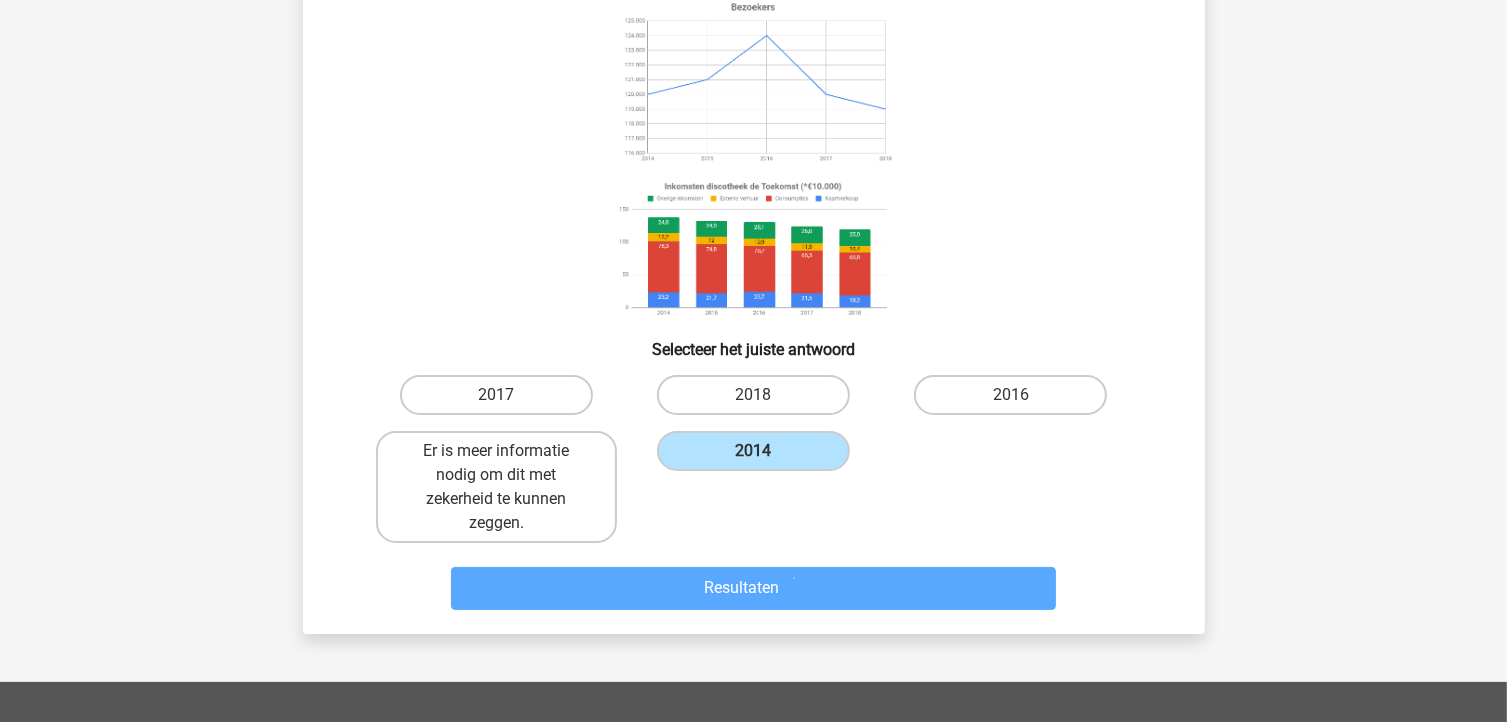 scroll, scrollTop: 300, scrollLeft: 0, axis: vertical 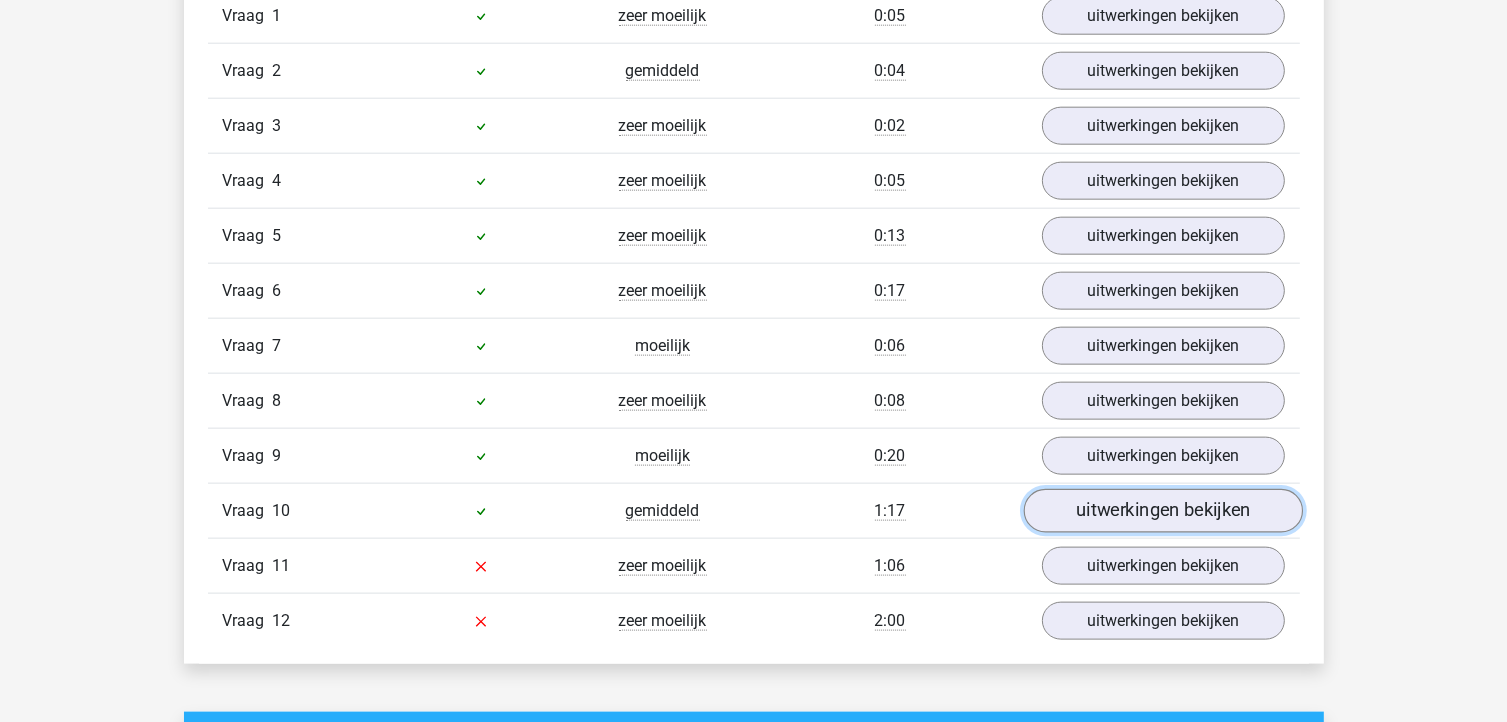 click on "uitwerkingen bekijken" at bounding box center (1162, 511) 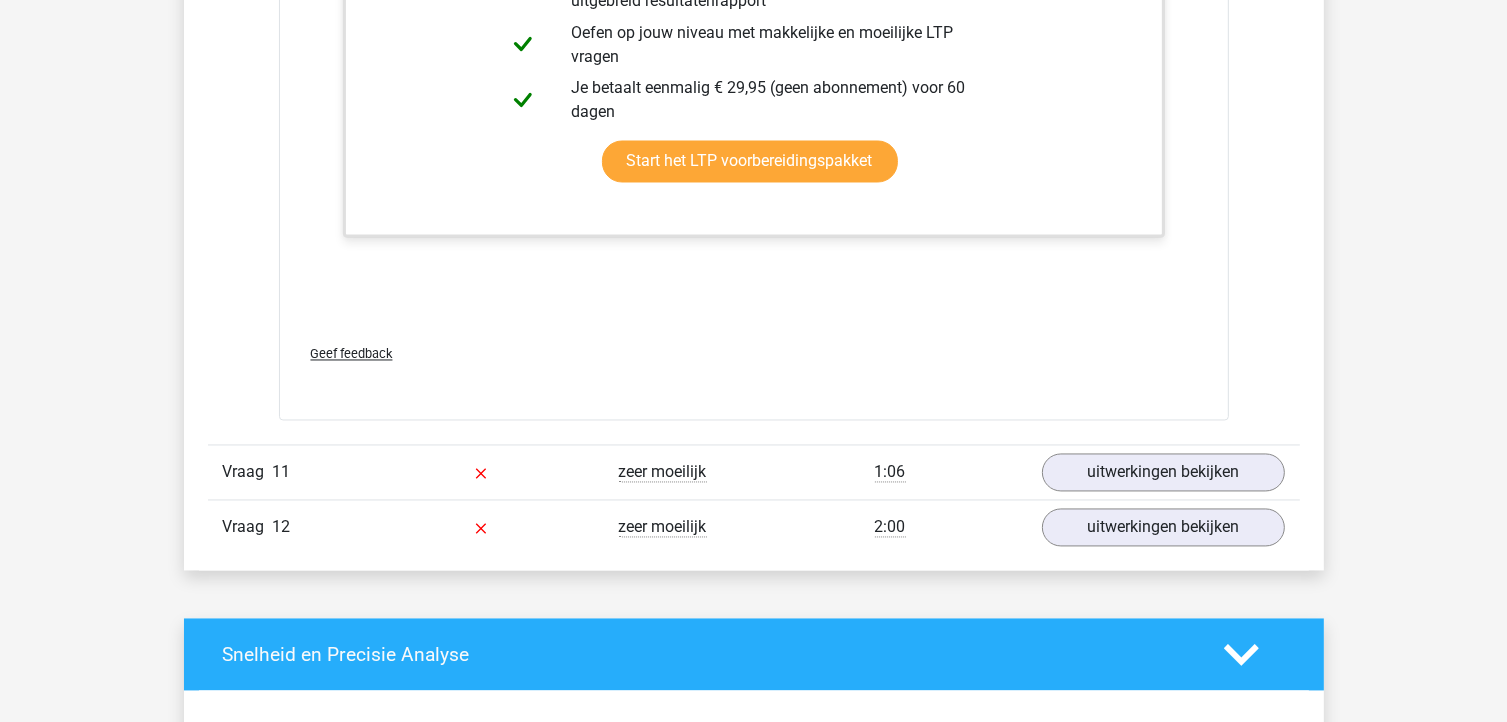 scroll, scrollTop: 3800, scrollLeft: 0, axis: vertical 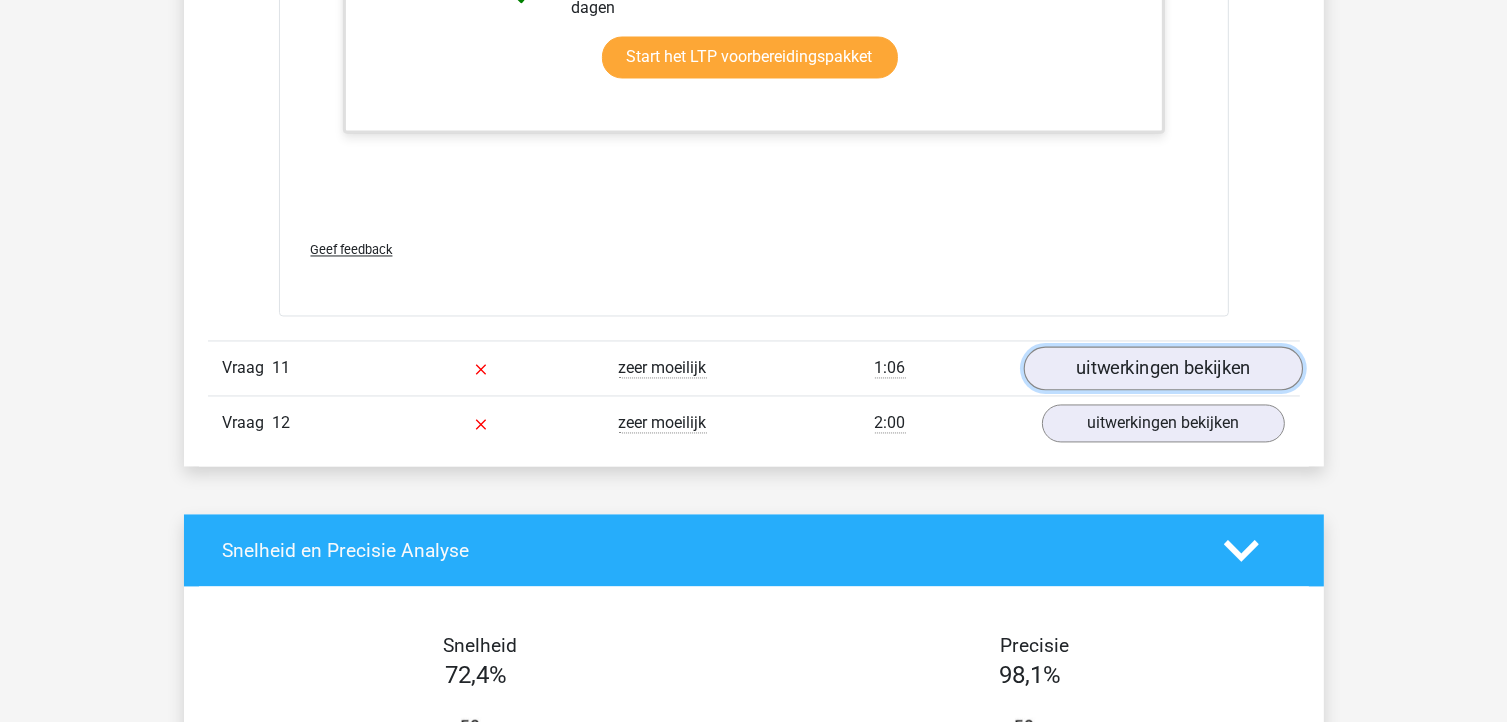 click on "uitwerkingen bekijken" at bounding box center [1162, 369] 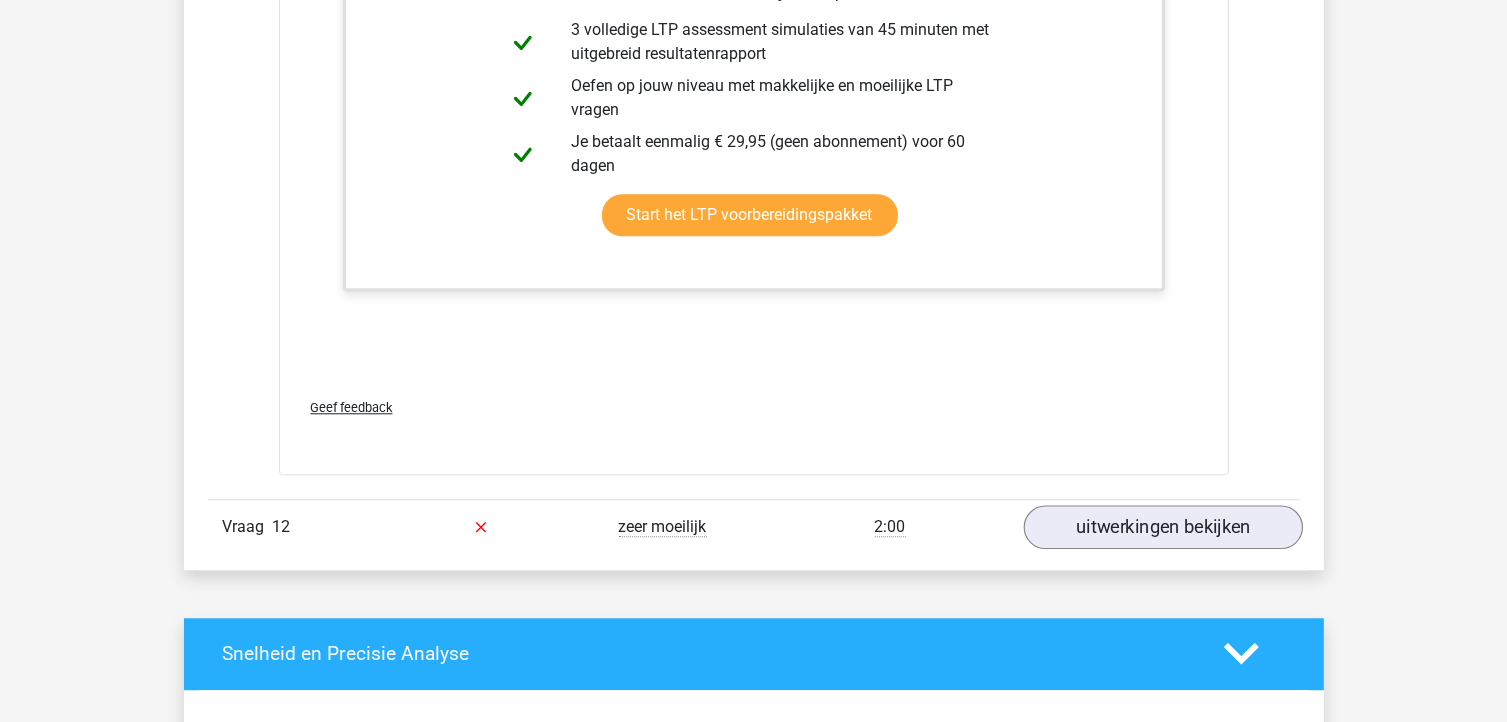 scroll, scrollTop: 5000, scrollLeft: 0, axis: vertical 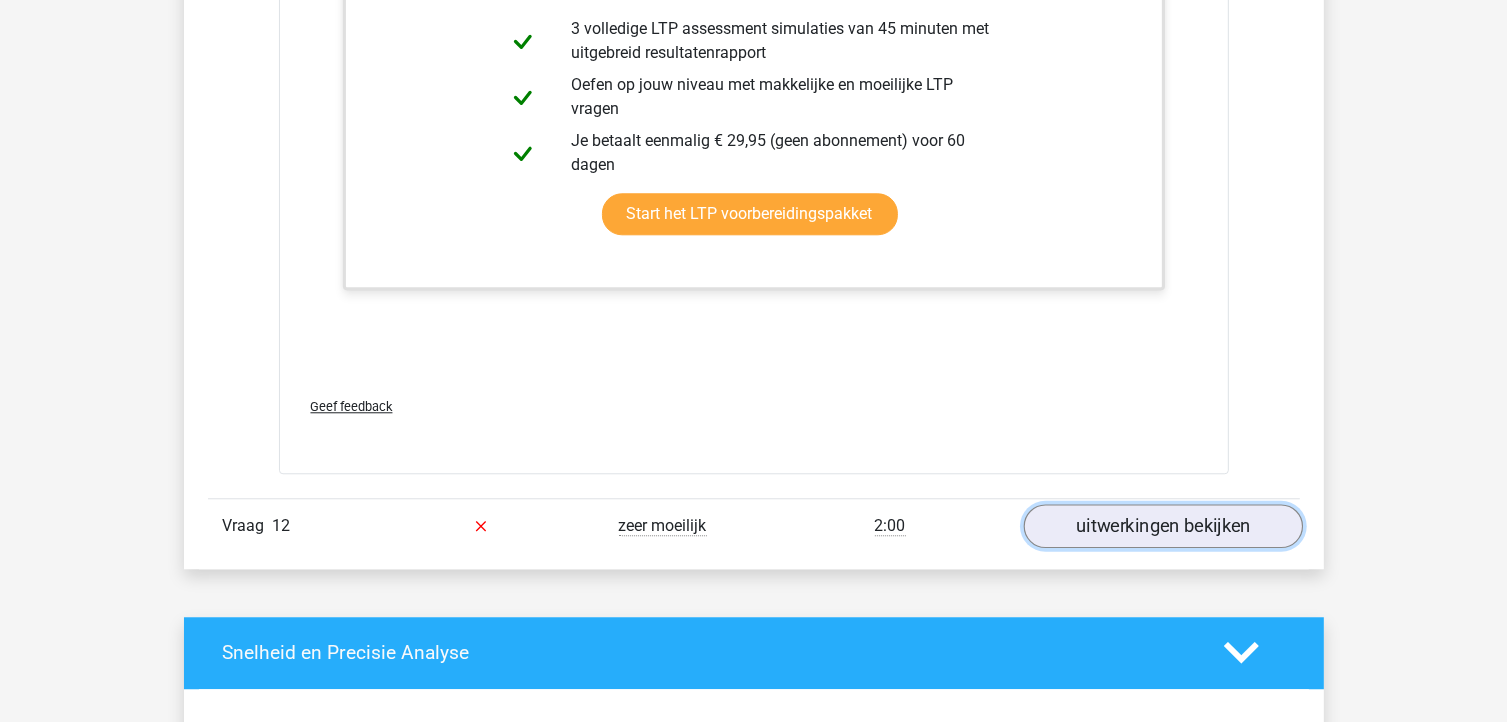 click on "uitwerkingen bekijken" at bounding box center [1162, 526] 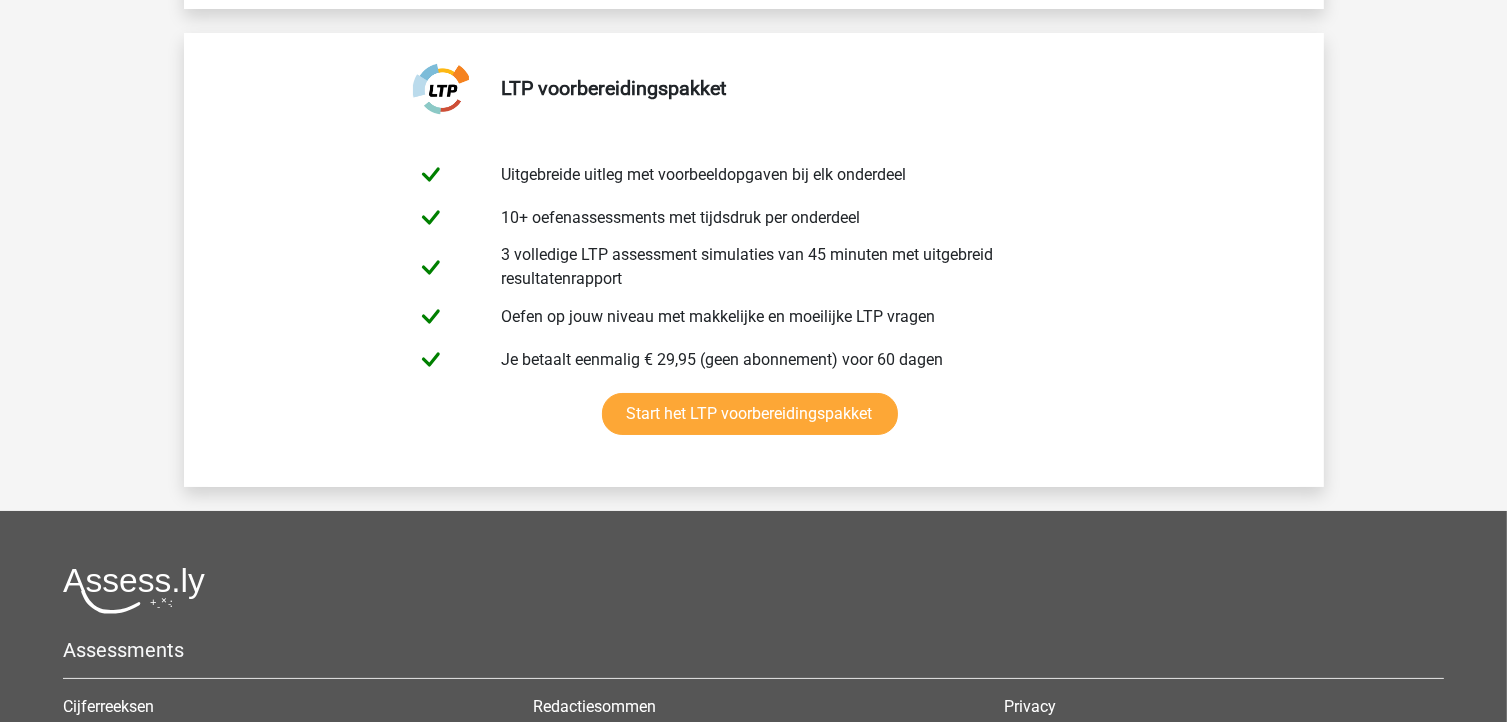 scroll, scrollTop: 7100, scrollLeft: 0, axis: vertical 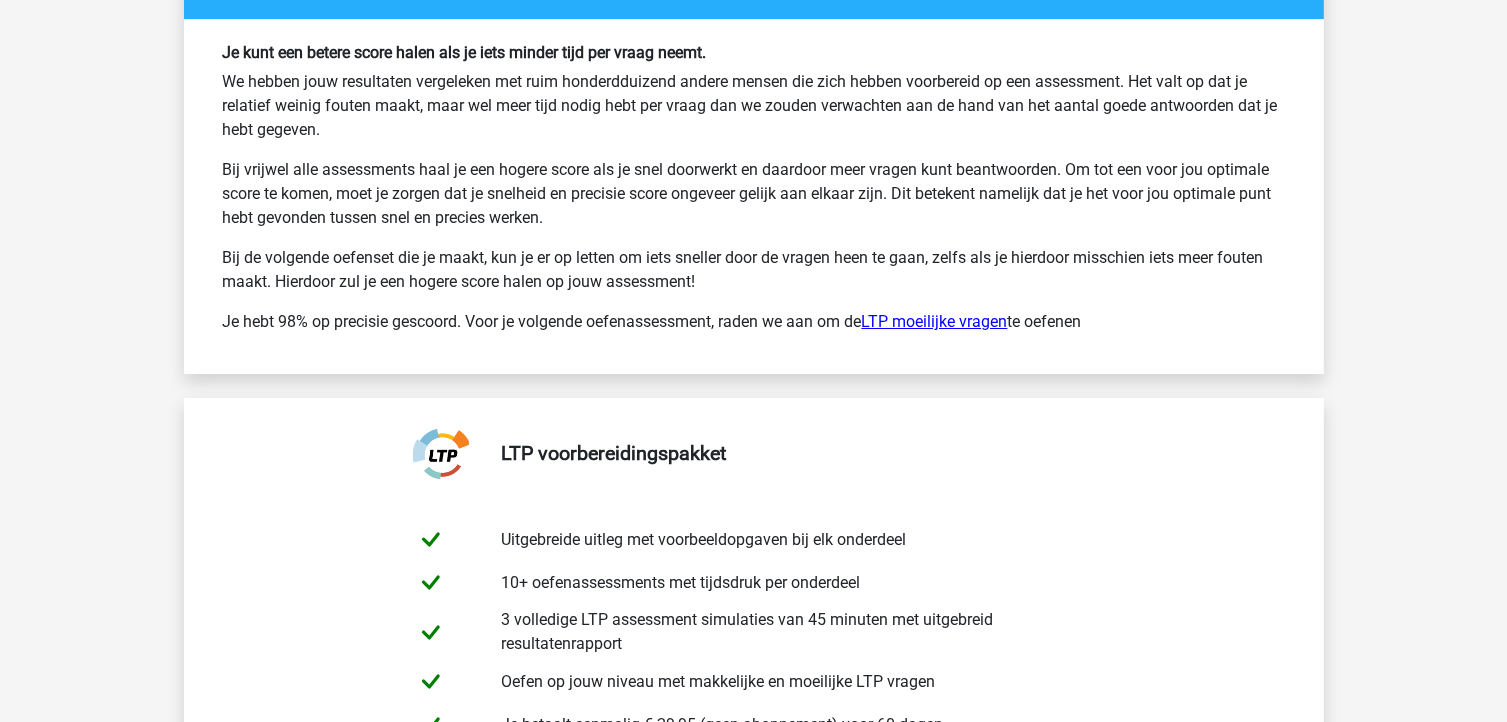 click on "LTP moeilijke vragen" at bounding box center (935, 321) 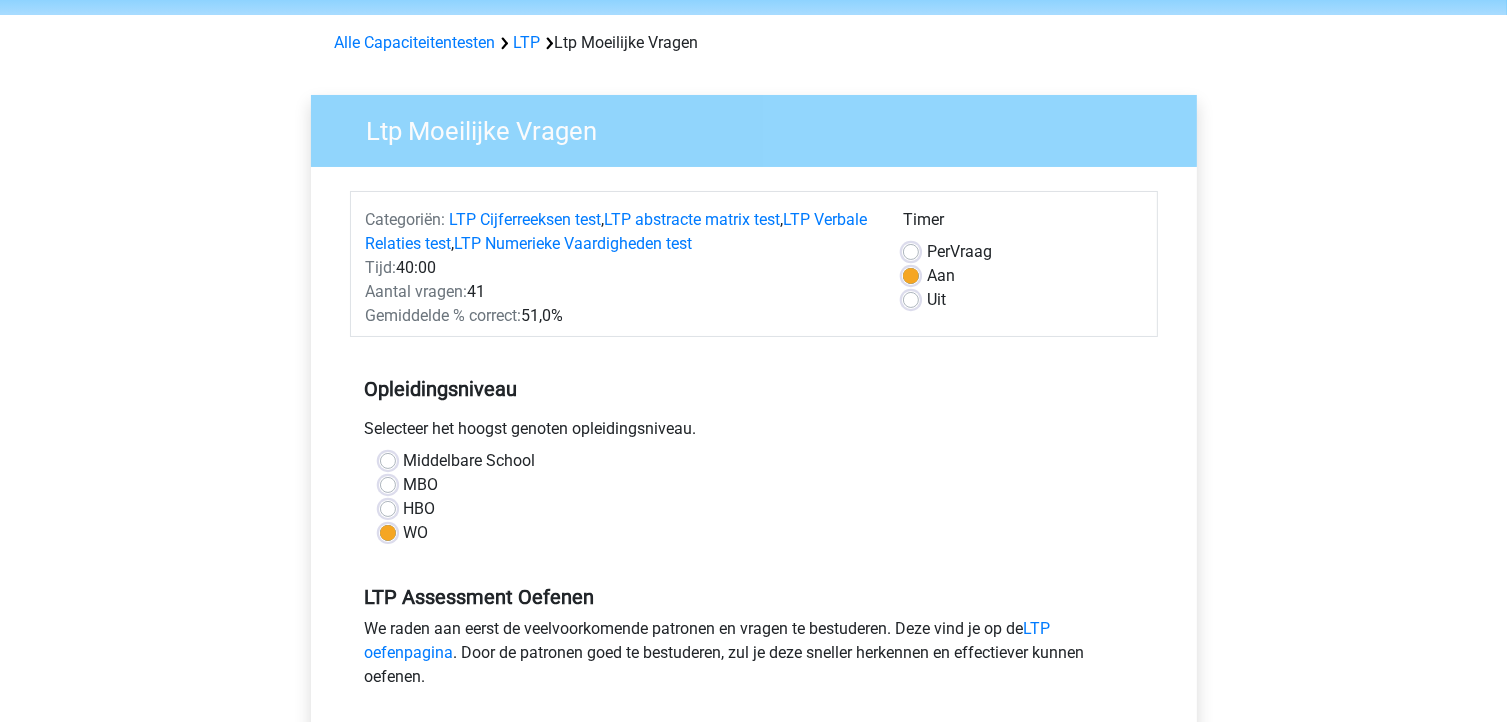 scroll, scrollTop: 200, scrollLeft: 0, axis: vertical 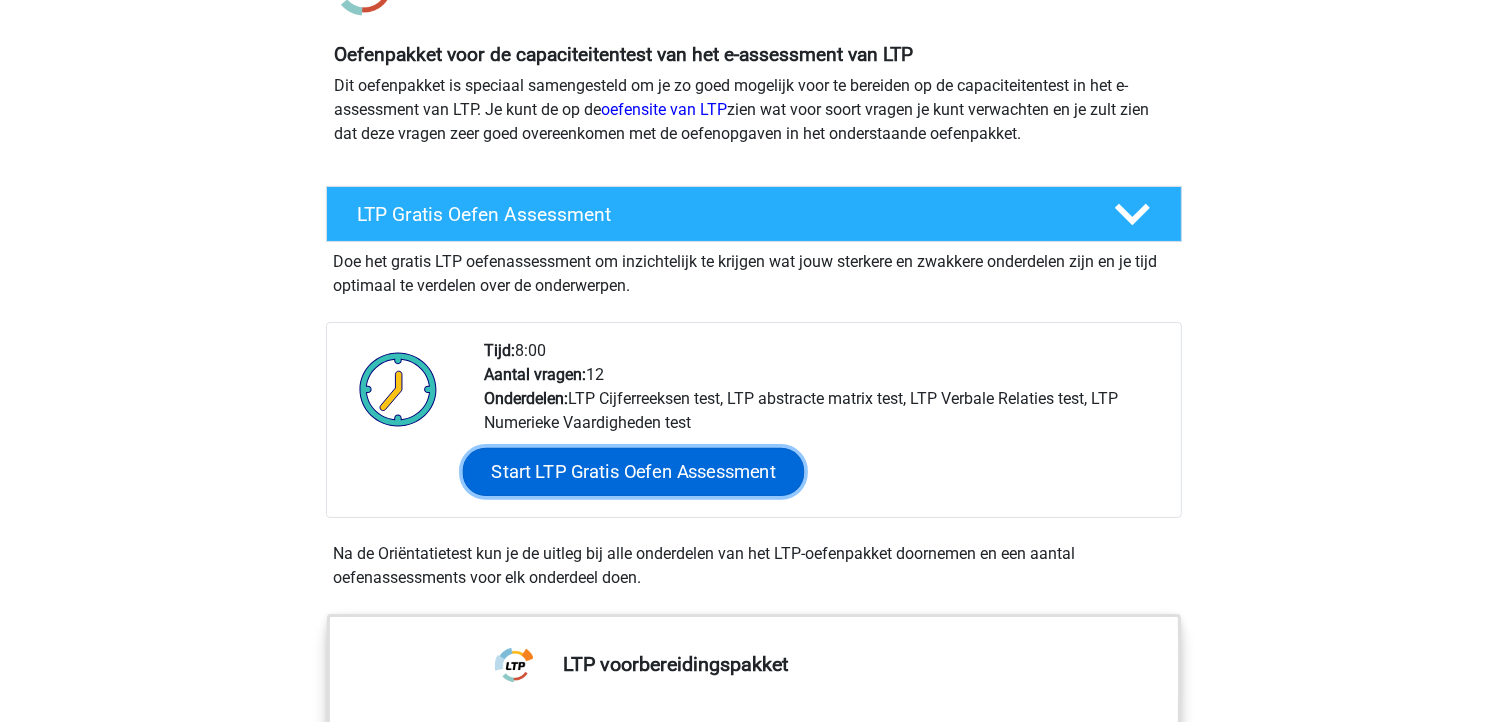 click on "Start LTP Gratis Oefen Assessment" at bounding box center [633, 472] 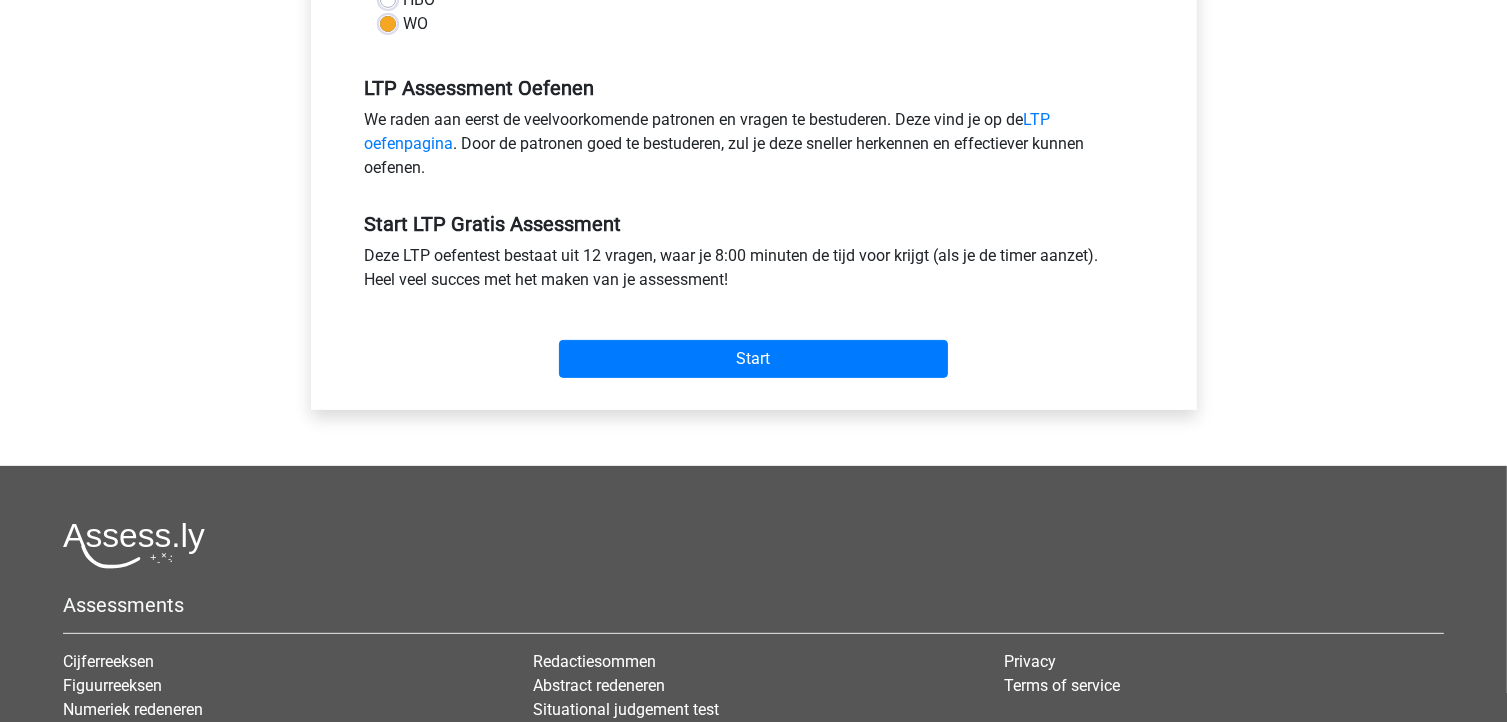 scroll, scrollTop: 600, scrollLeft: 0, axis: vertical 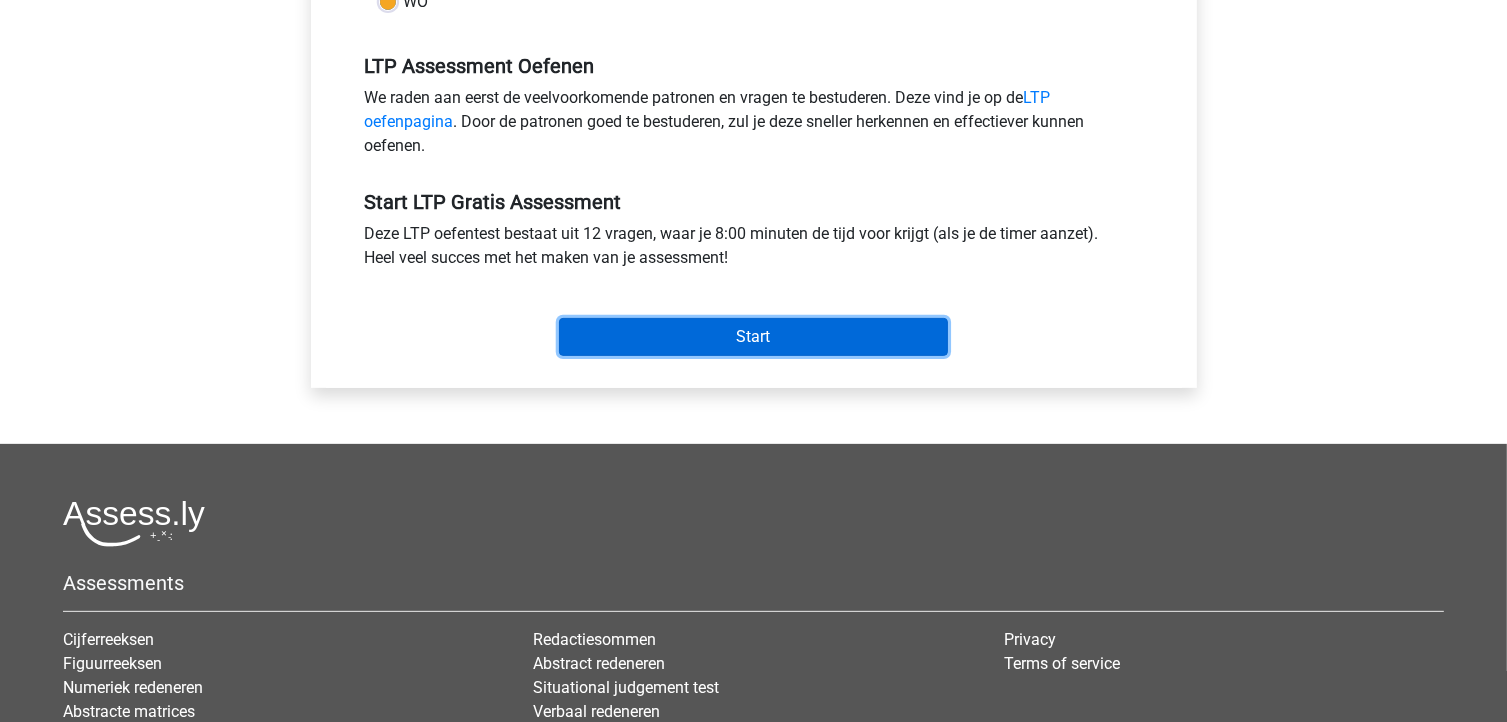 click on "Start" at bounding box center [753, 337] 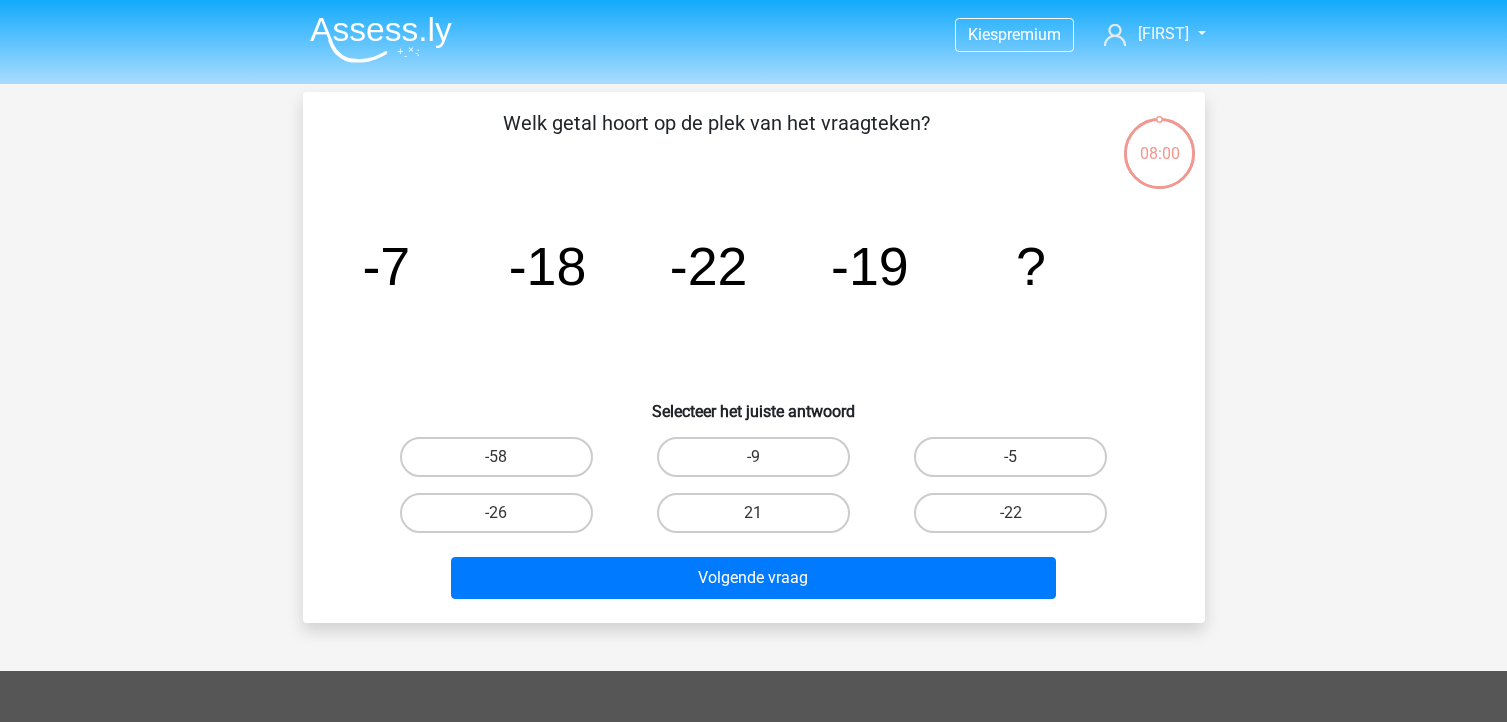 scroll, scrollTop: 0, scrollLeft: 0, axis: both 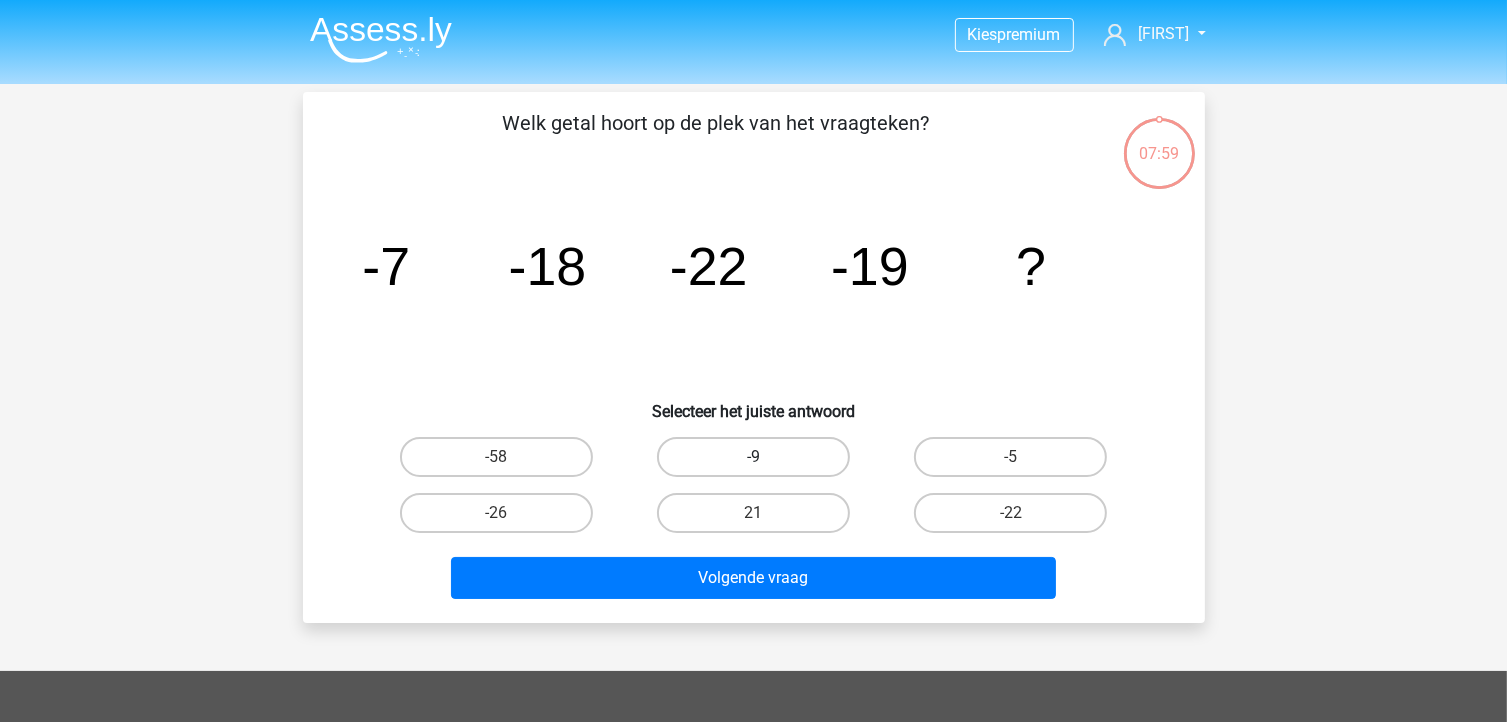 click on "-9" at bounding box center [753, 457] 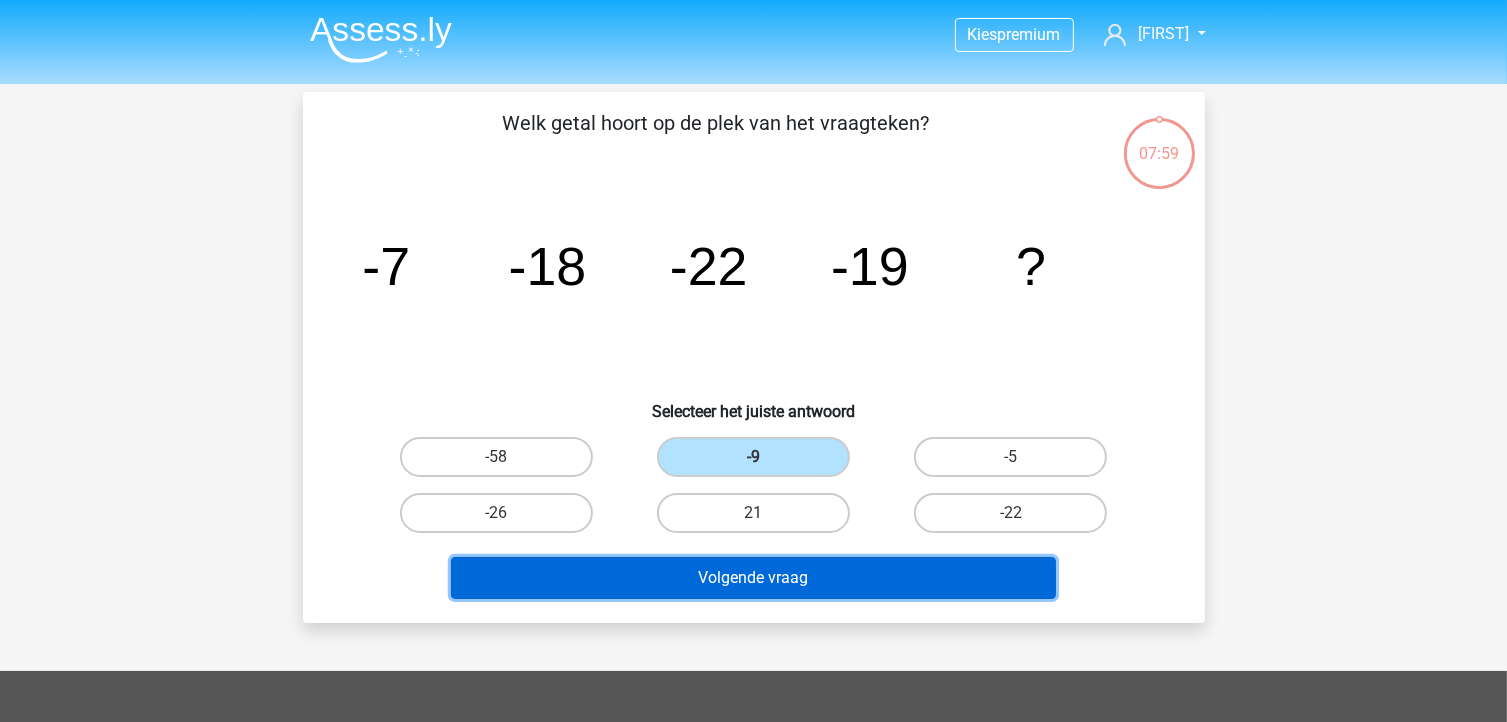 click on "Volgende vraag" at bounding box center (753, 578) 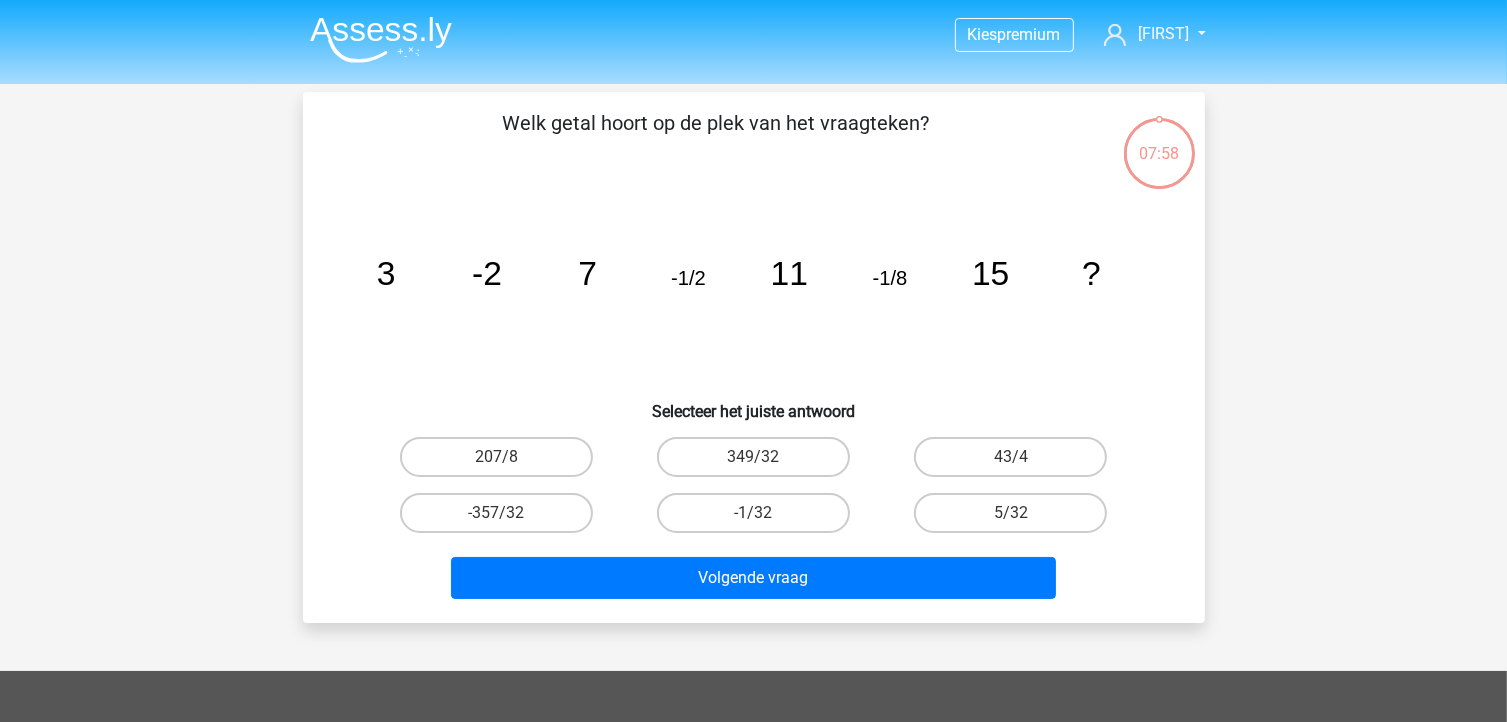 scroll, scrollTop: 92, scrollLeft: 0, axis: vertical 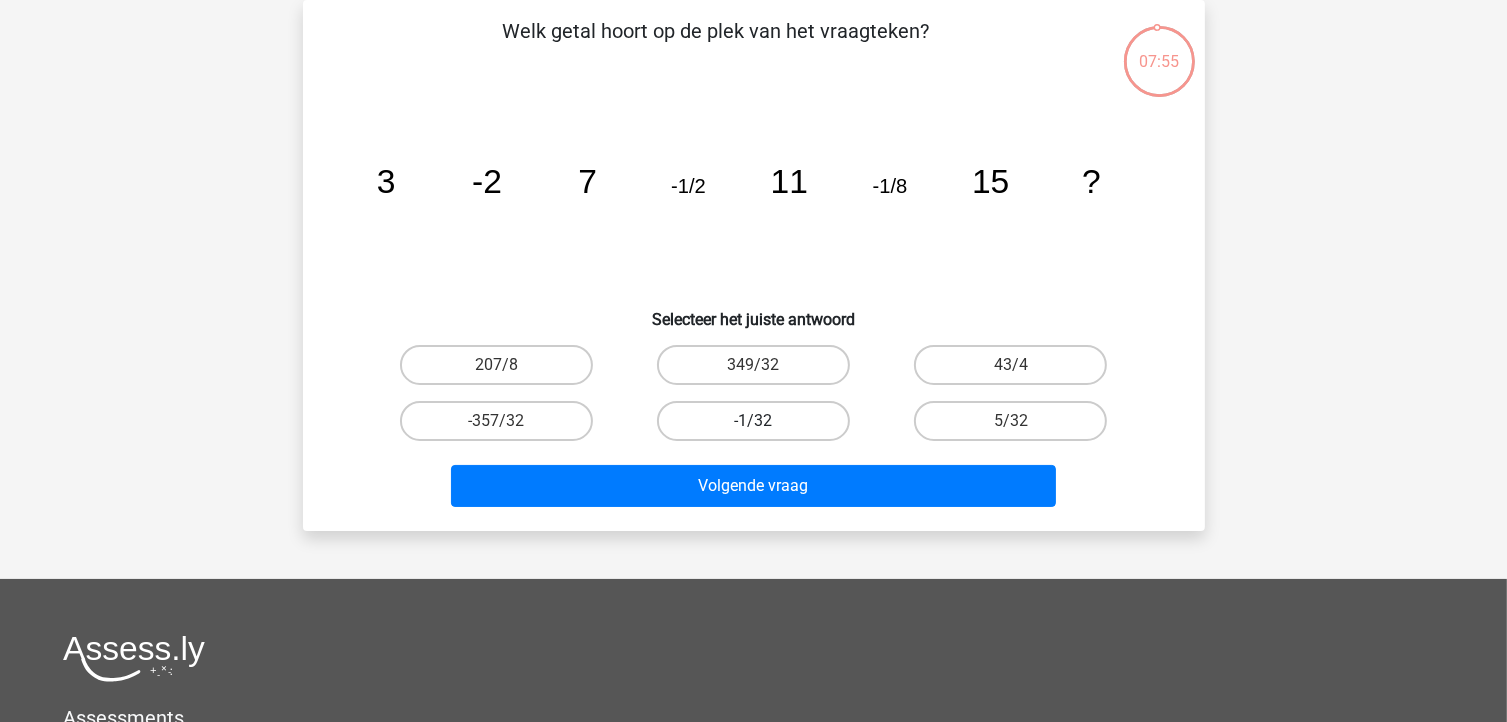 click on "-1/32" at bounding box center [753, 421] 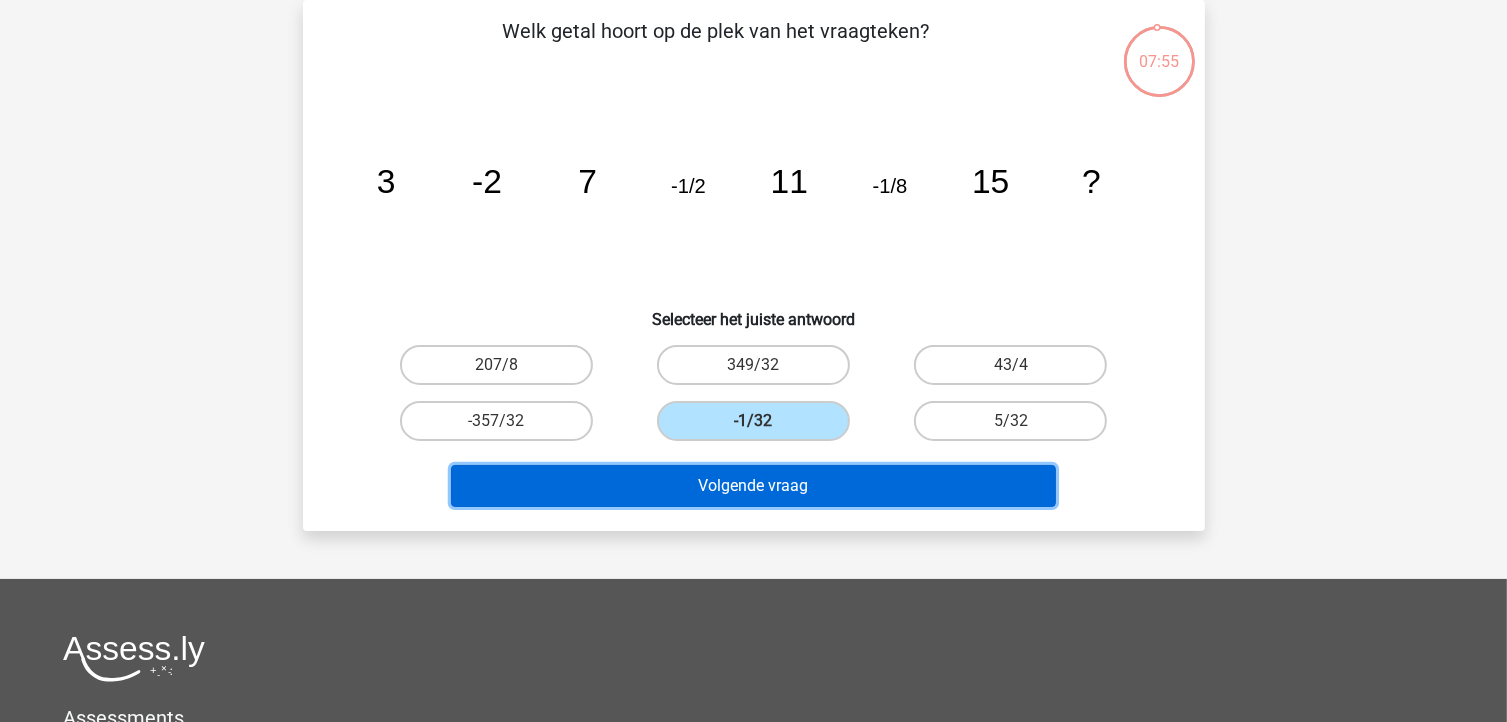 click on "Volgende vraag" at bounding box center (753, 486) 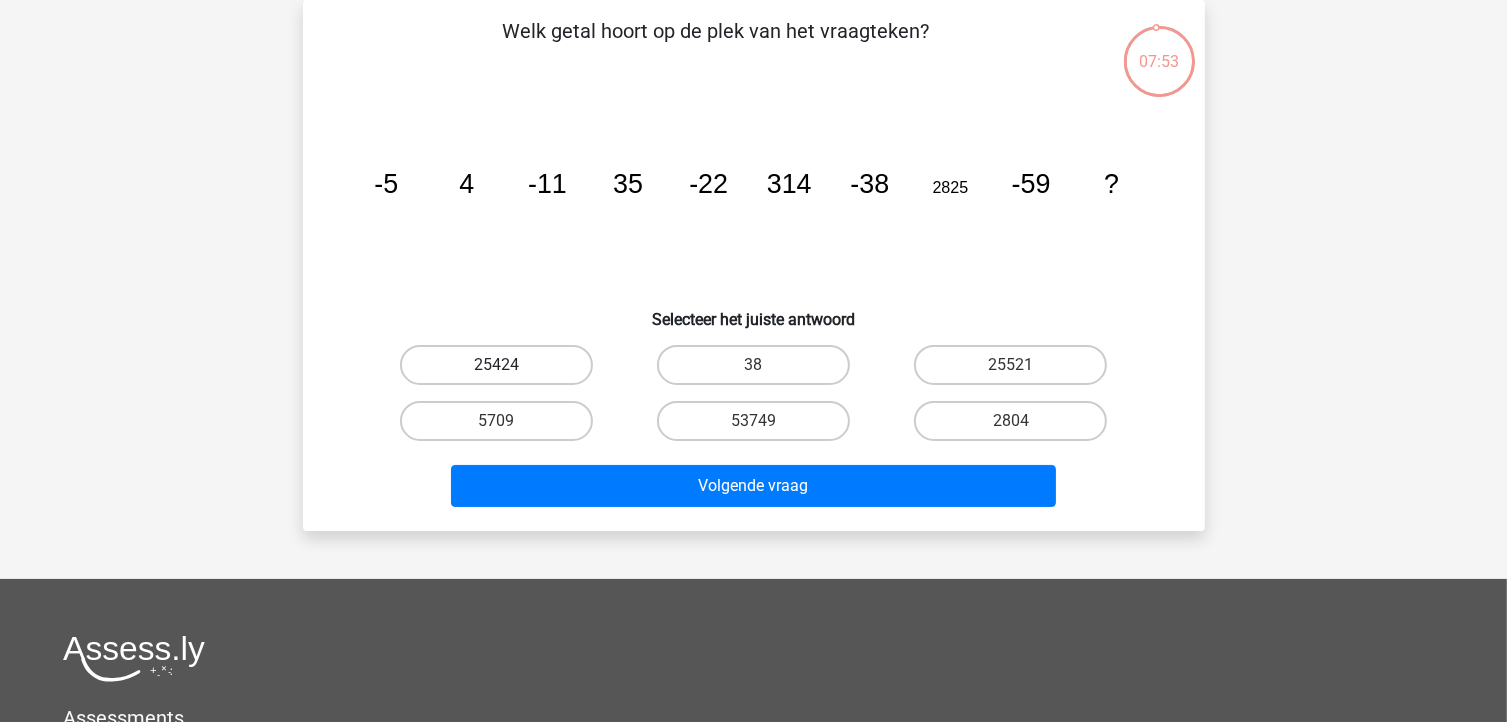 click on "25424" at bounding box center (496, 365) 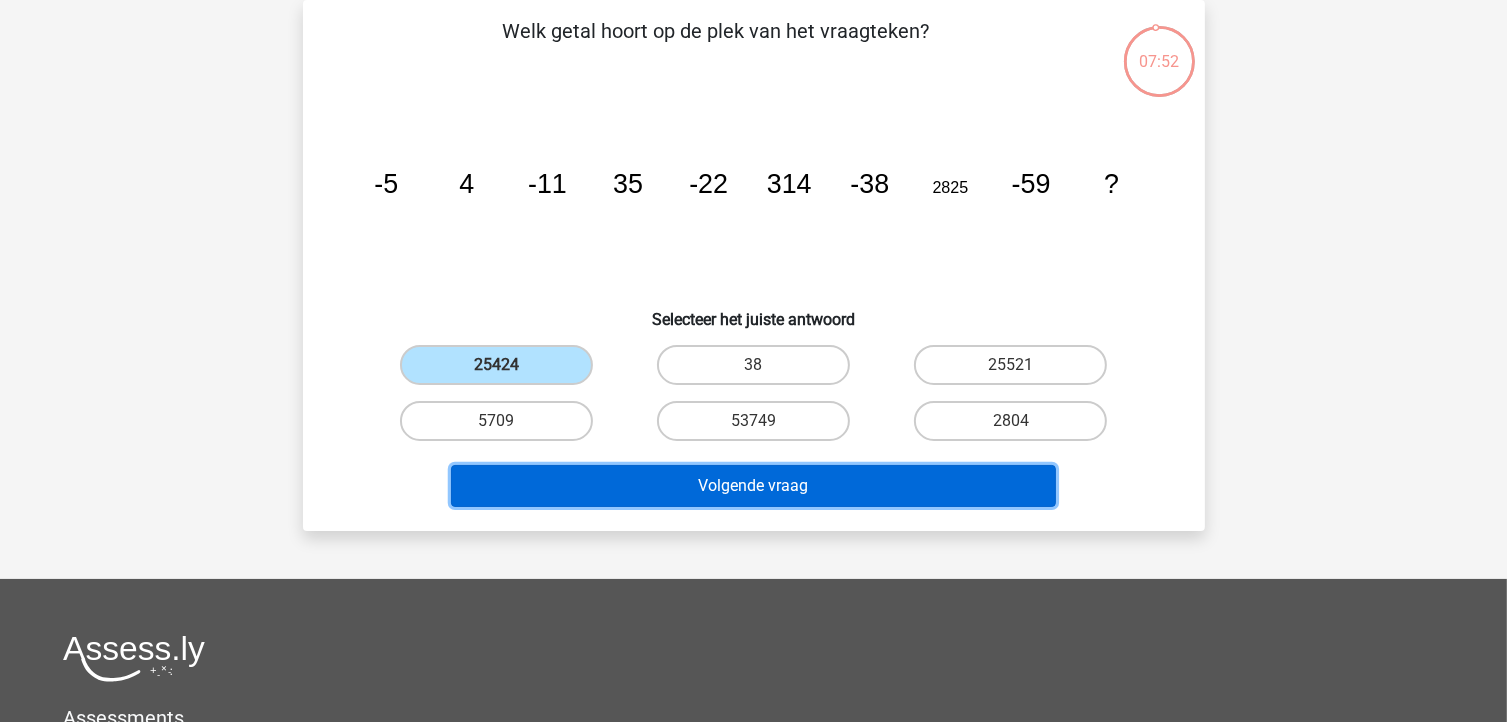 click on "Volgende vraag" at bounding box center (753, 486) 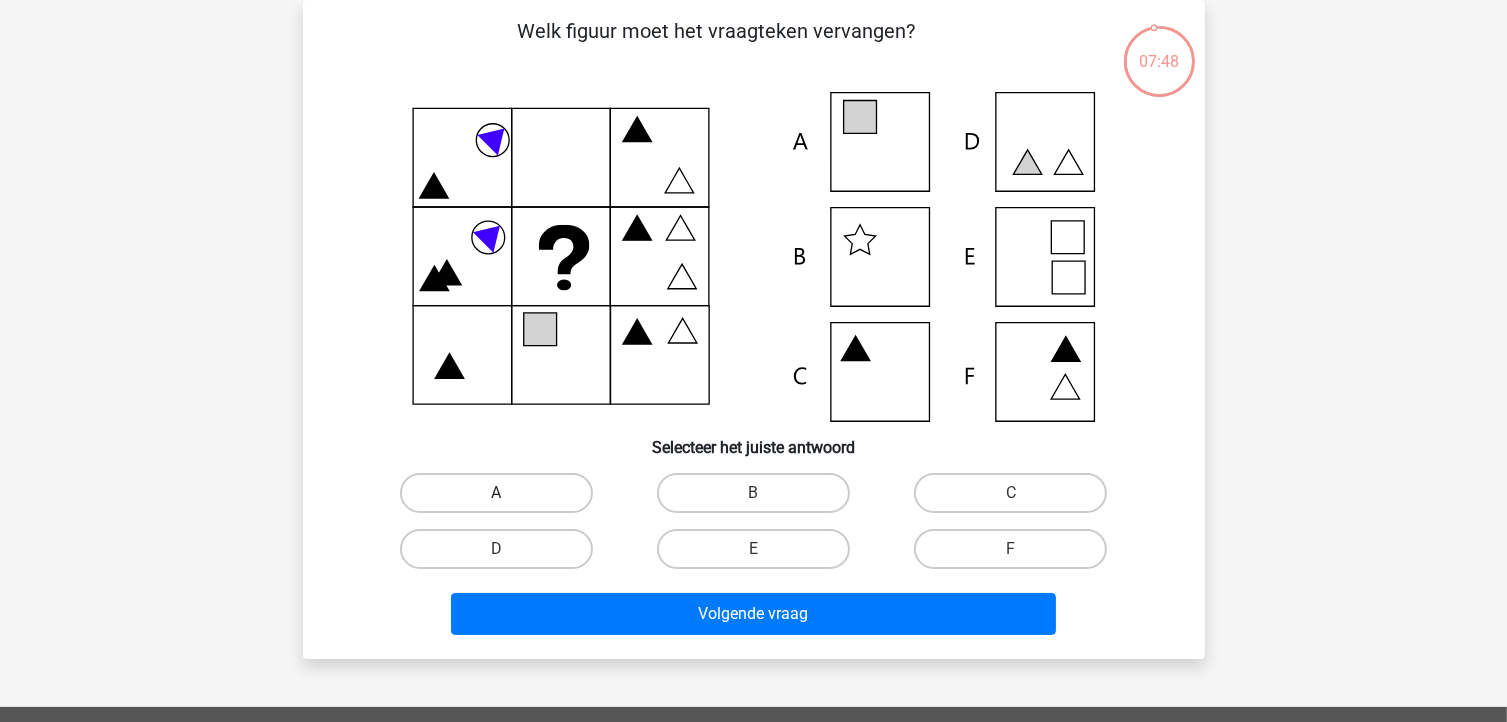 click on "A" at bounding box center (496, 493) 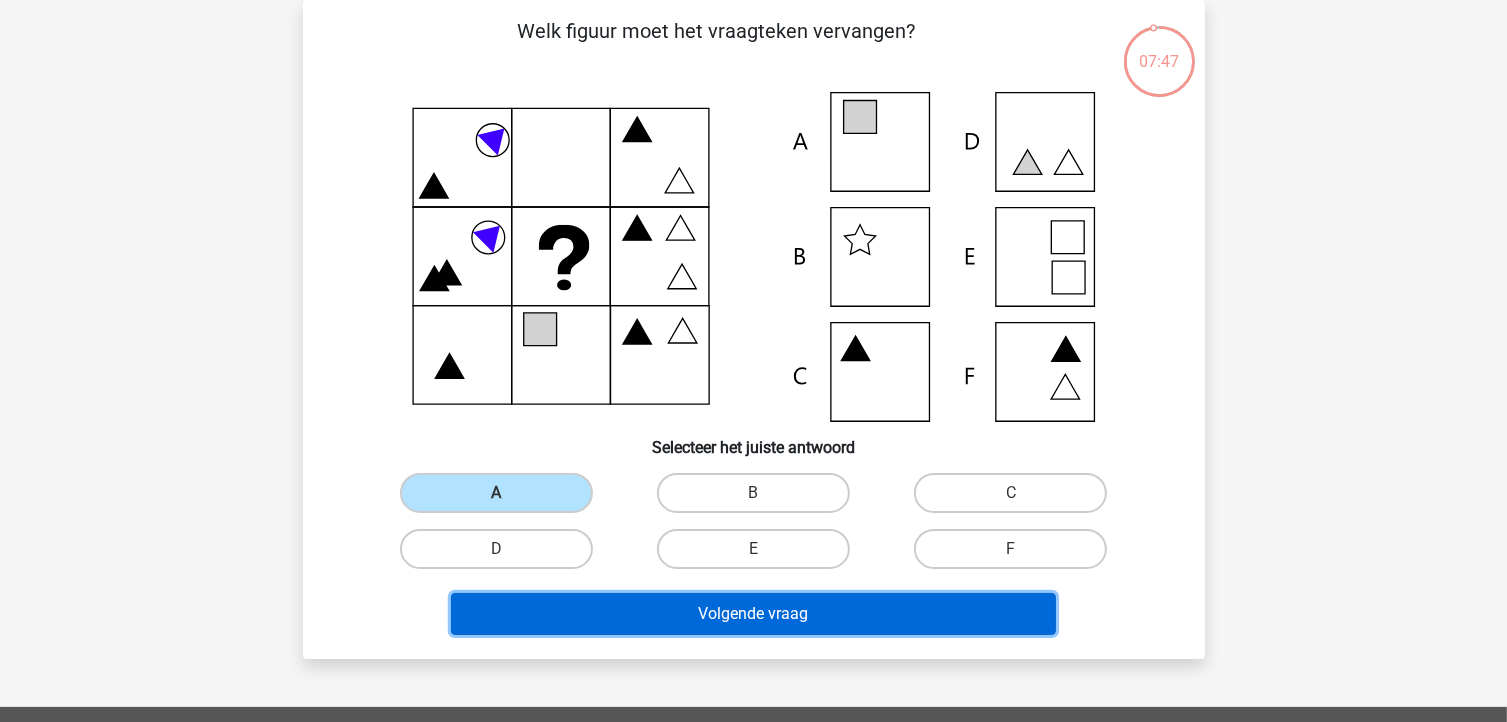 click on "Volgende vraag" at bounding box center [753, 614] 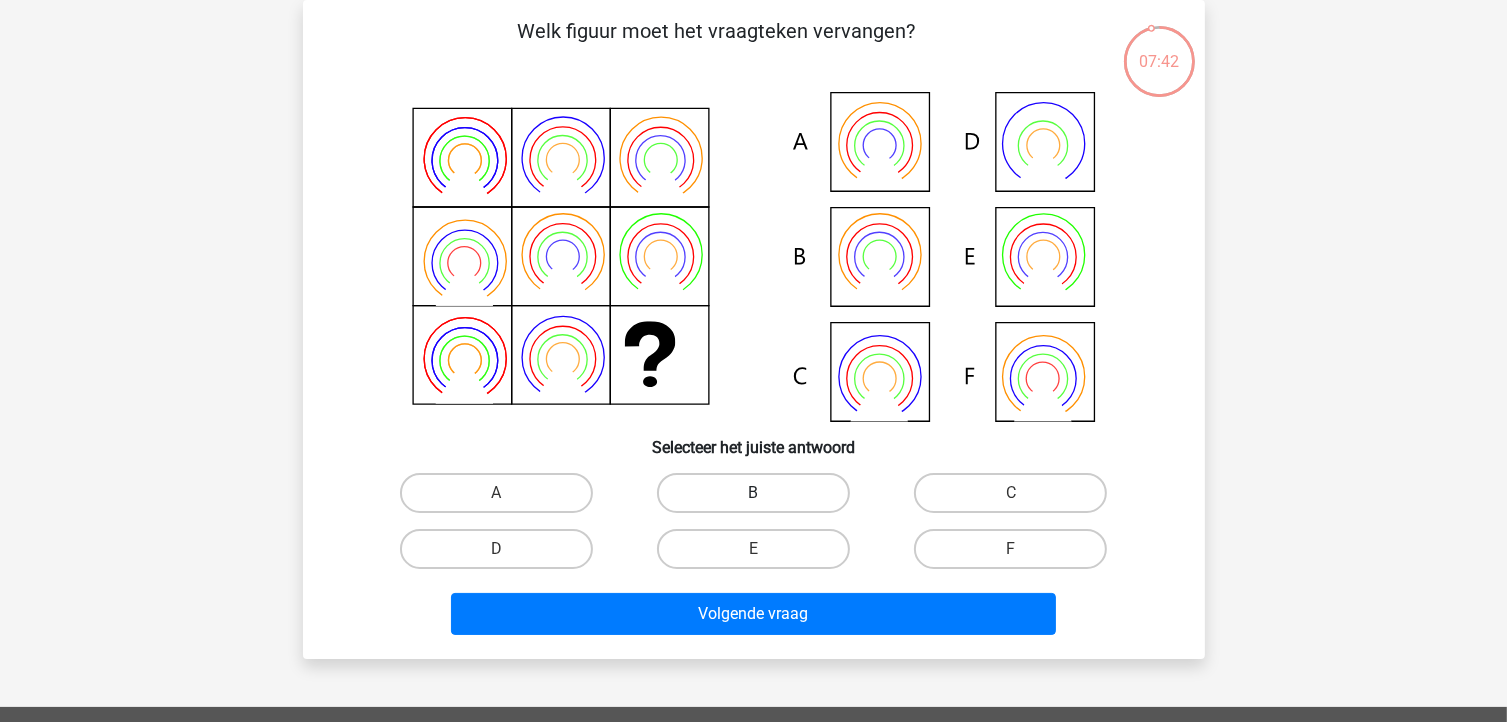 click on "B" at bounding box center [753, 493] 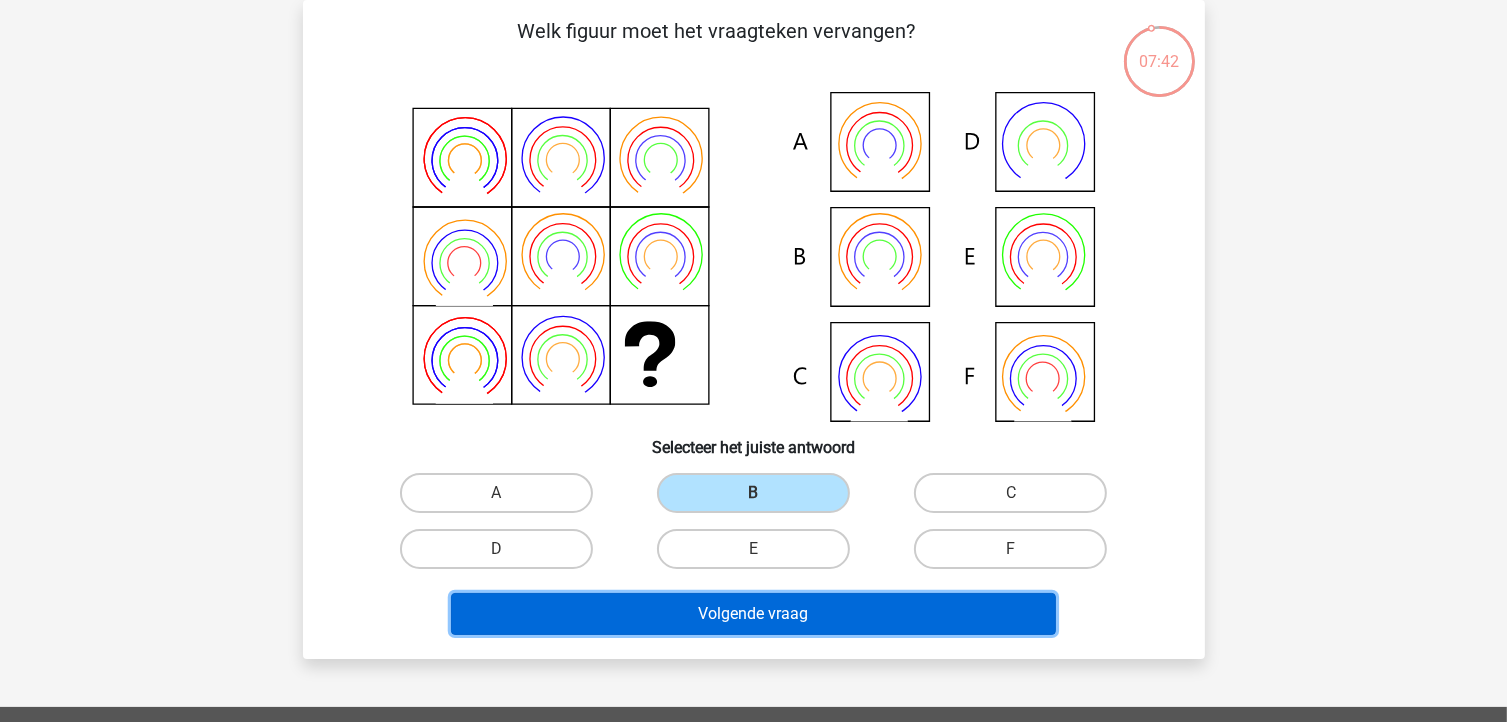 click on "Volgende vraag" at bounding box center (753, 614) 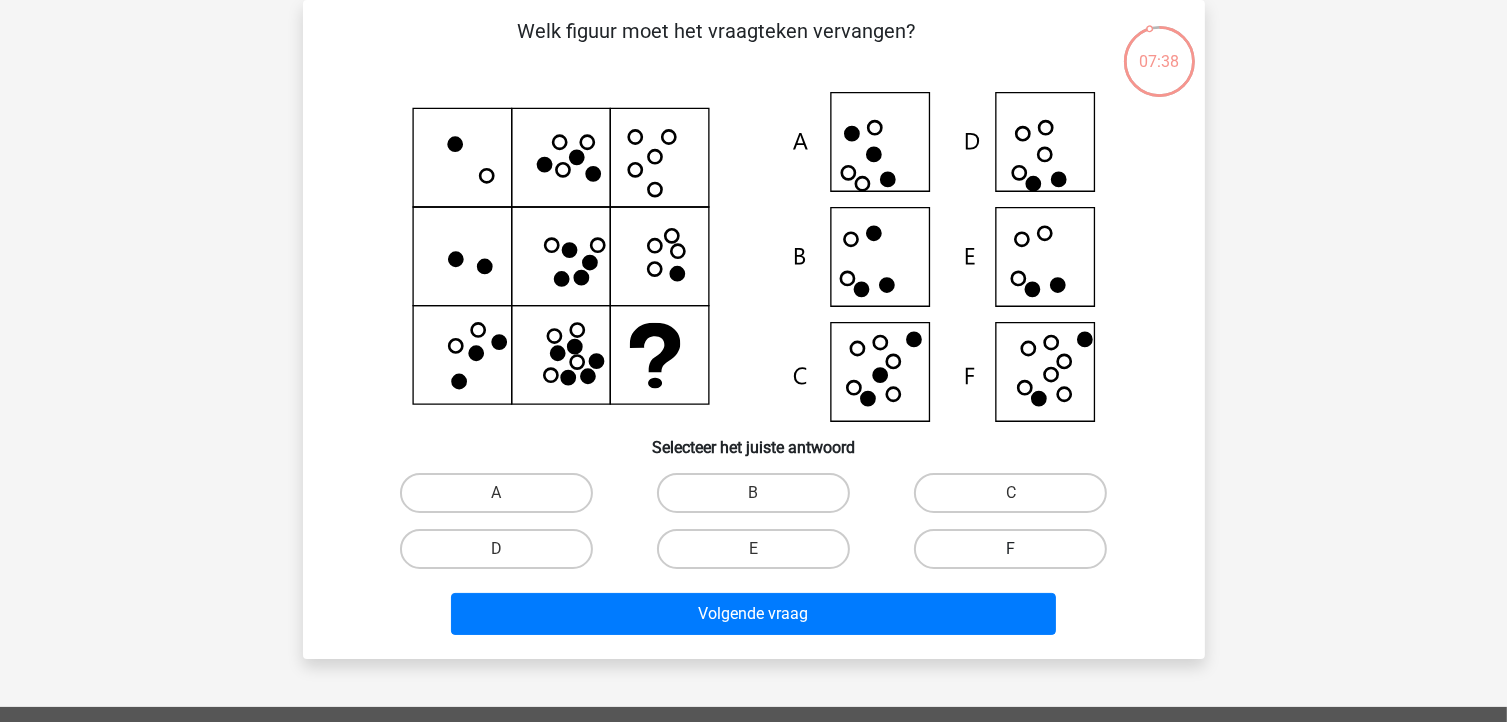 click on "F" at bounding box center (1010, 549) 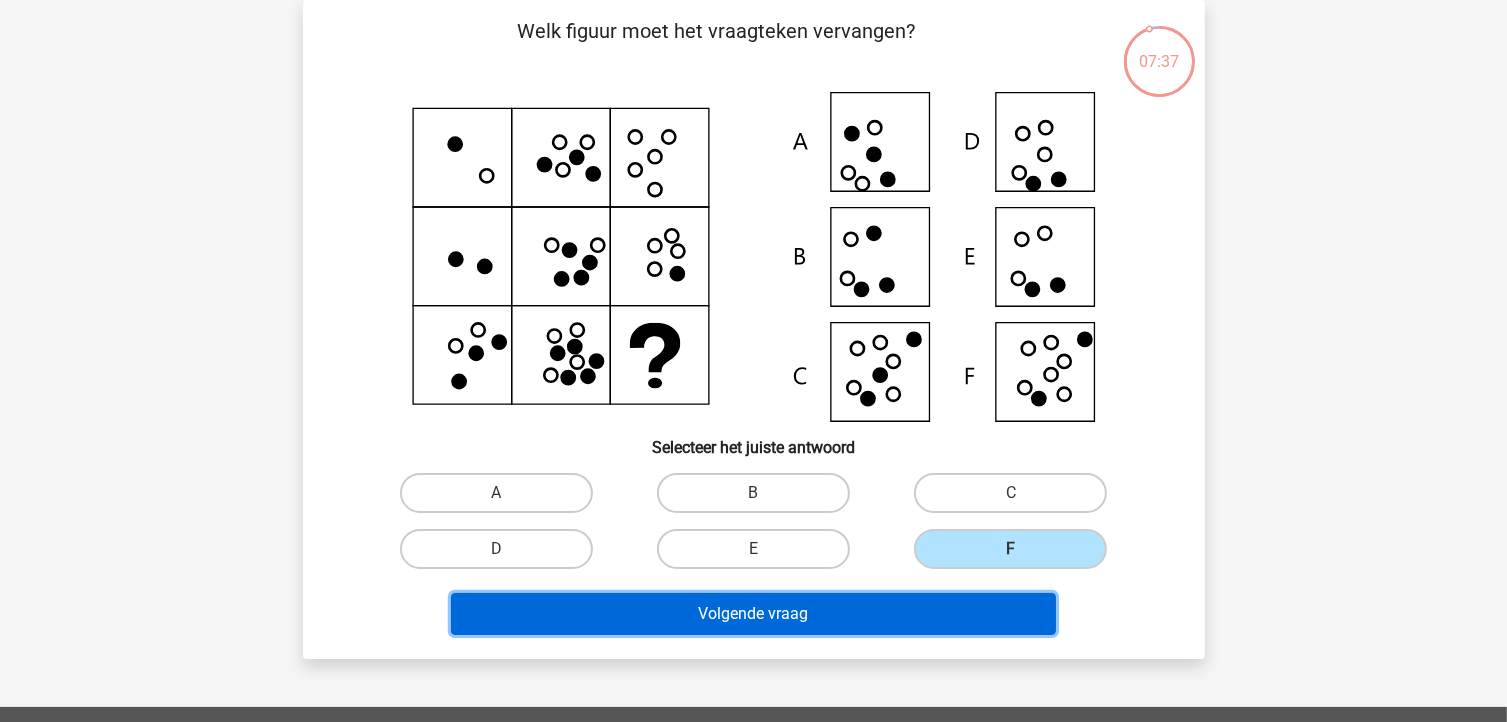 click on "Volgende vraag" at bounding box center (753, 614) 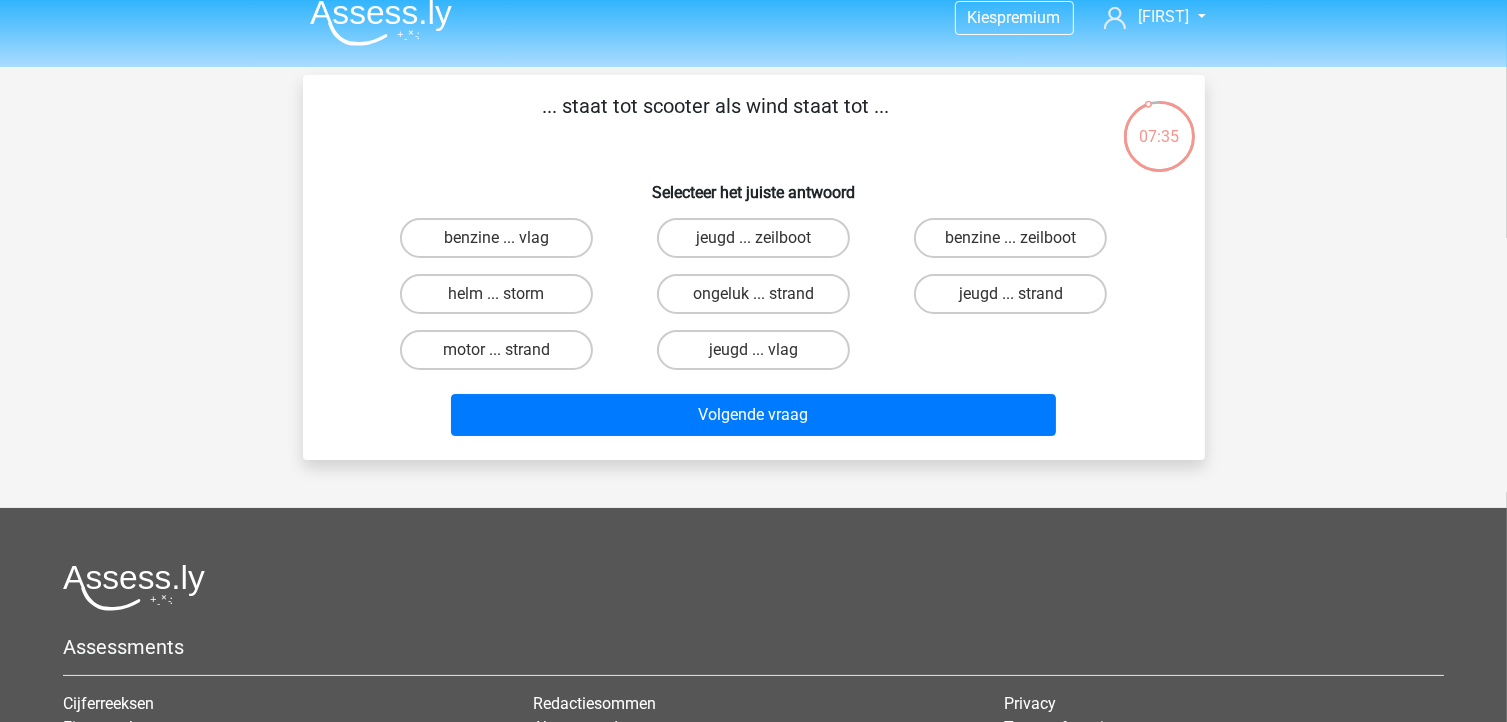 scroll, scrollTop: 0, scrollLeft: 0, axis: both 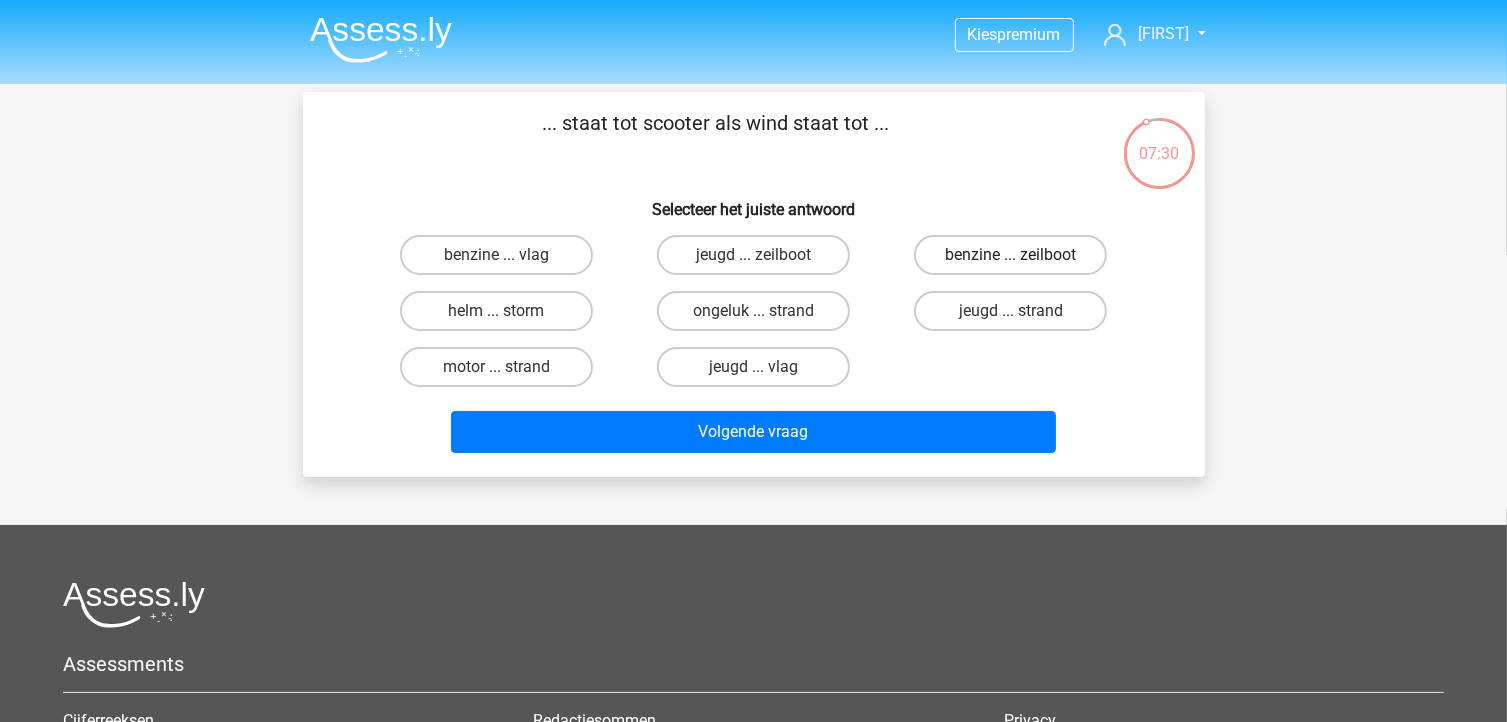 click on "benzine ... zeilboot" at bounding box center (1010, 255) 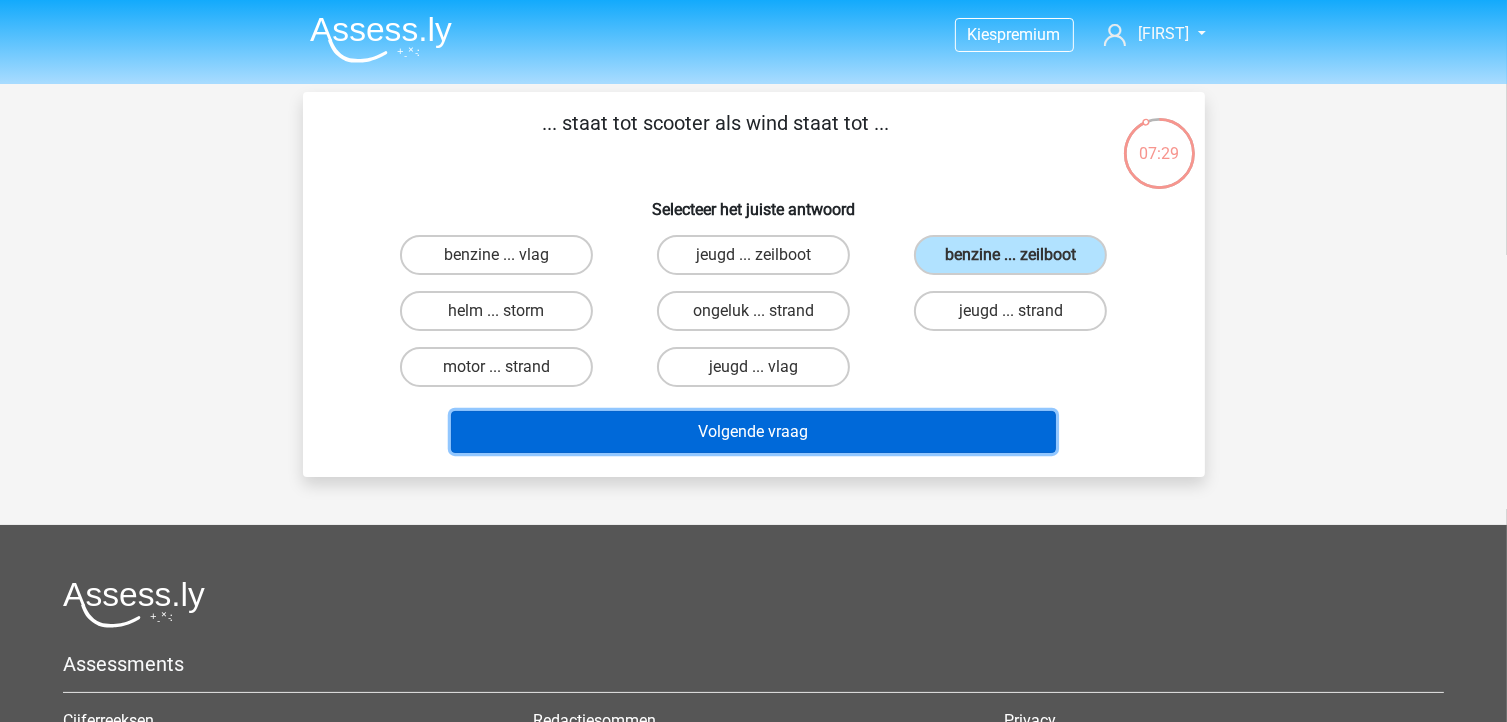 click on "Volgende vraag" at bounding box center (753, 432) 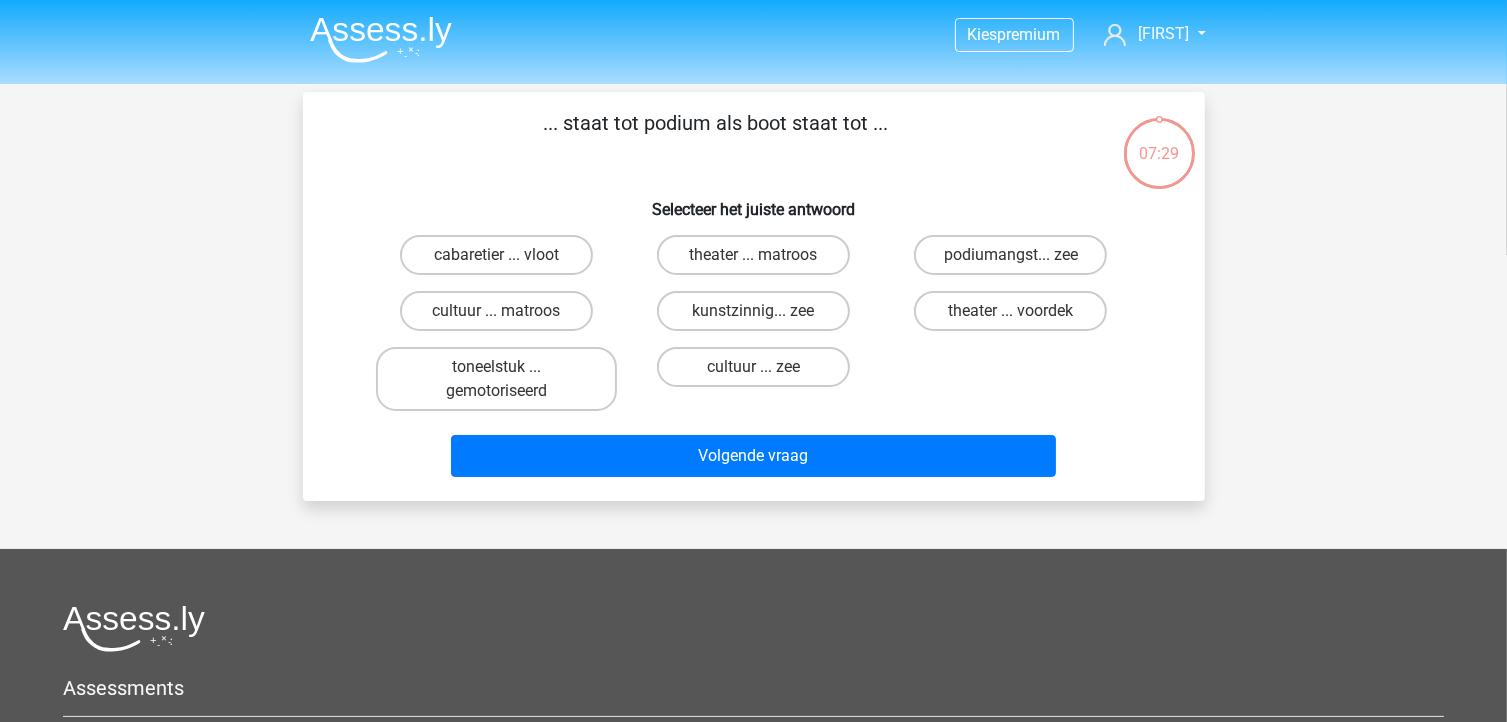 scroll, scrollTop: 92, scrollLeft: 0, axis: vertical 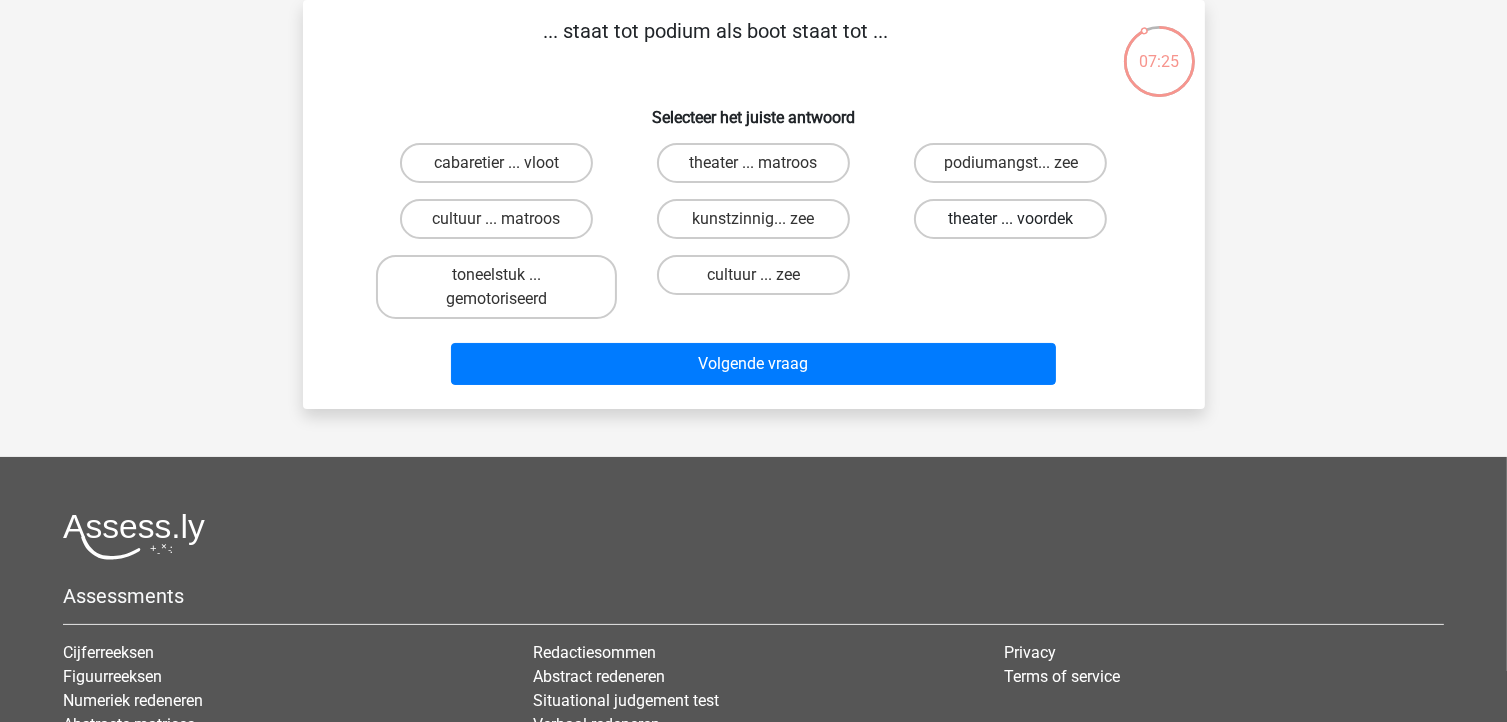 click on "theater ... voordek" at bounding box center [1010, 219] 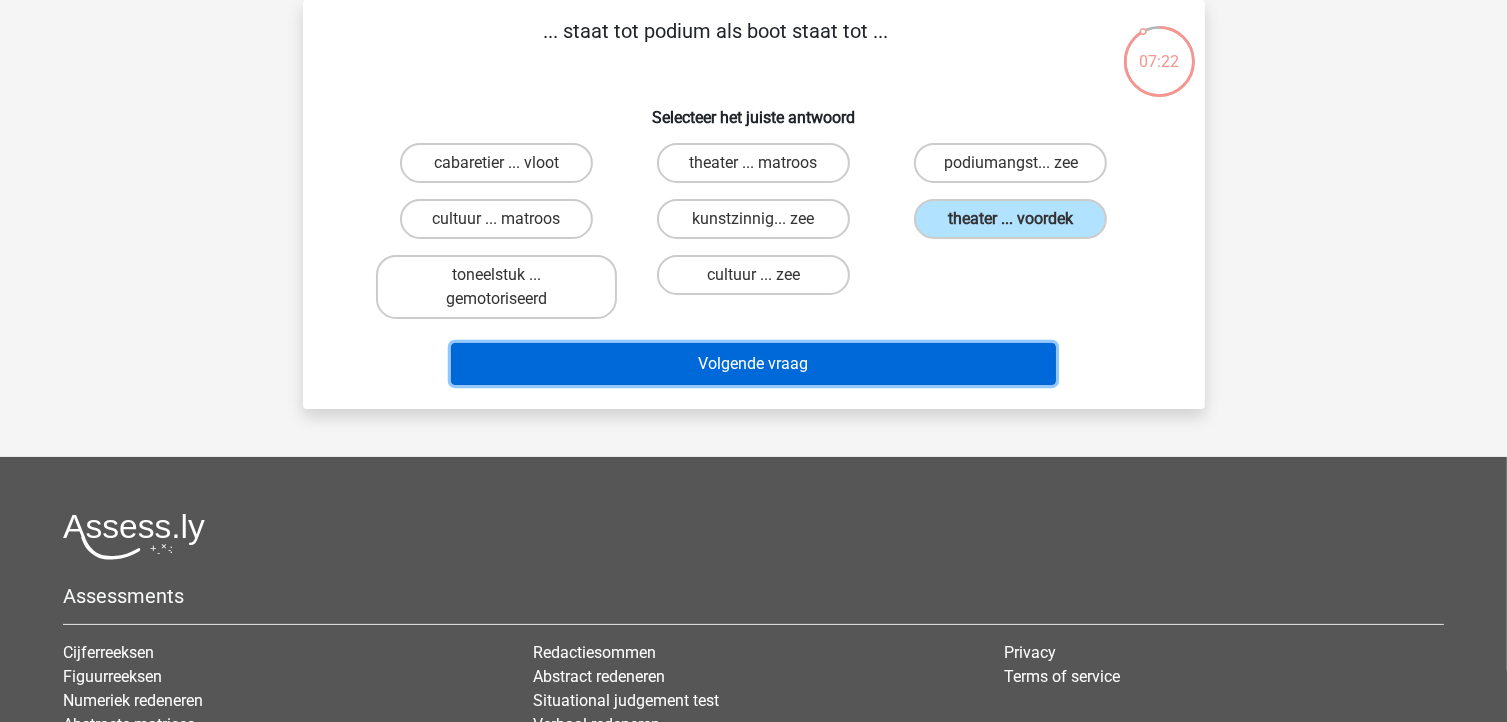 click on "Volgende vraag" at bounding box center (753, 364) 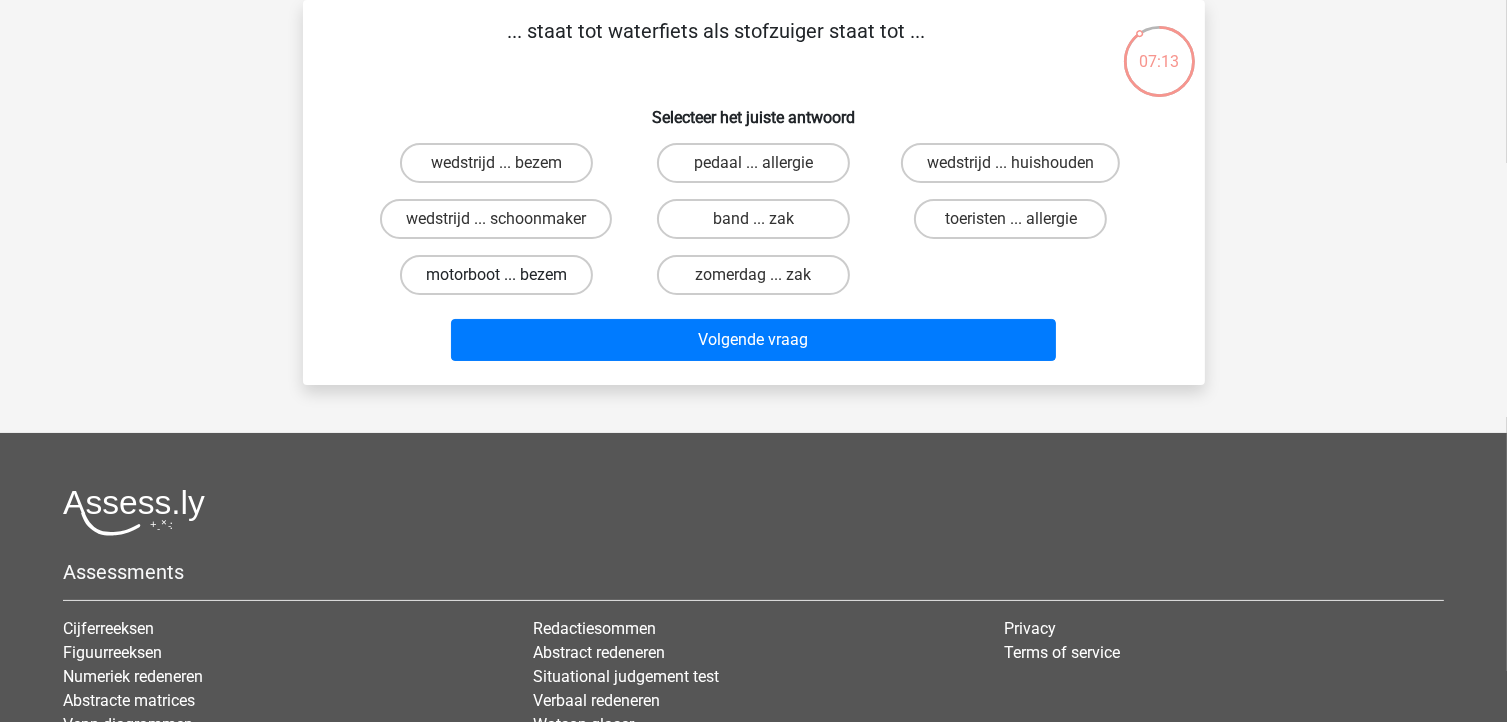 click on "motorboot ... bezem" at bounding box center (496, 275) 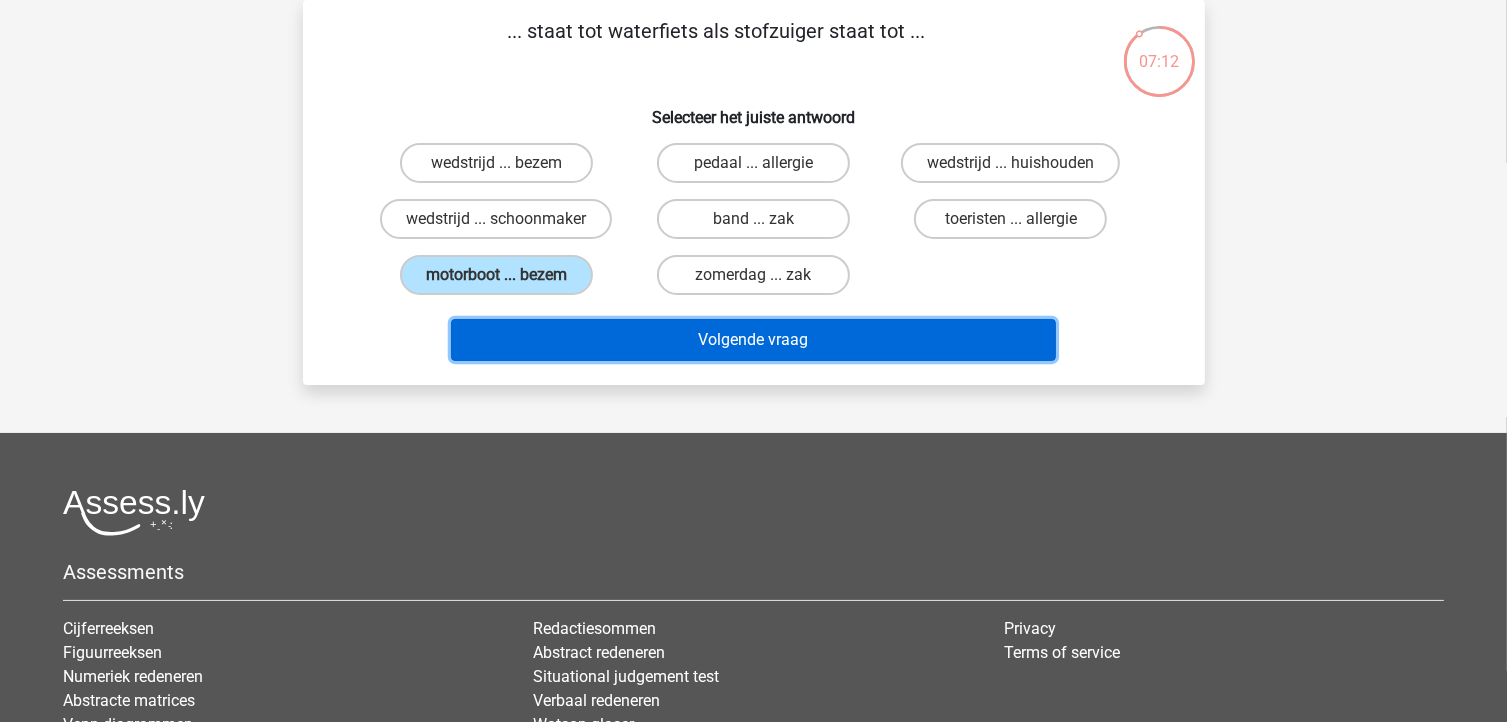 click on "Volgende vraag" at bounding box center (753, 340) 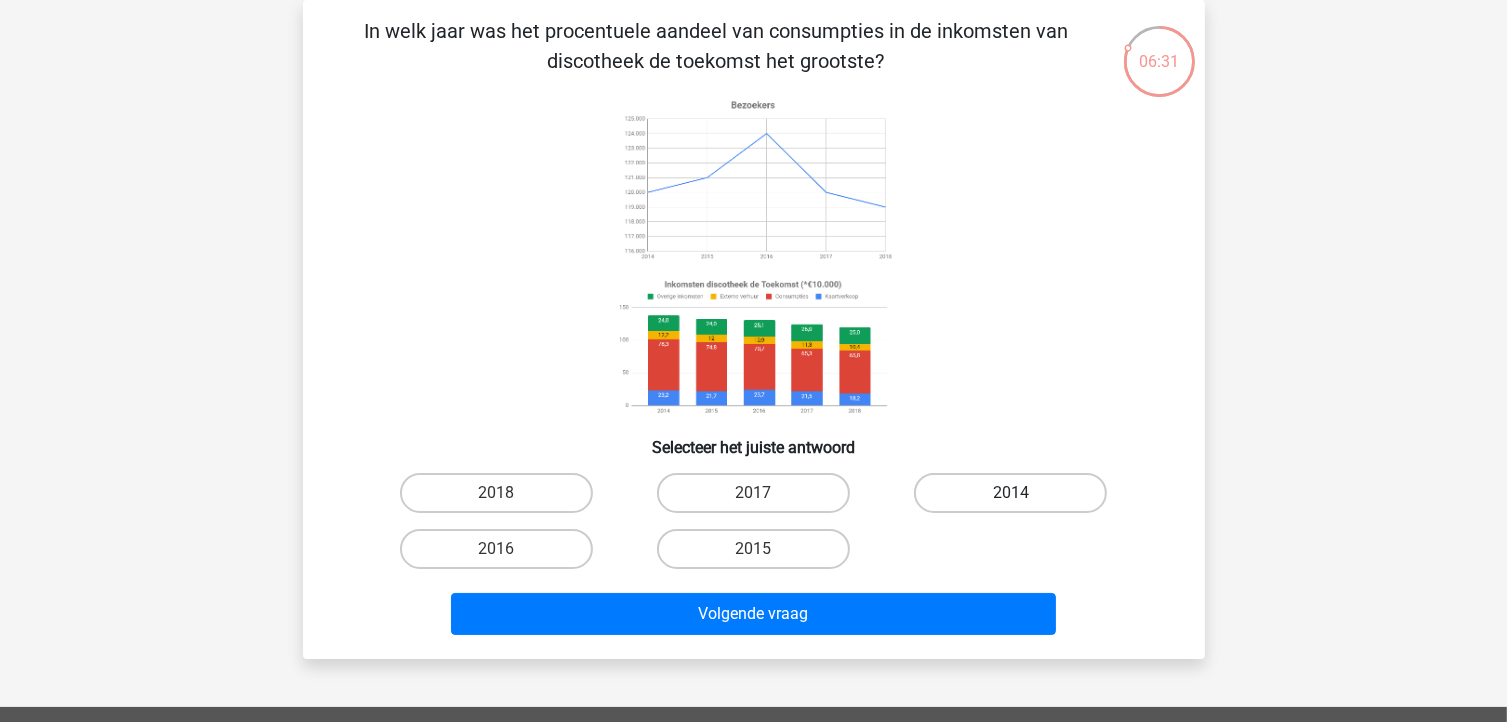 click on "2014" at bounding box center [1010, 493] 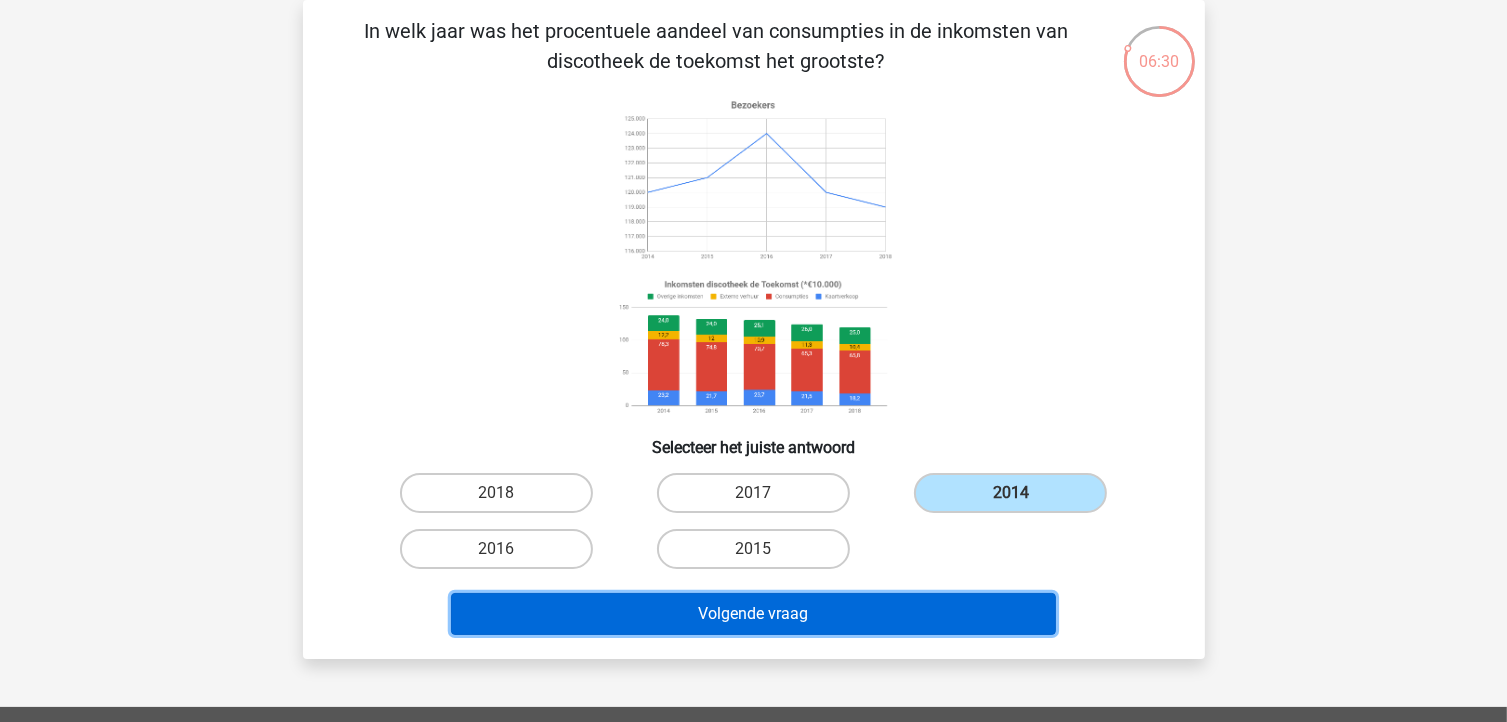 click on "Volgende vraag" at bounding box center (753, 614) 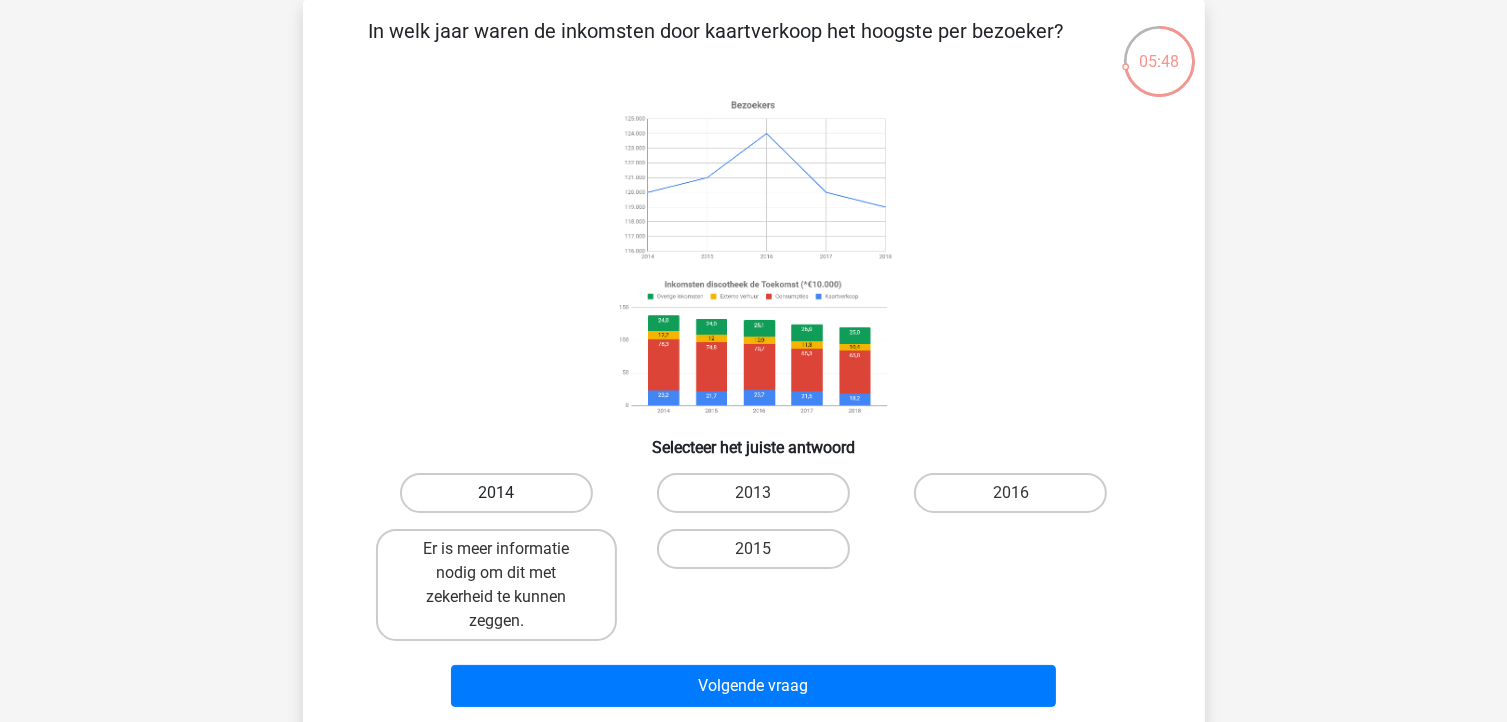 click on "2014" at bounding box center (496, 493) 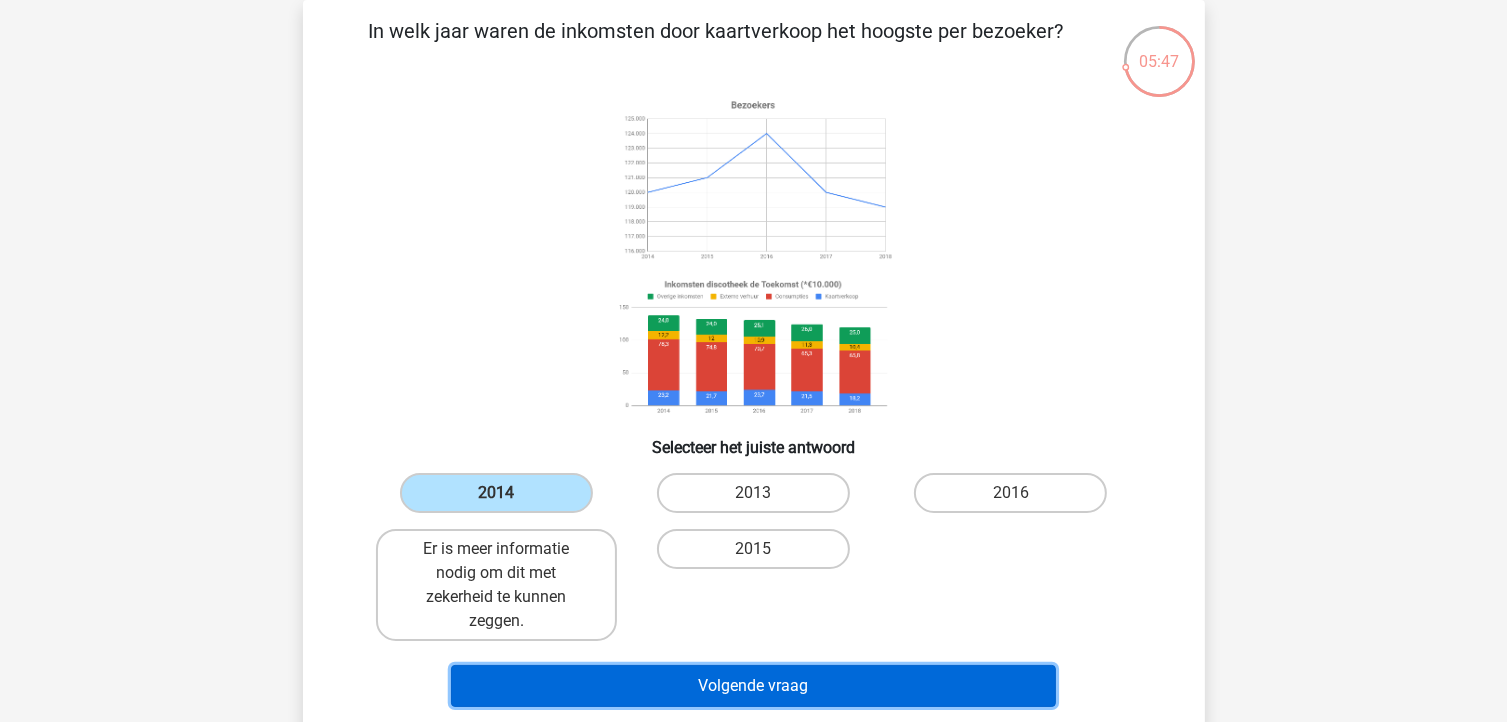 click on "Volgende vraag" at bounding box center (753, 686) 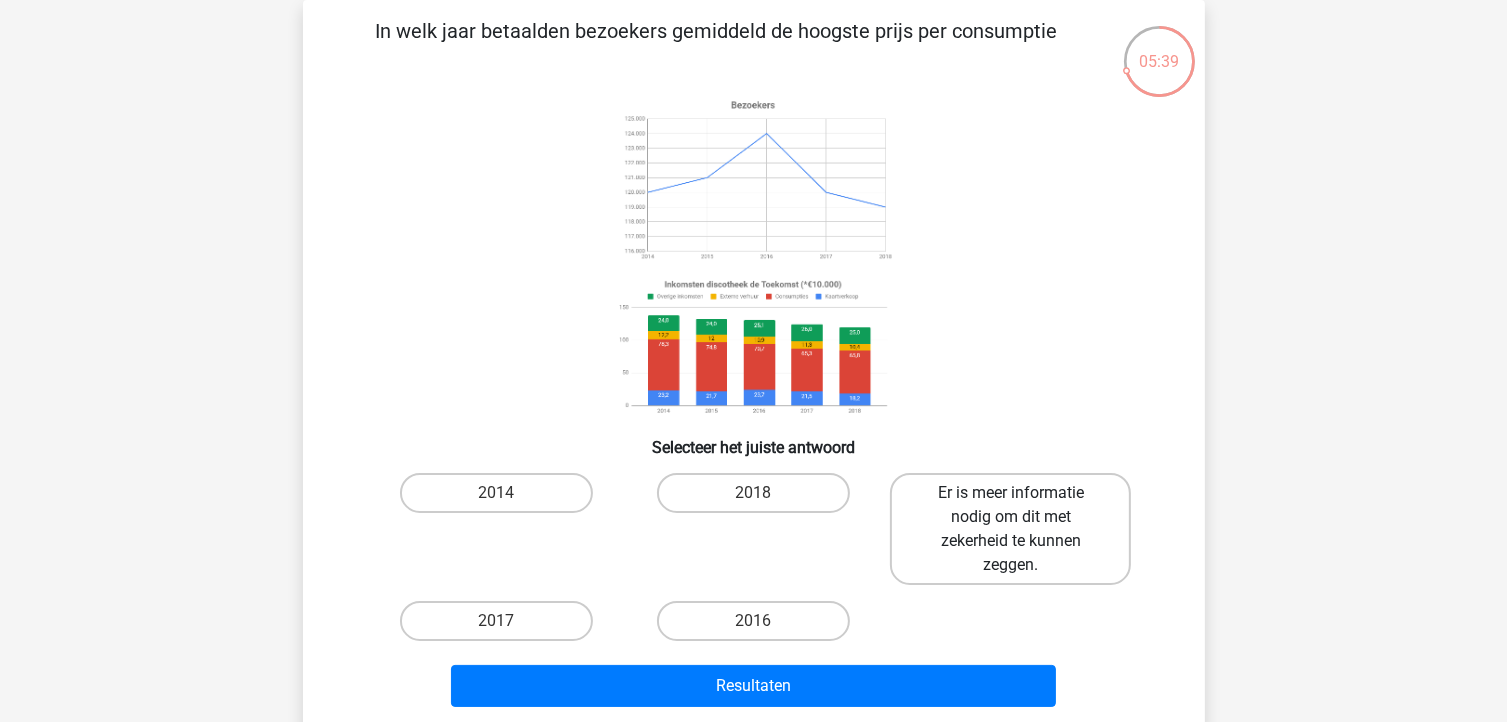 click on "Er is meer informatie nodig om dit met zekerheid te kunnen zeggen." at bounding box center (1010, 529) 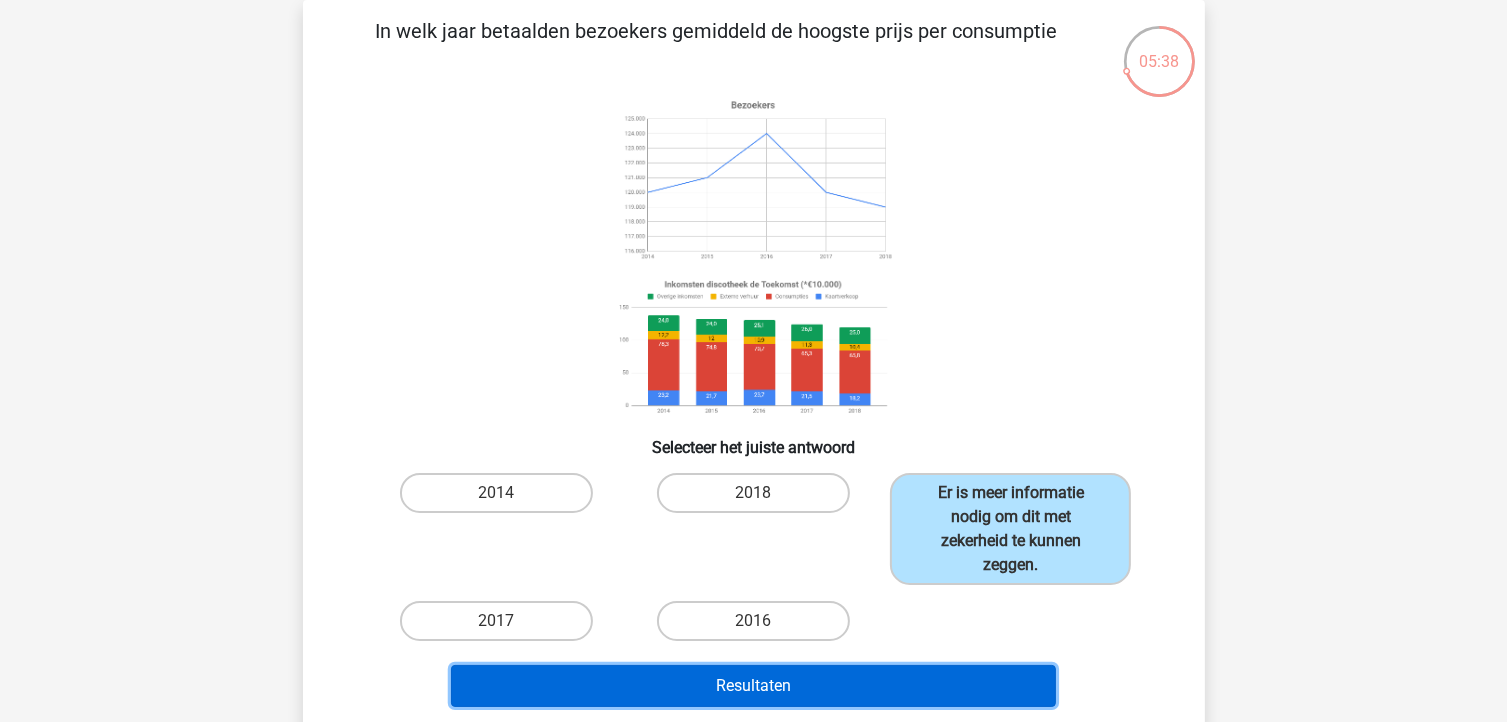 click on "Resultaten" at bounding box center (753, 686) 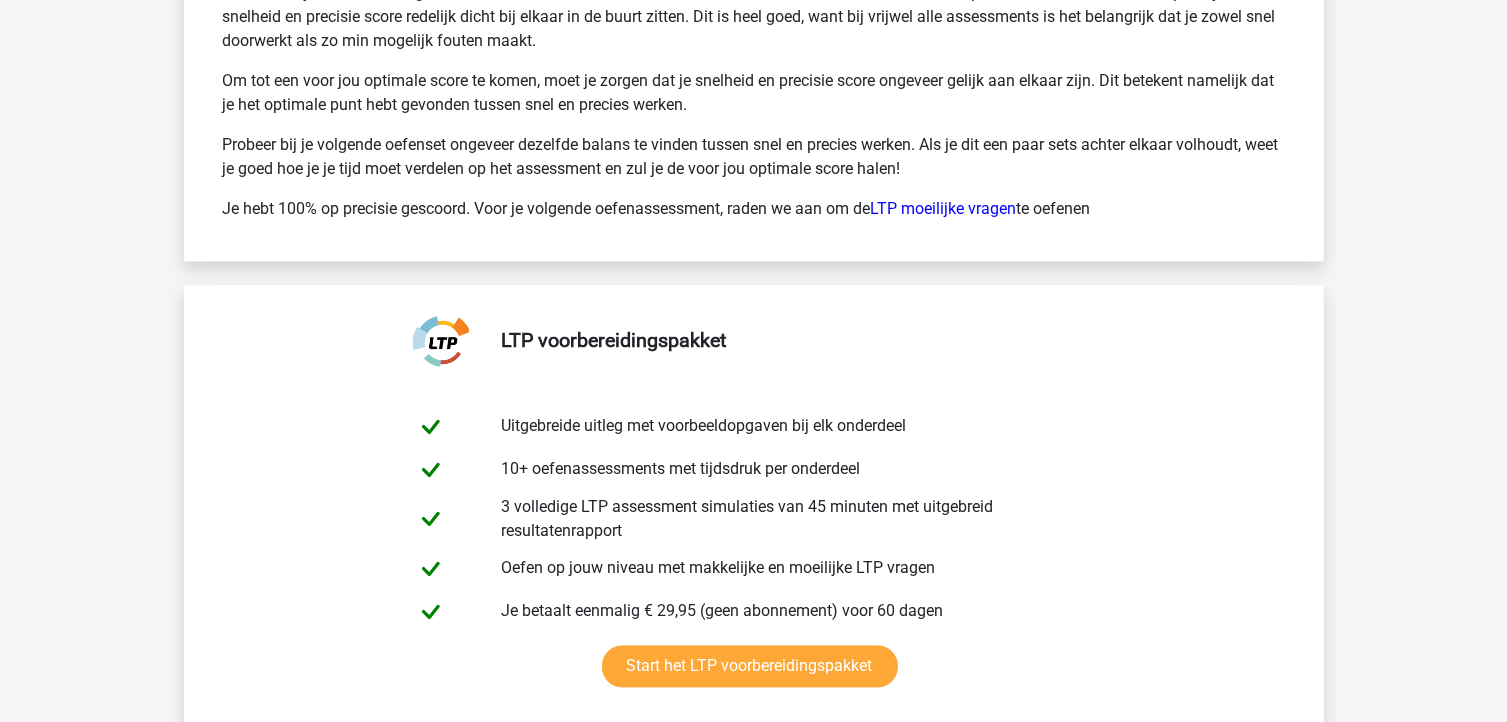 scroll, scrollTop: 3800, scrollLeft: 0, axis: vertical 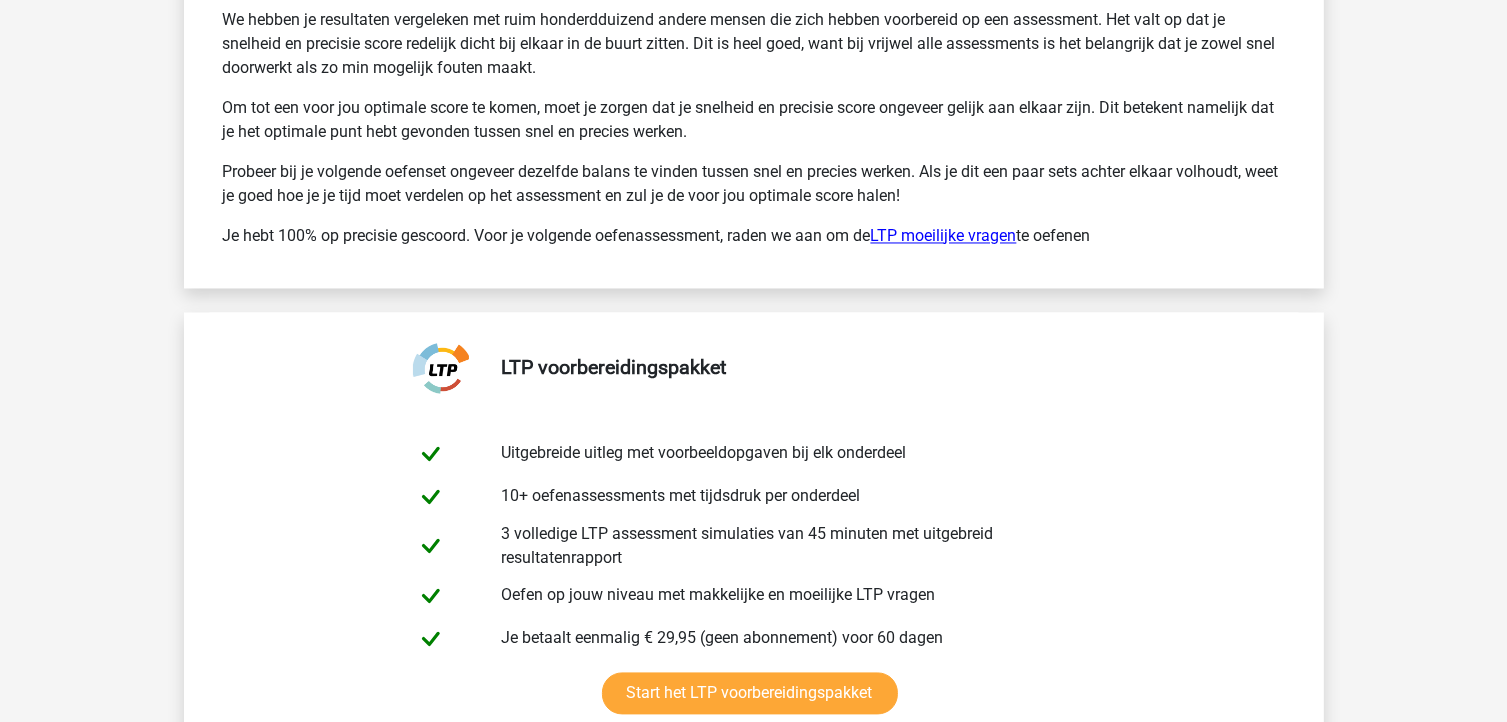 click on "LTP moeilijke vragen" at bounding box center [944, 235] 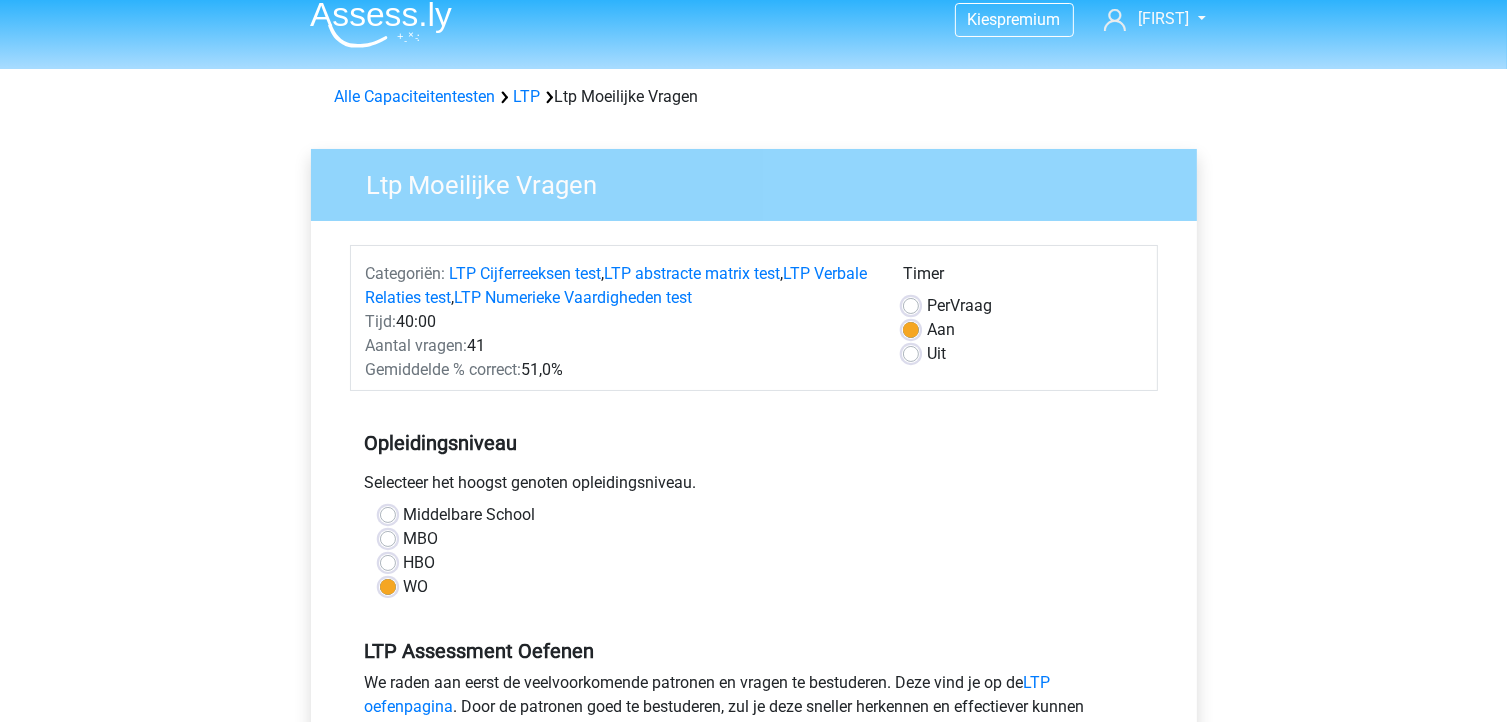 scroll, scrollTop: 0, scrollLeft: 0, axis: both 